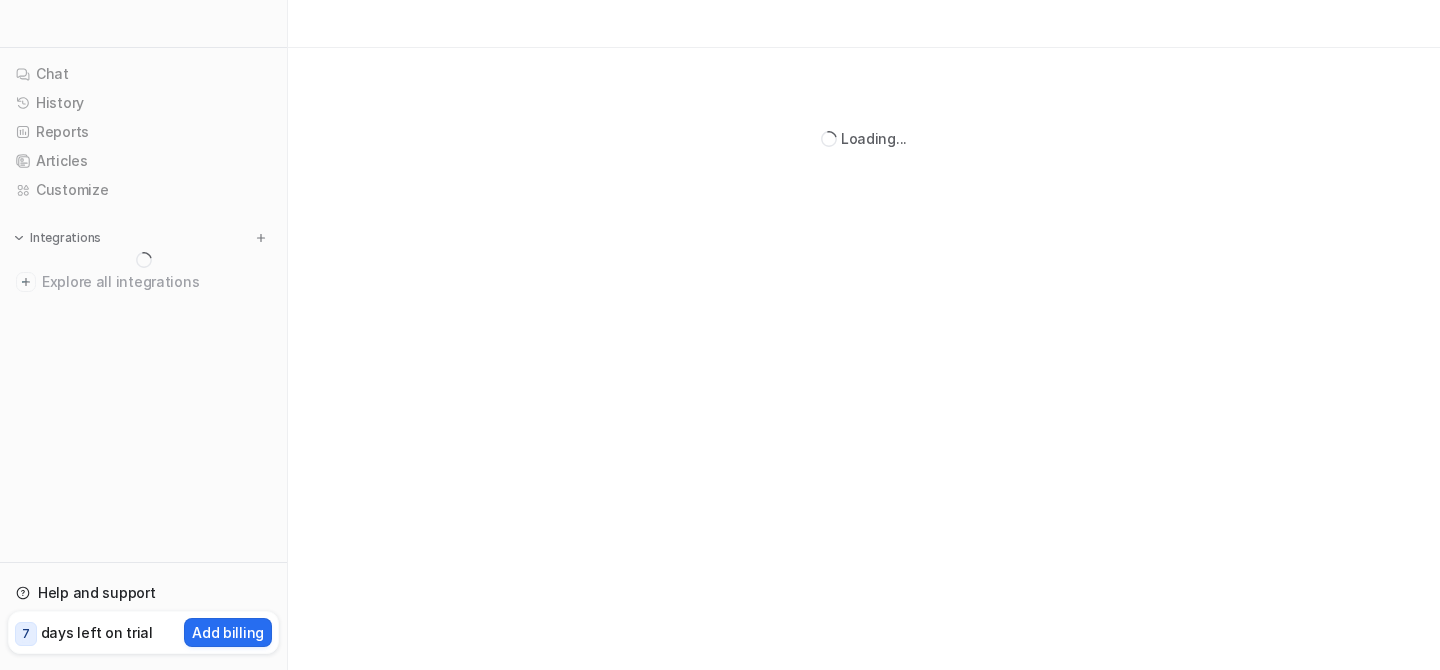 scroll, scrollTop: 0, scrollLeft: 0, axis: both 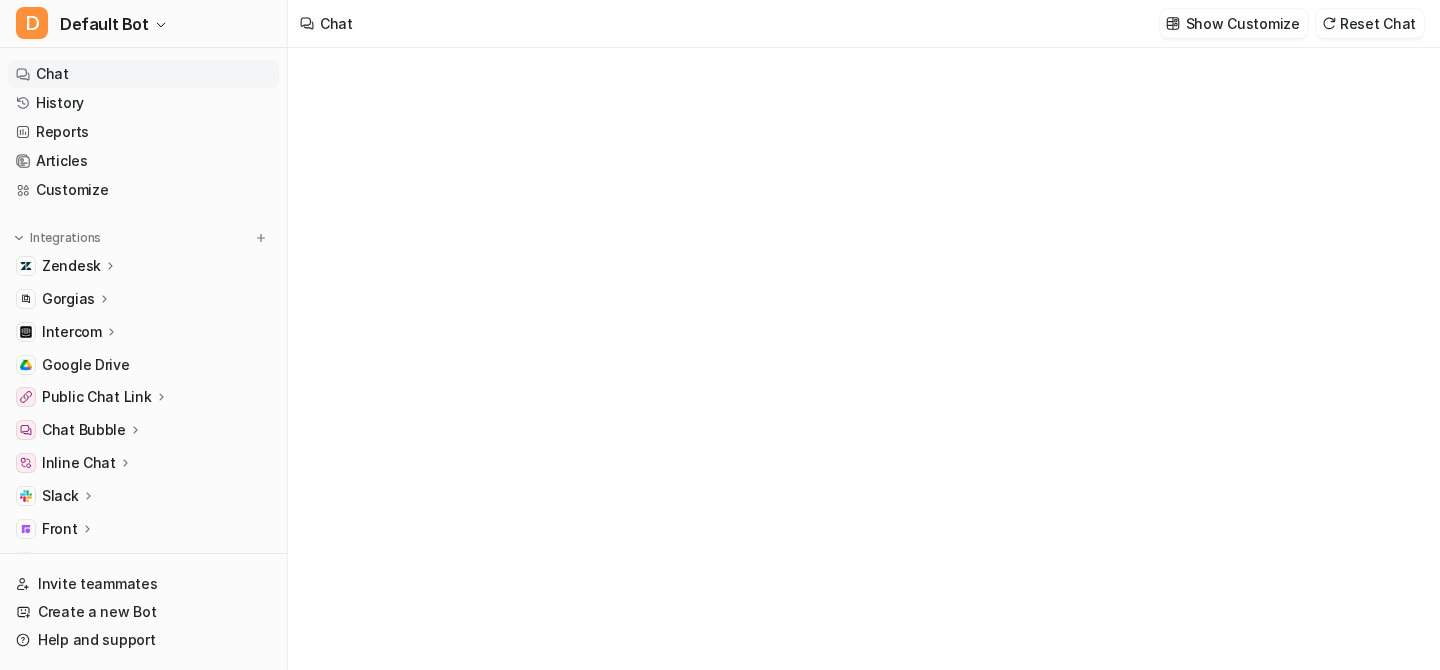 type on "**********" 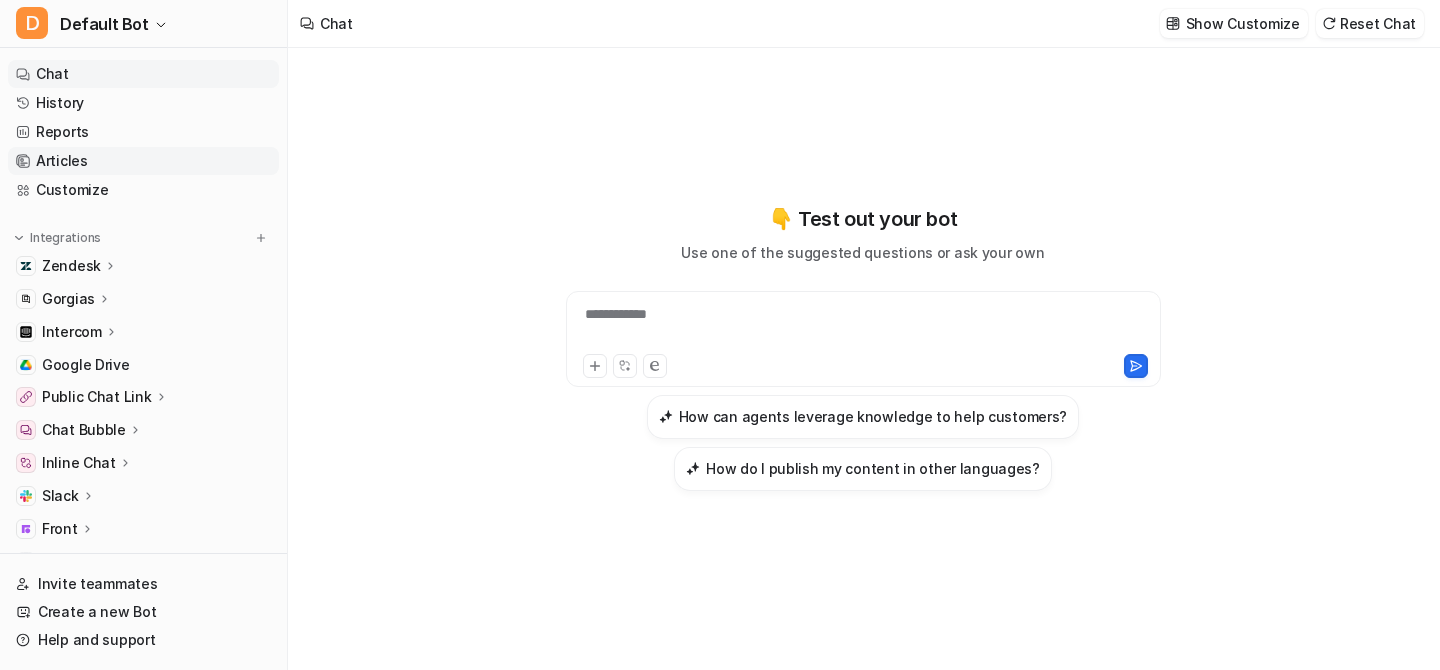 click on "Articles" at bounding box center [143, 161] 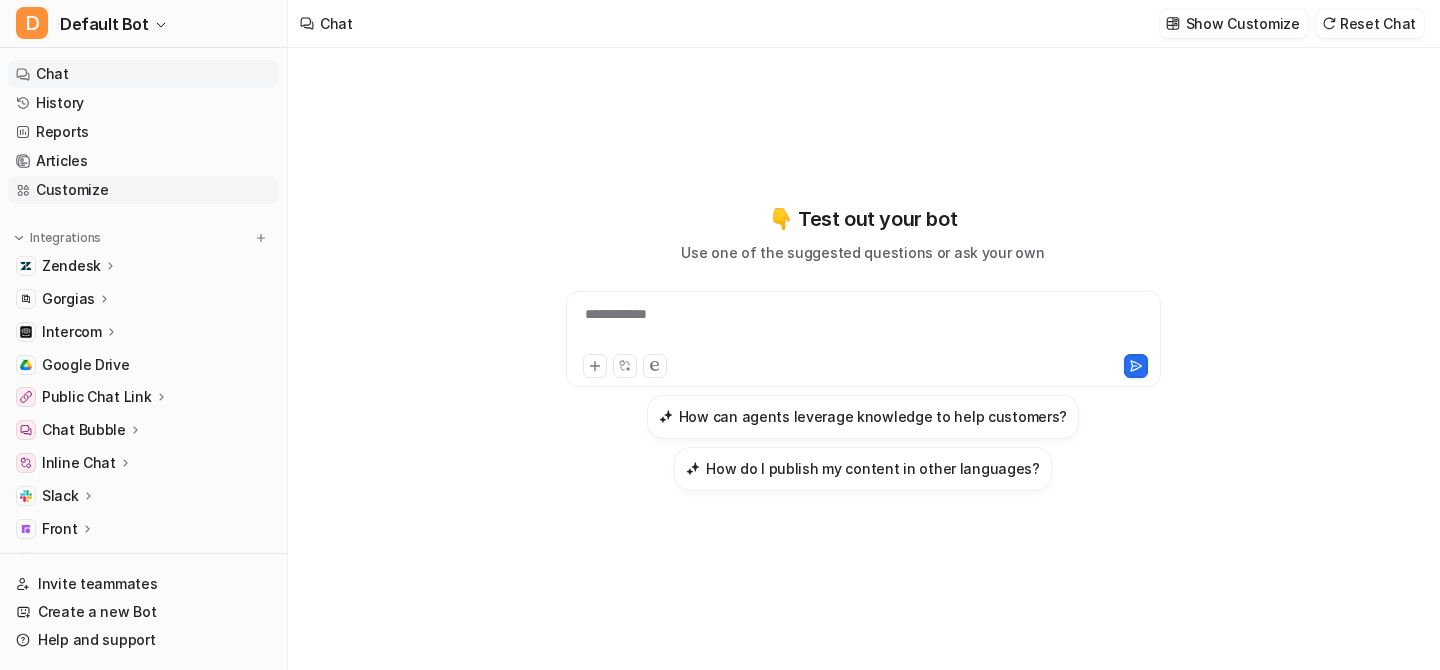 click on "Customize" at bounding box center (143, 190) 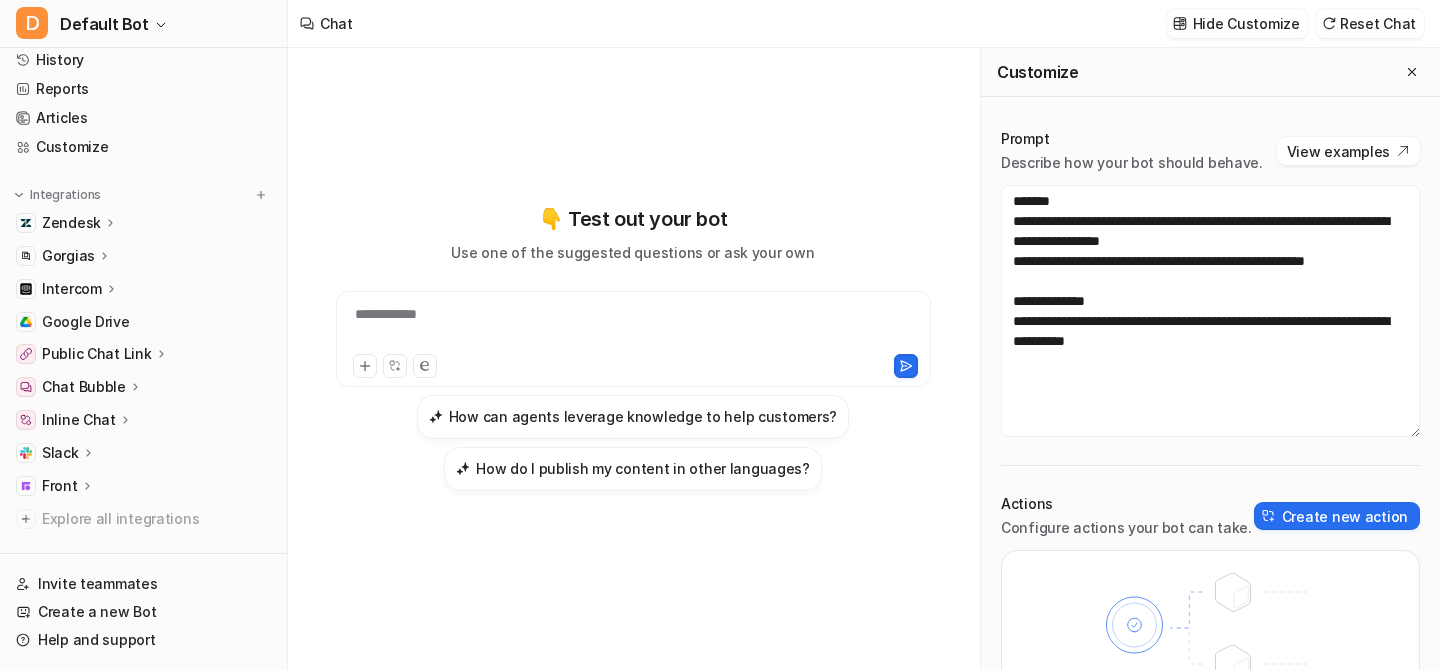 scroll, scrollTop: 79, scrollLeft: 0, axis: vertical 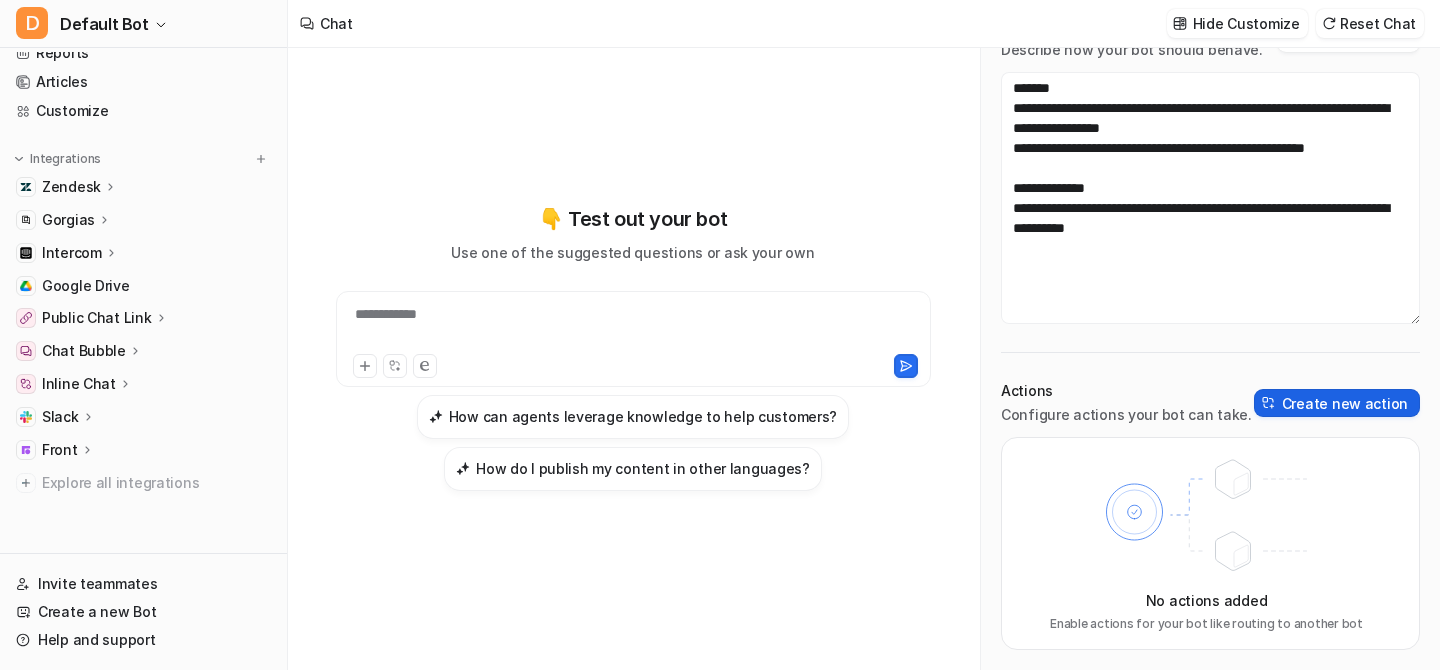 click at bounding box center (1269, 403) 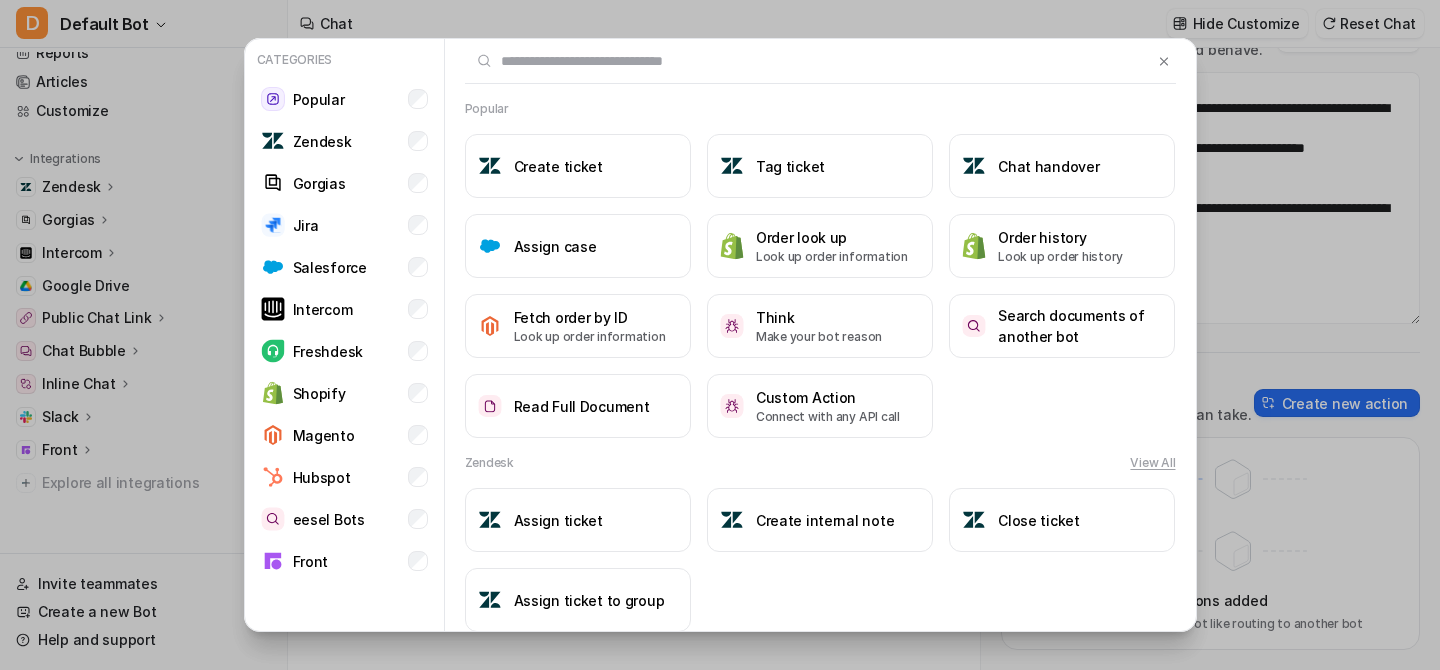 click on "Categories Popular Zendesk Gorgias Jira Salesforce Intercom Freshdesk Shopify Magento Hubspot eesel Bots Front" at bounding box center (344, 314) 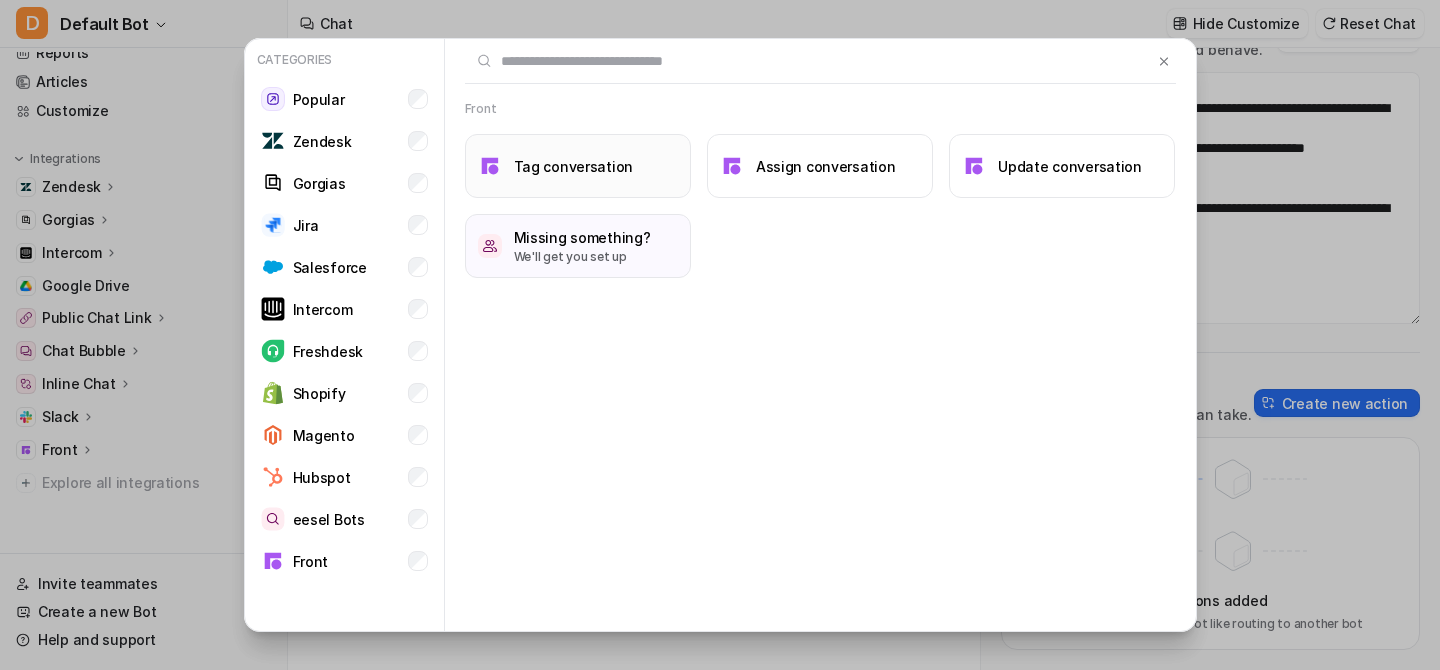 click on "Tag conversation" at bounding box center (578, 166) 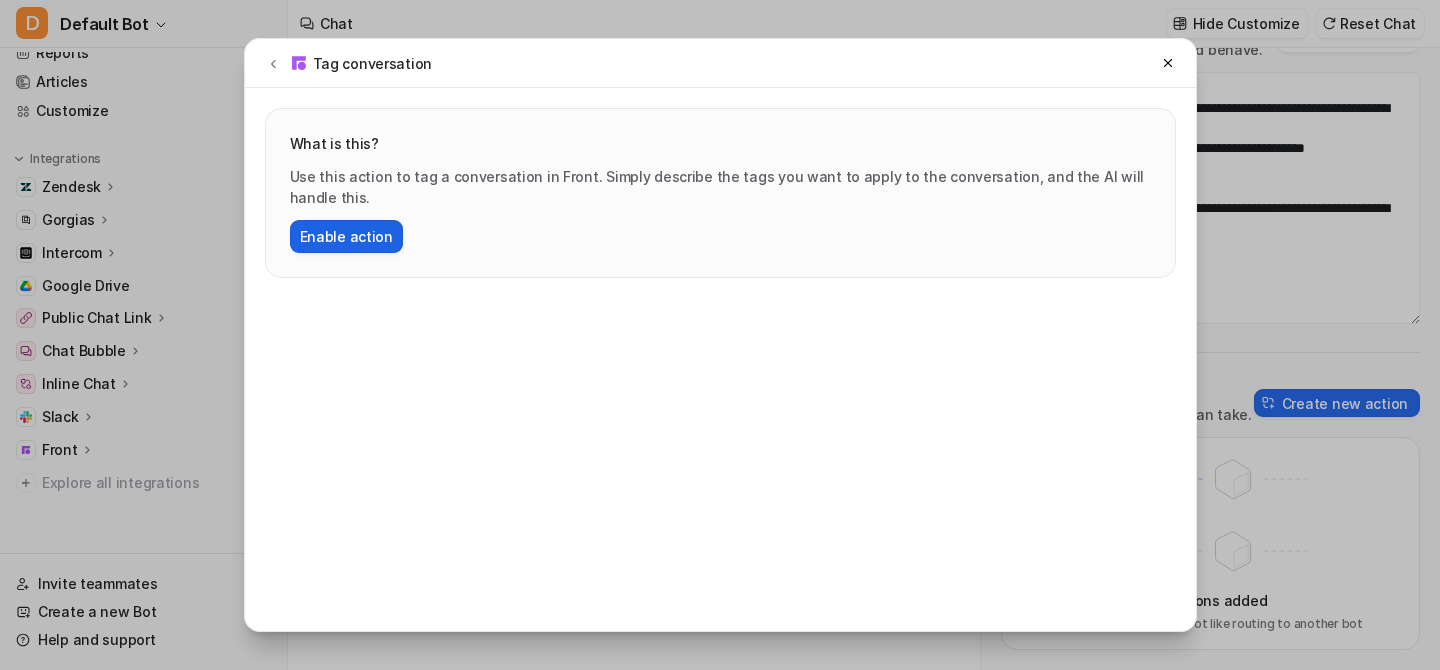 click on "Enable action" at bounding box center (346, 236) 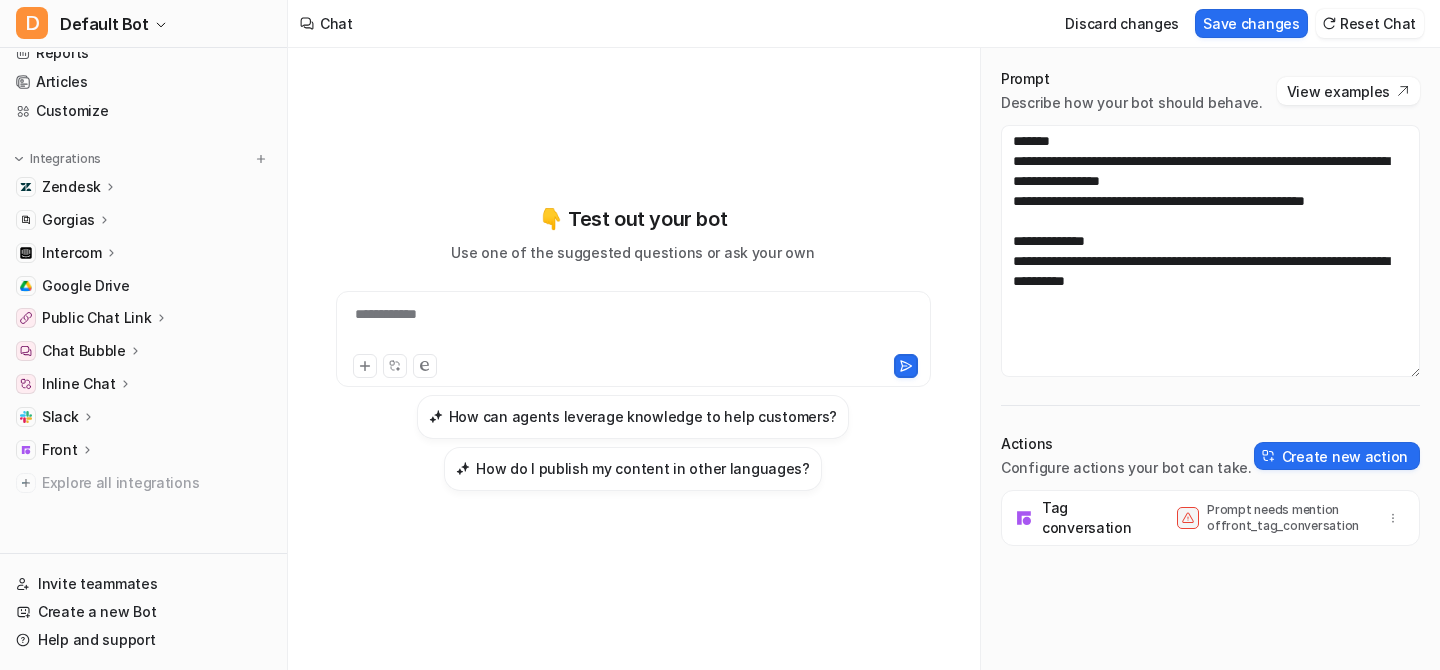 scroll, scrollTop: 60, scrollLeft: 0, axis: vertical 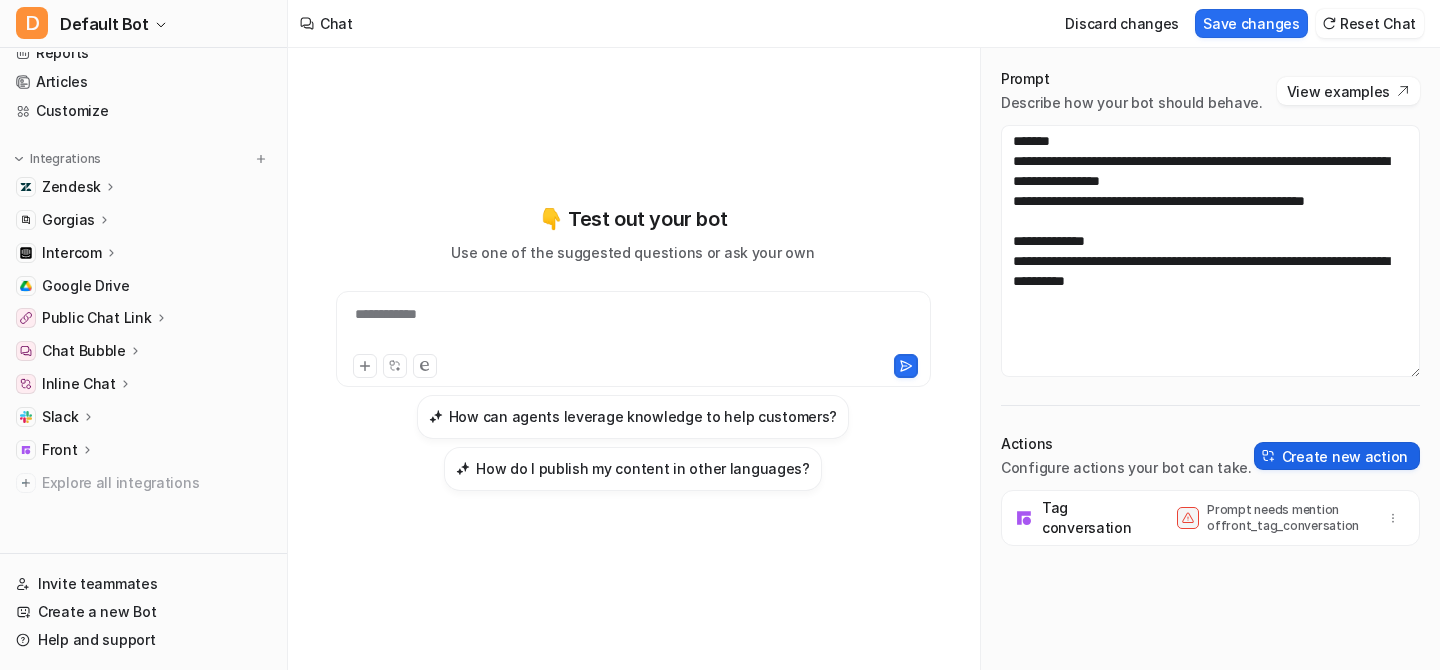 click on "Create new action" at bounding box center [1337, 456] 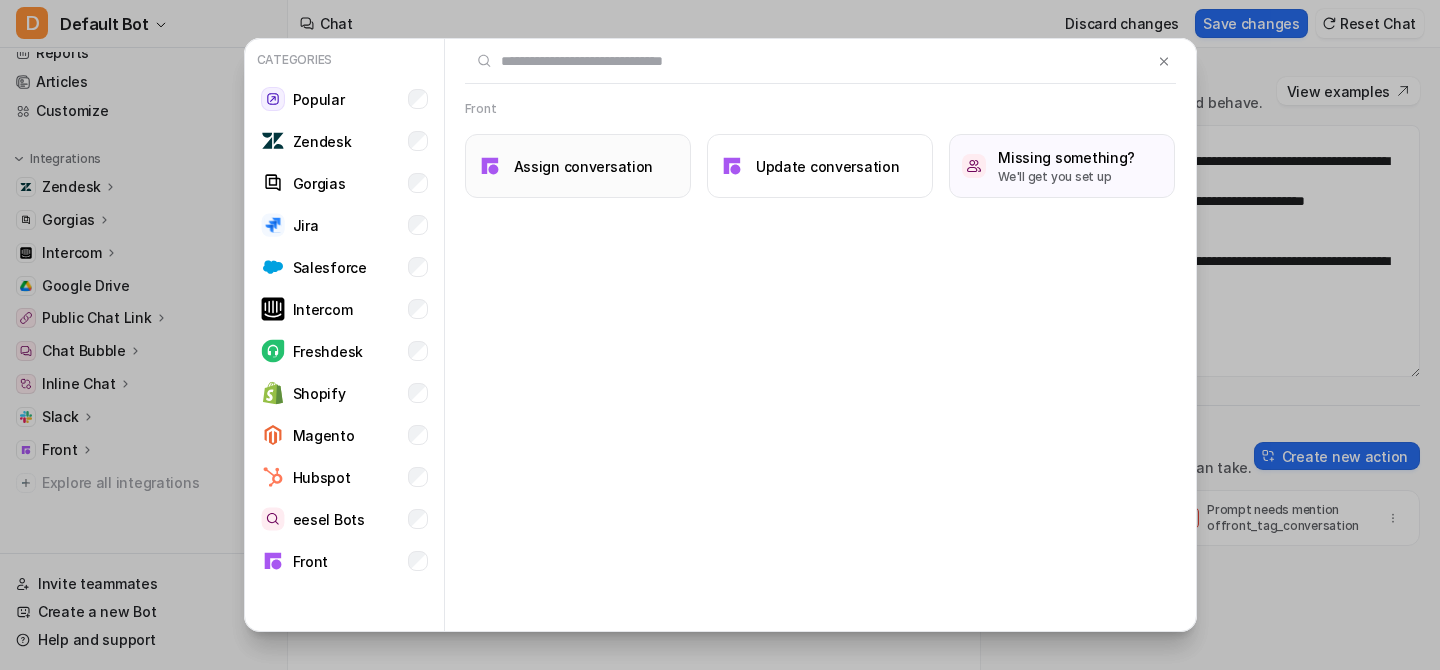 click on "Assign conversation" at bounding box center (584, 166) 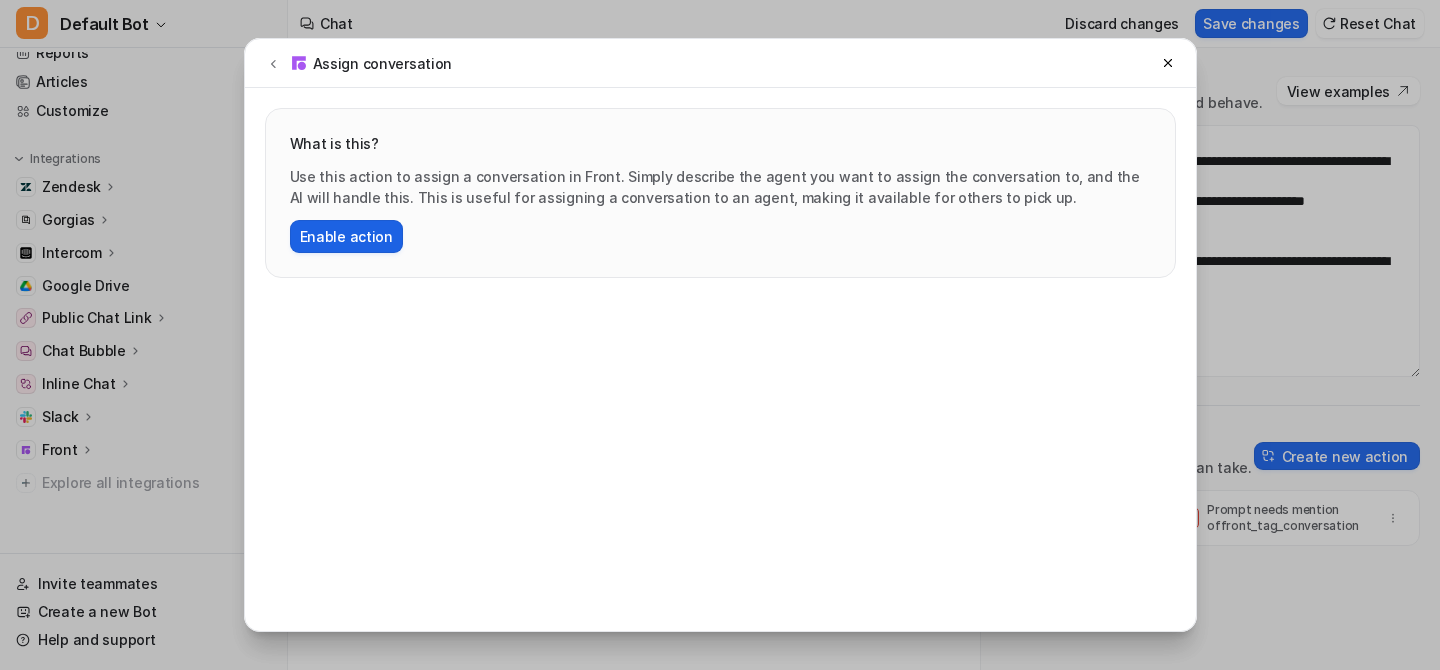 click on "Enable action" at bounding box center [346, 236] 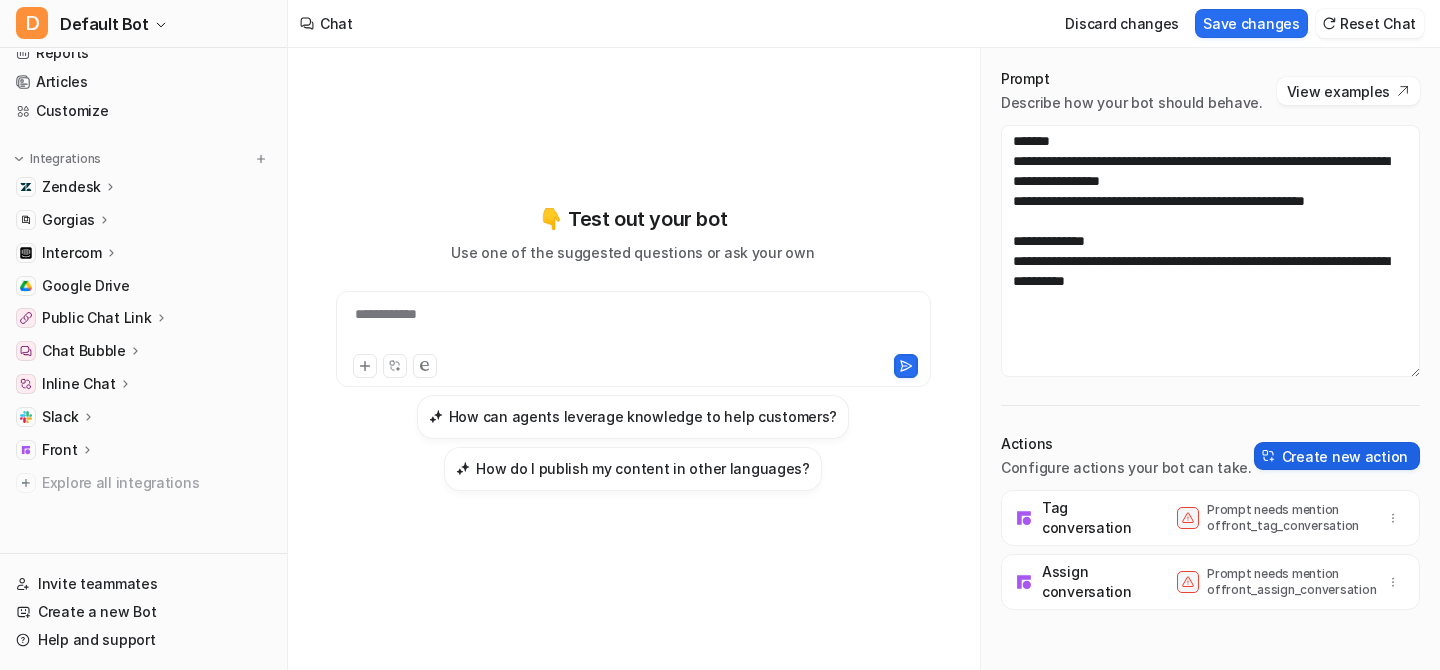 click on "Create new action" at bounding box center (1337, 456) 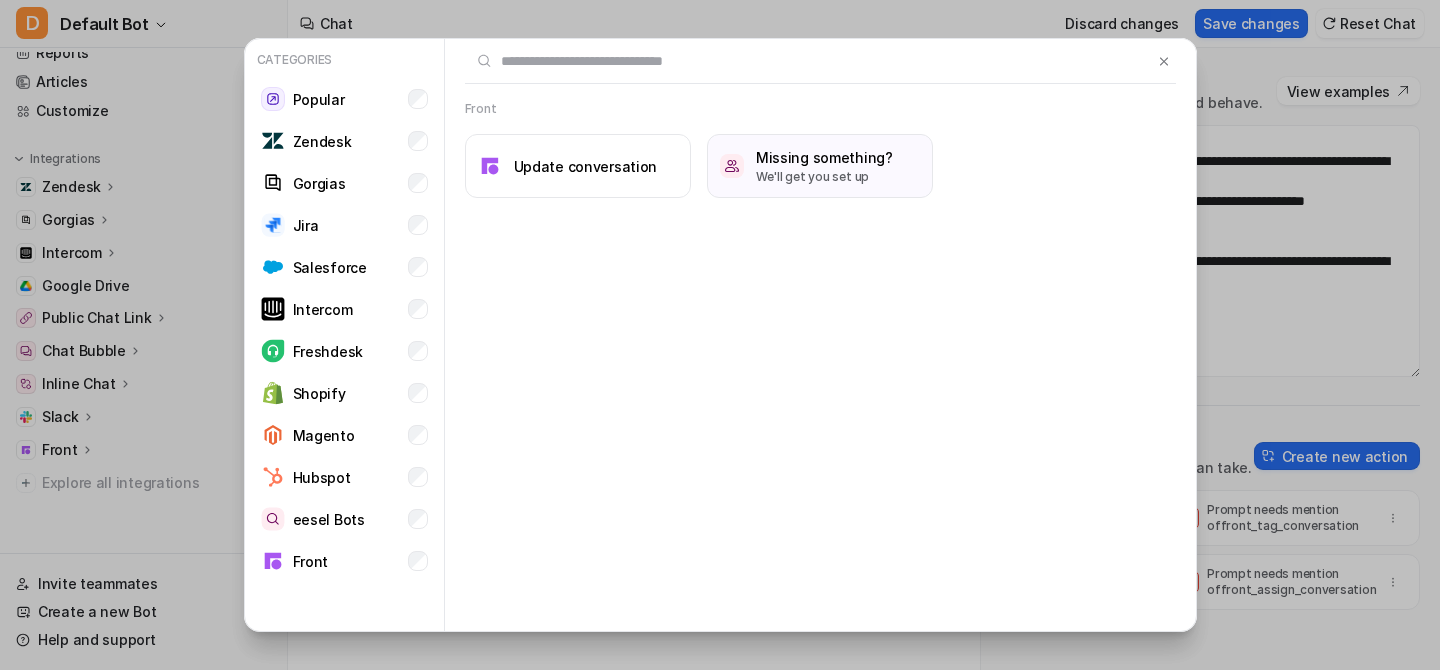 click on "Front Update conversation Missing something? We'll get you set up" at bounding box center (820, 149) 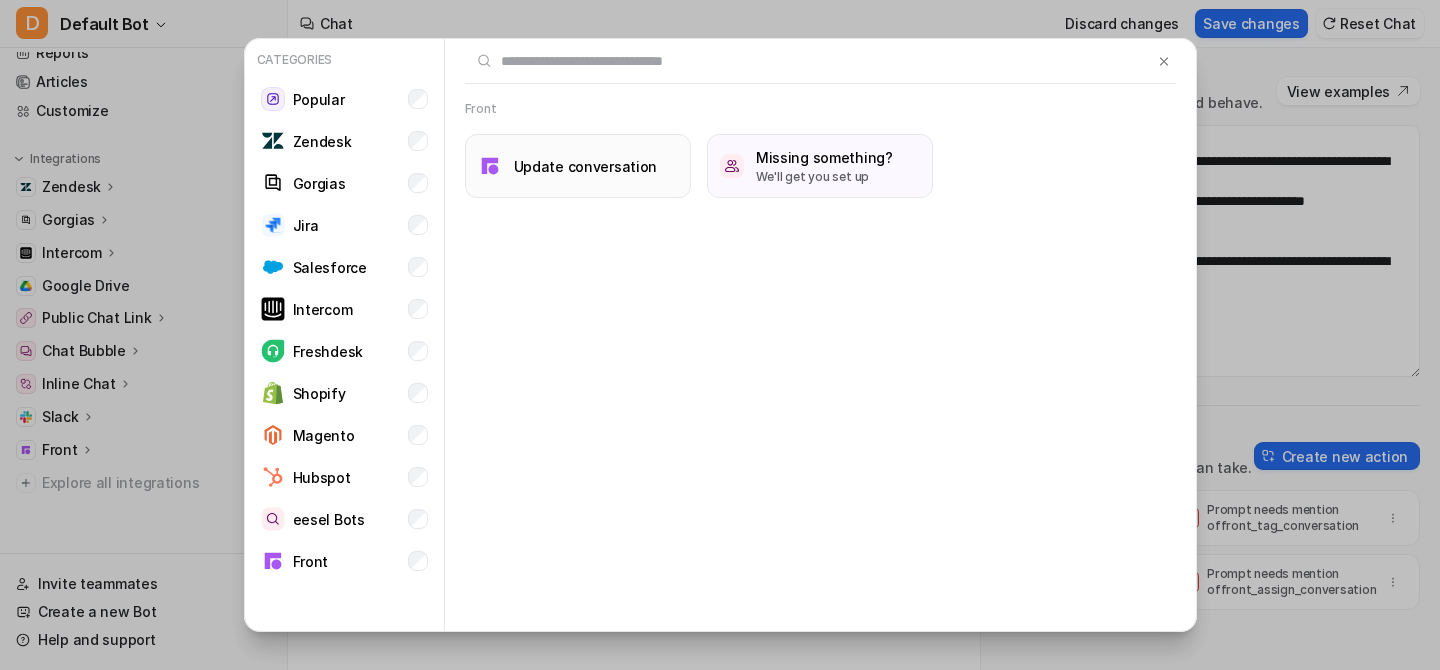 click on "Update conversation" at bounding box center (578, 166) 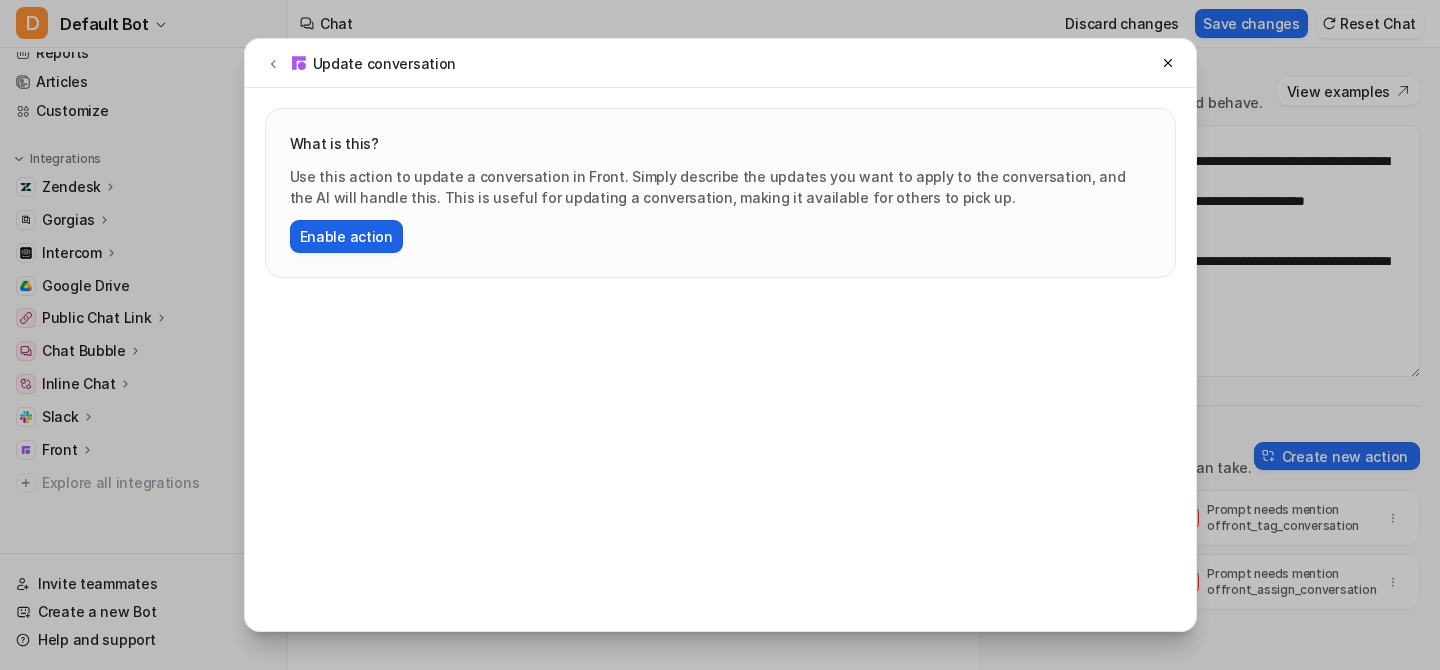 click on "Enable action" at bounding box center (346, 236) 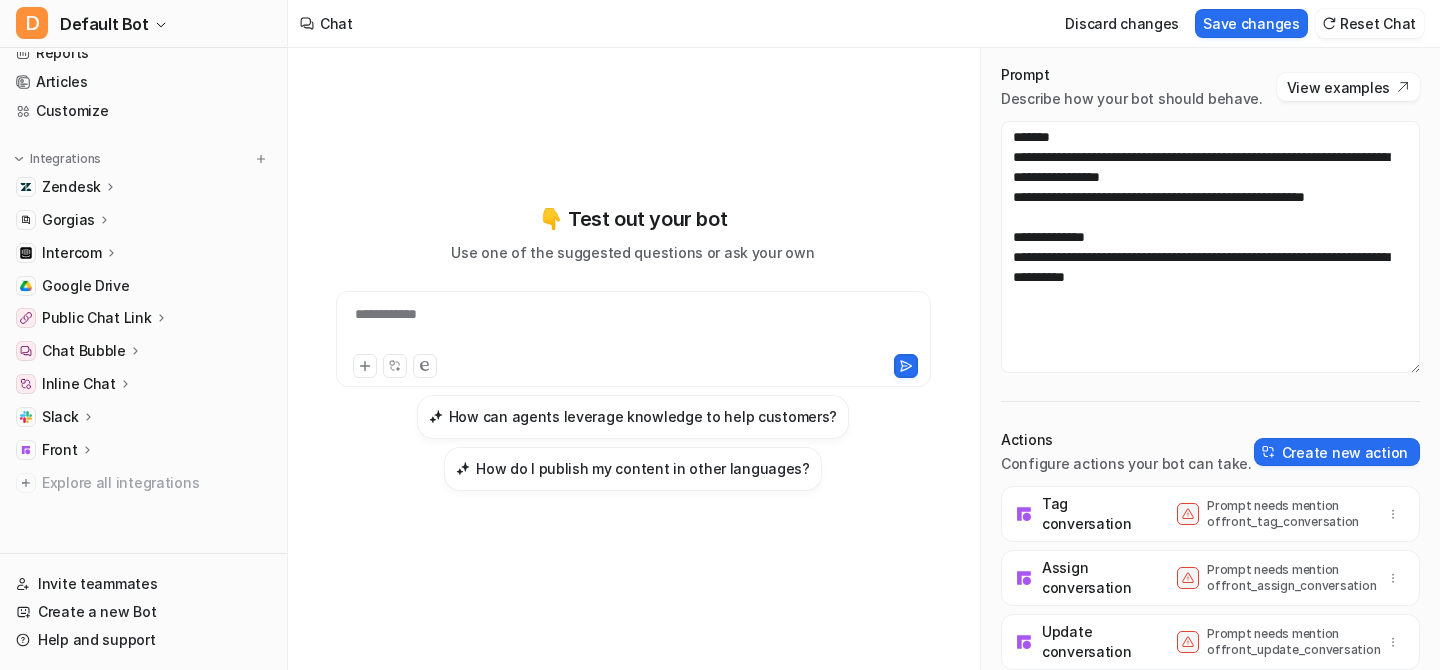 scroll, scrollTop: 0, scrollLeft: 0, axis: both 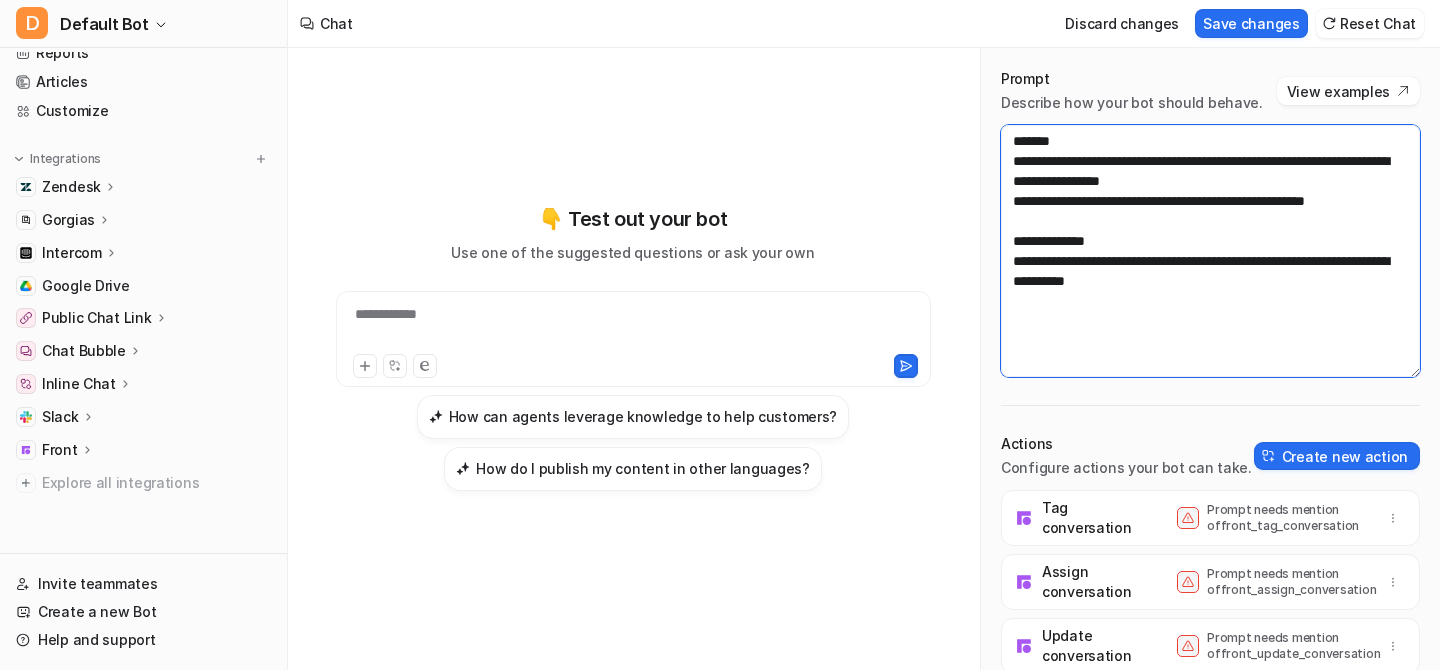 click on "**********" at bounding box center [1210, 251] 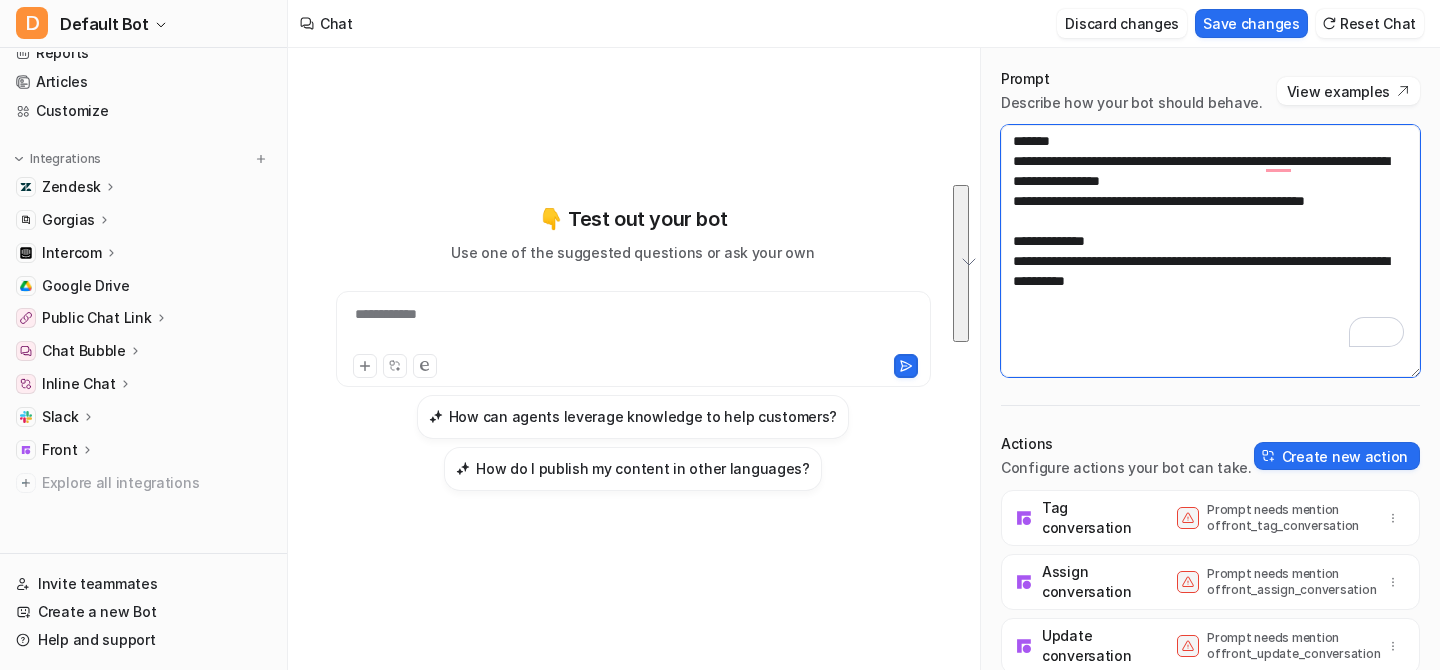 scroll, scrollTop: 60, scrollLeft: 0, axis: vertical 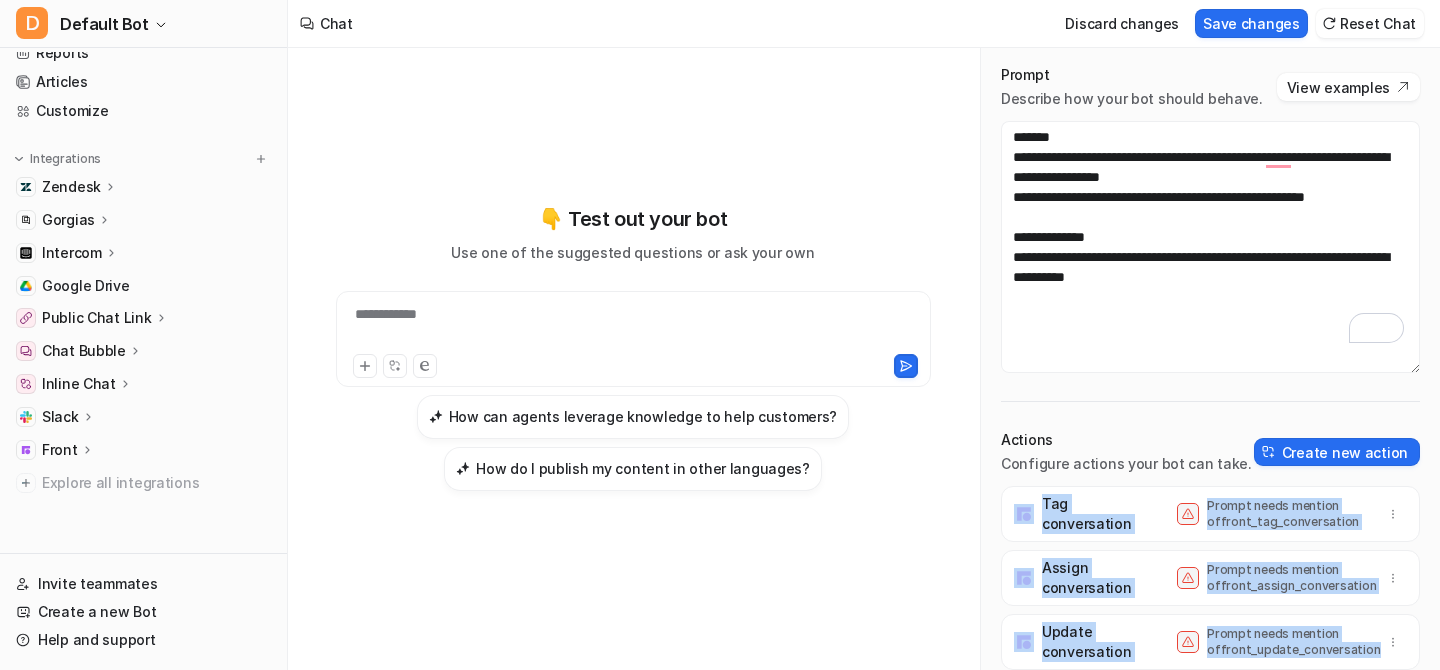 drag, startPoint x: 1011, startPoint y: 491, endPoint x: 1357, endPoint y: 655, distance: 382.89948 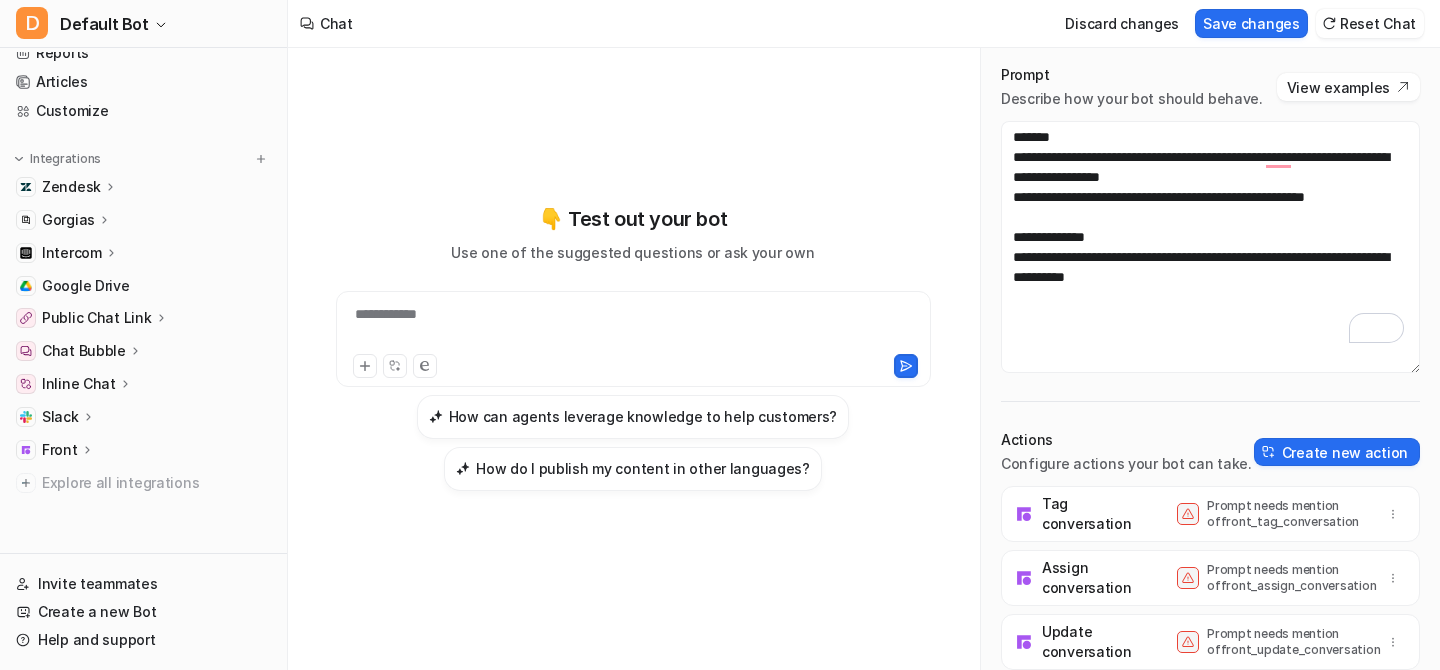 click on "**********" at bounding box center [1210, 359] 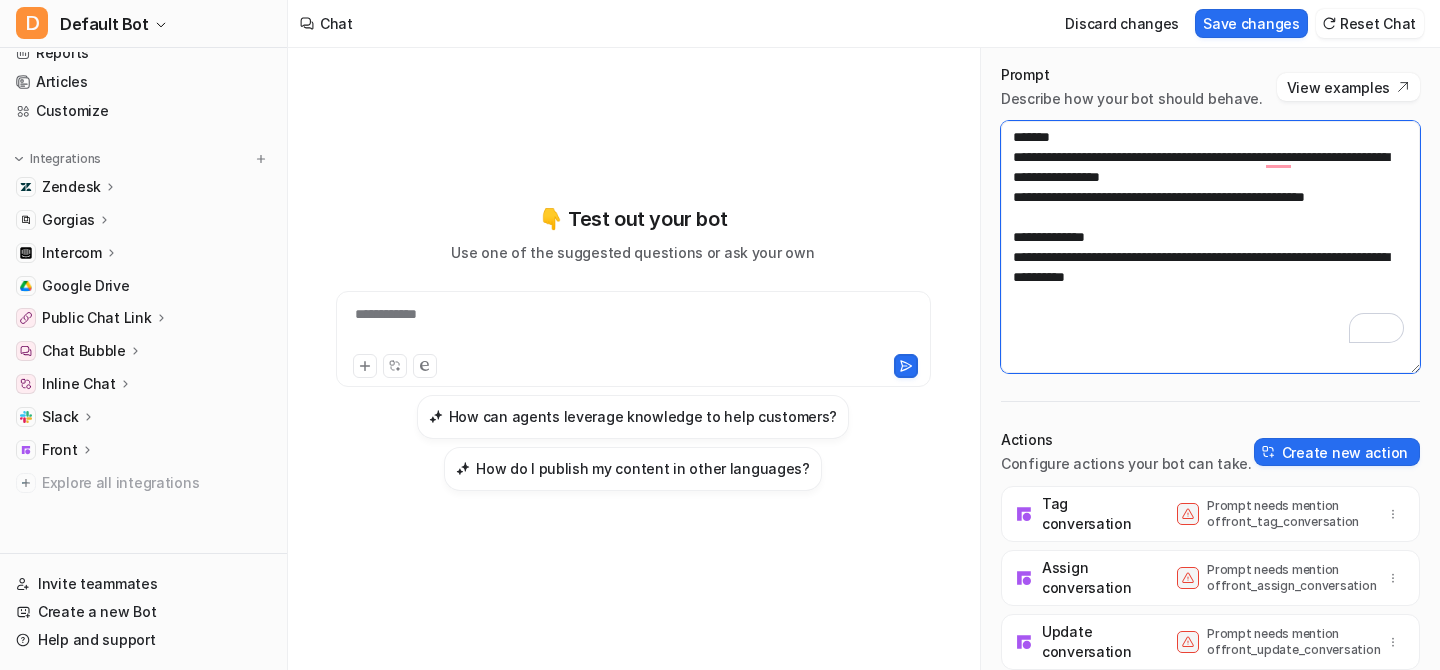 click on "**********" at bounding box center [1210, 247] 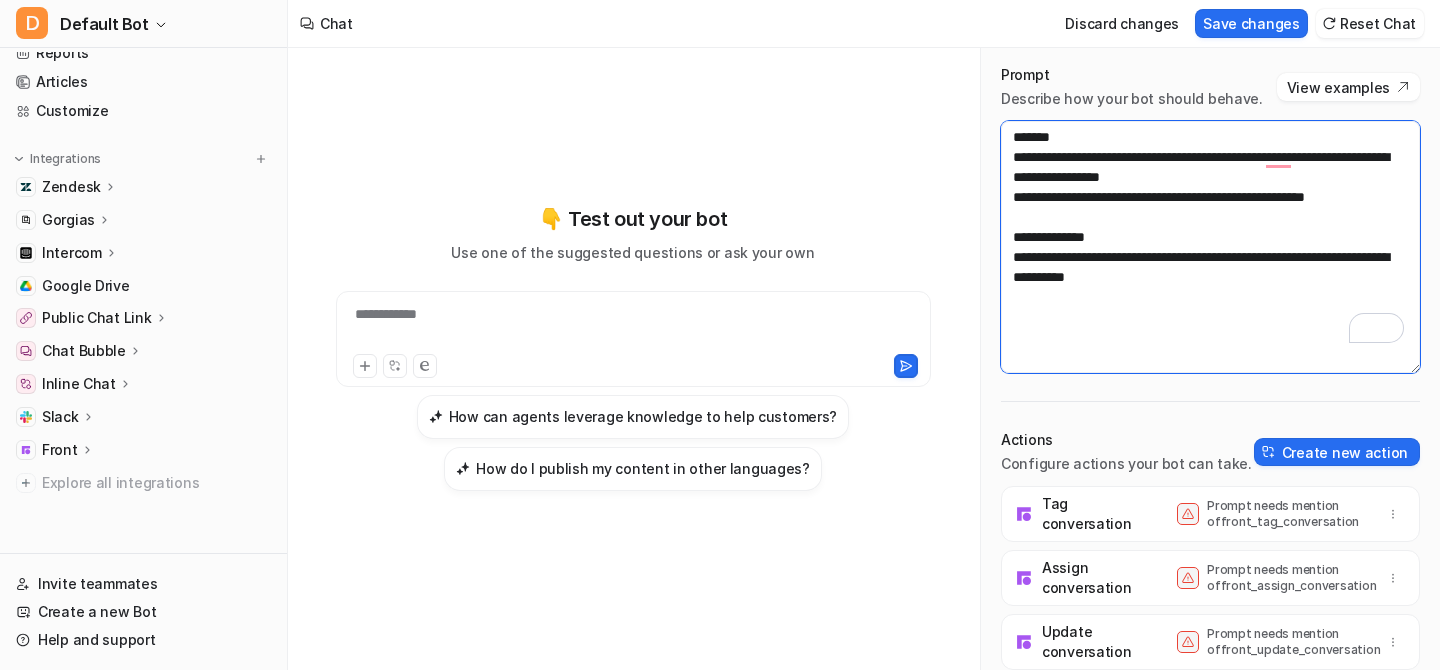 paste on "**********" 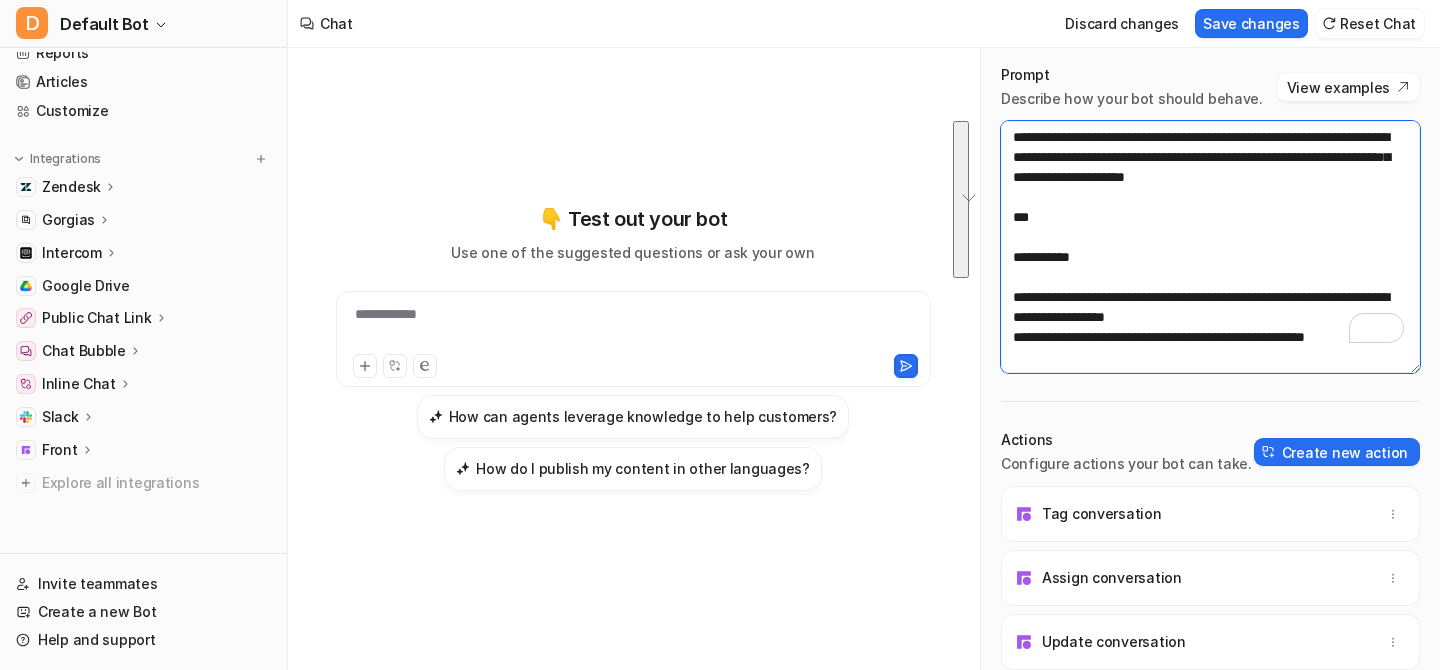 scroll, scrollTop: 412, scrollLeft: 0, axis: vertical 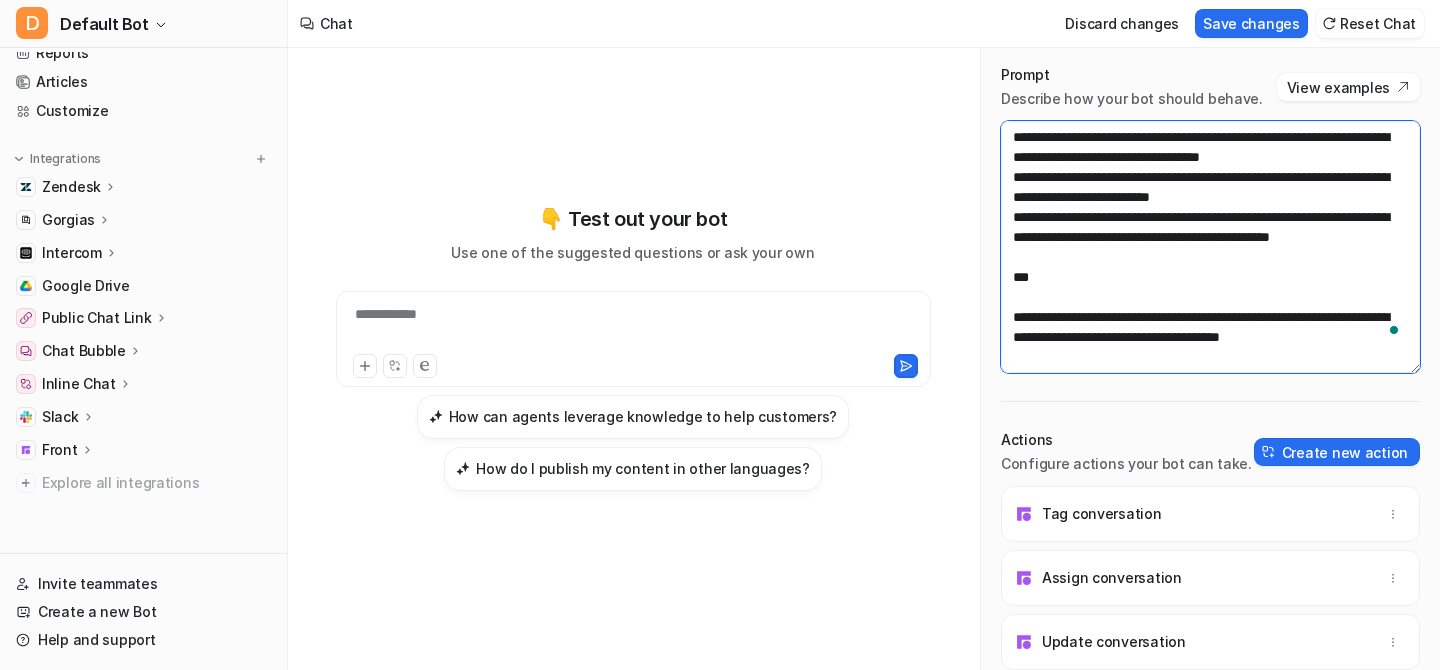 drag, startPoint x: 1030, startPoint y: 264, endPoint x: 1359, endPoint y: 363, distance: 343.57242 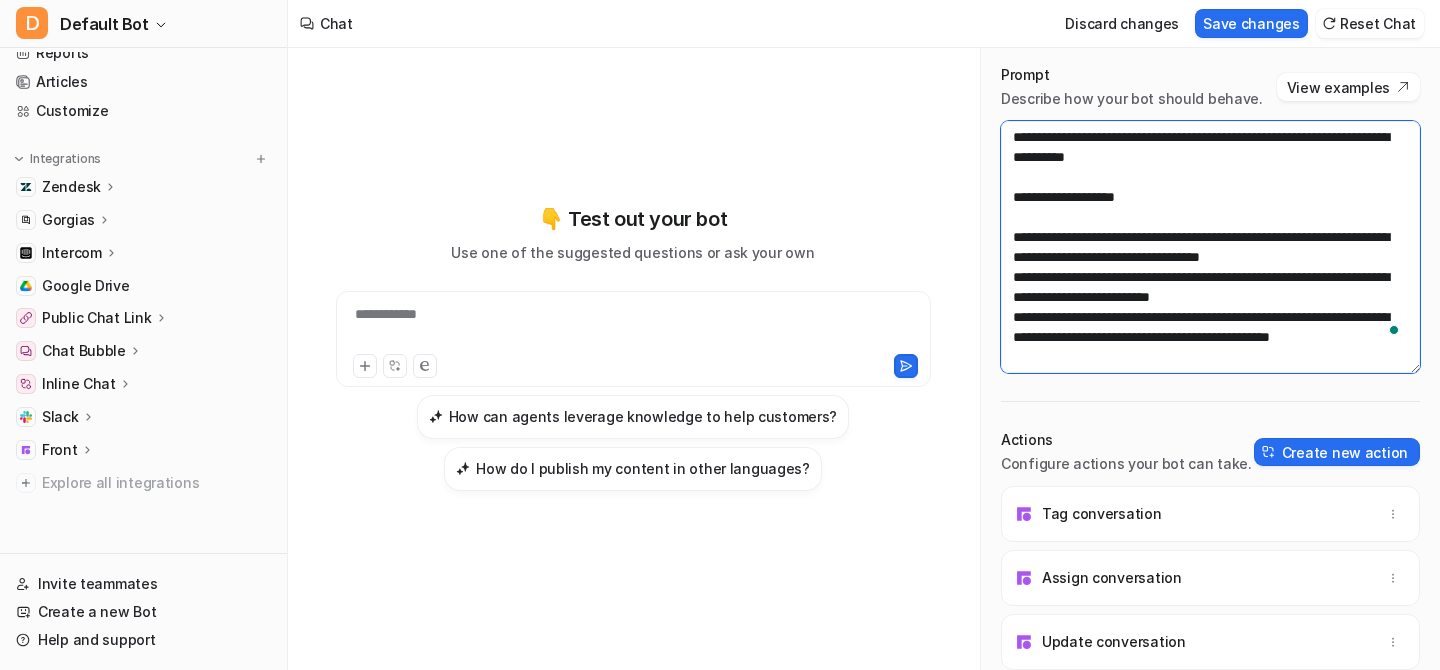 scroll, scrollTop: 320, scrollLeft: 0, axis: vertical 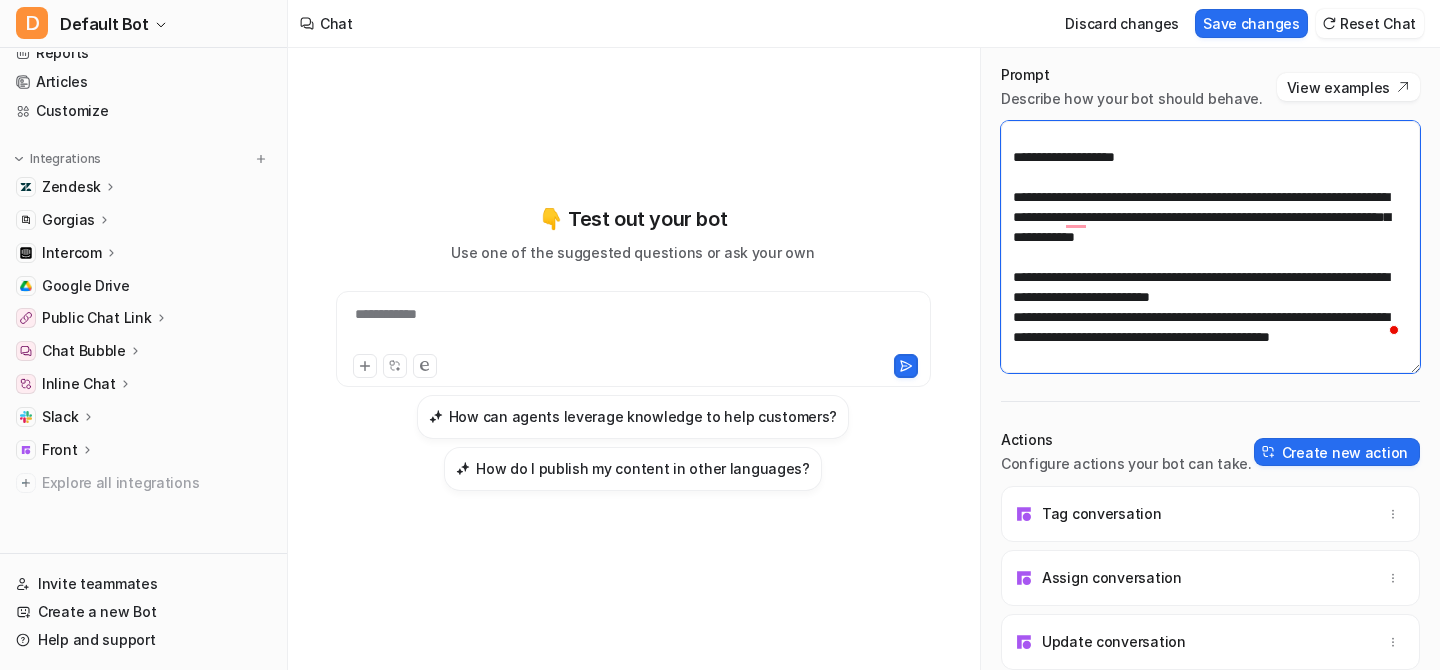 click on "**********" at bounding box center (1210, 247) 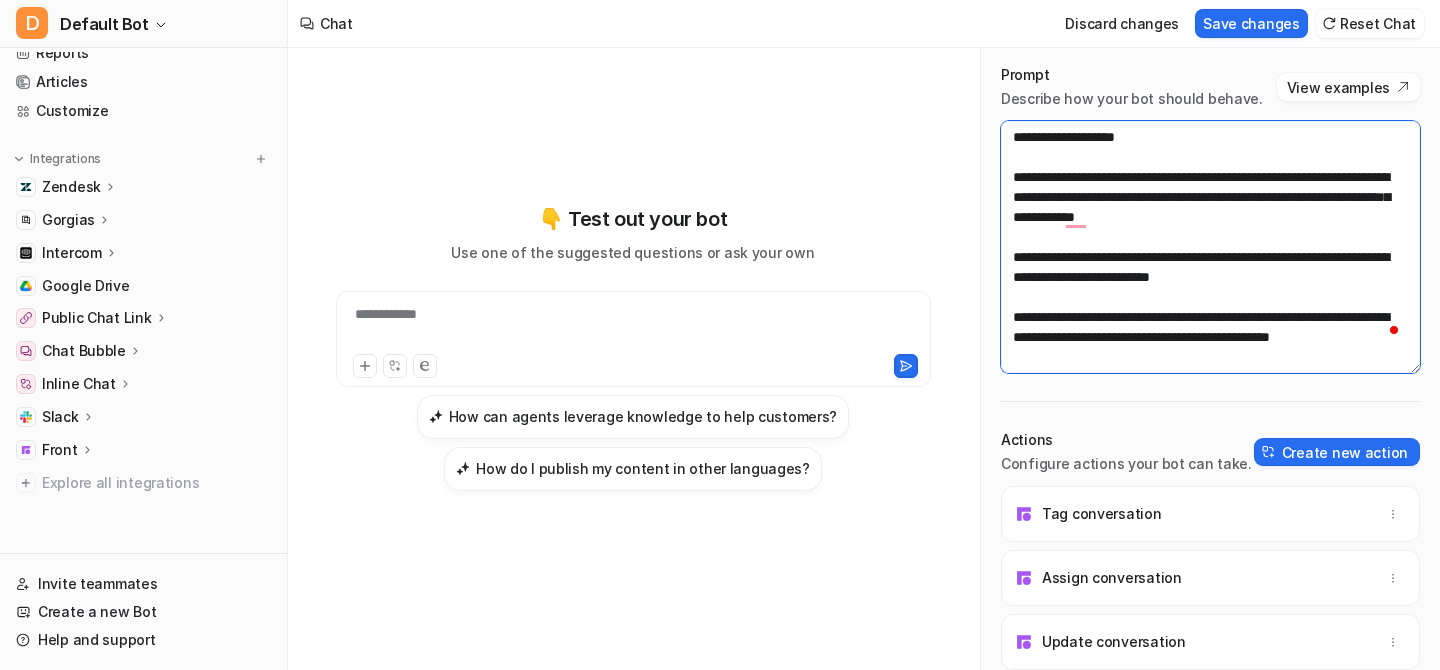 scroll, scrollTop: 380, scrollLeft: 0, axis: vertical 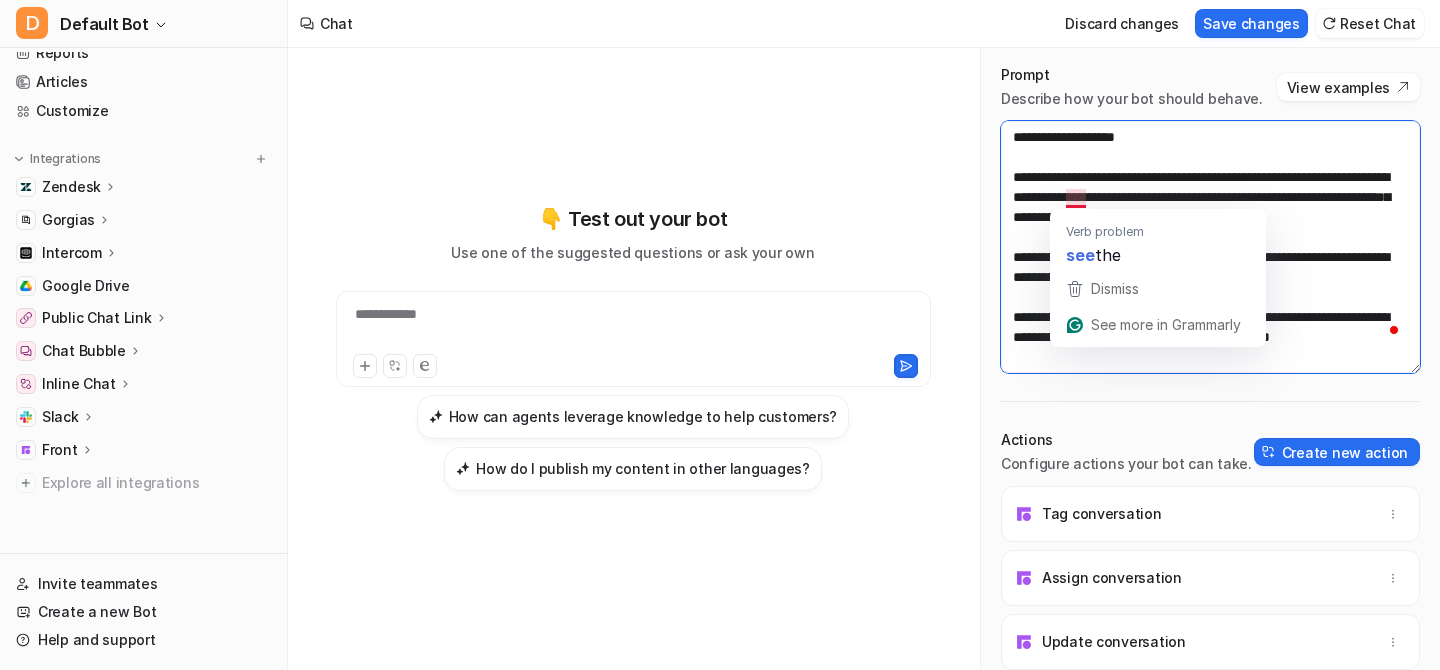 click on "**********" at bounding box center (1210, 247) 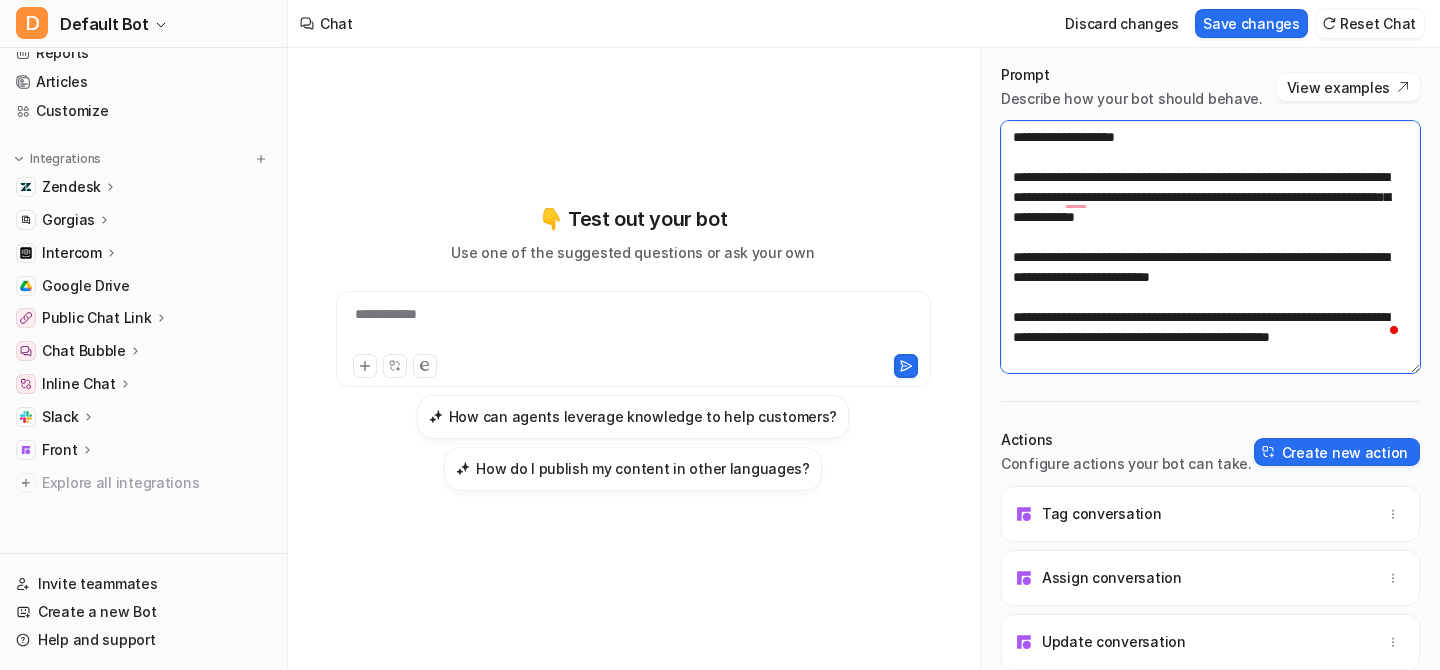 type on "**********" 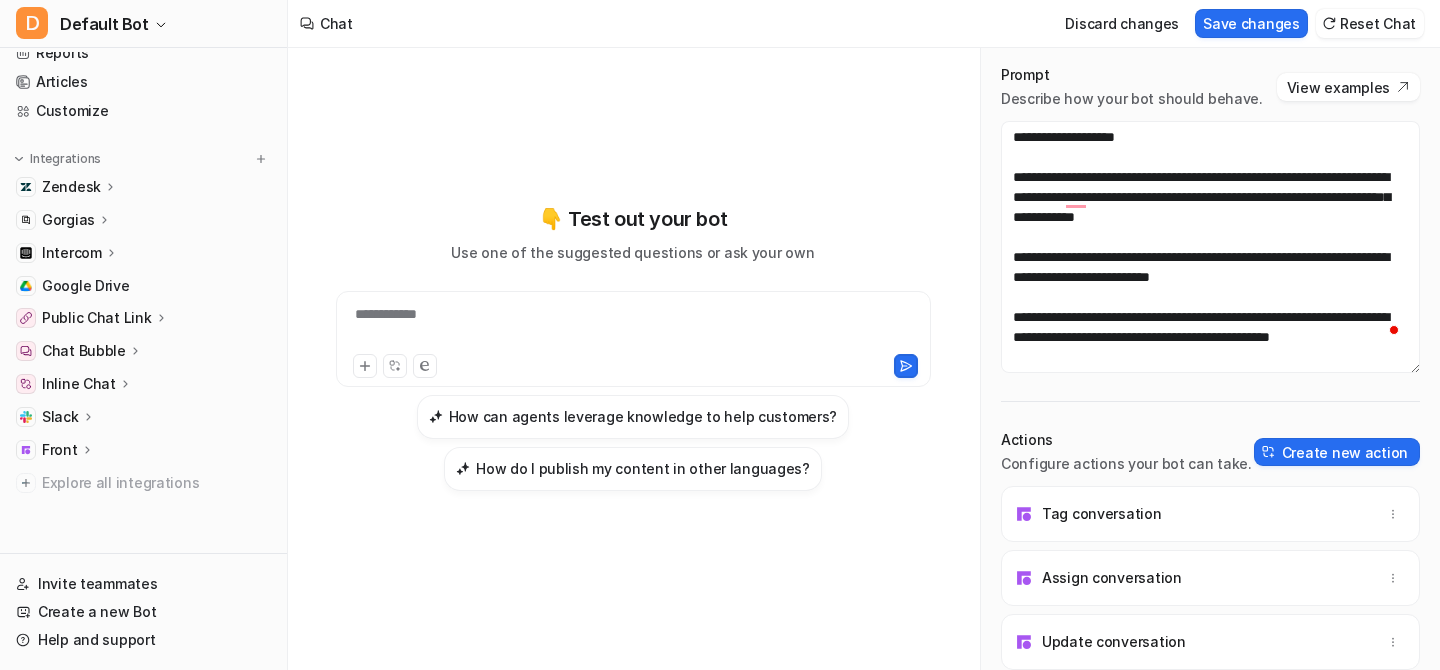 click on "Discard changes Save changes Reset Chat" at bounding box center (1240, 23) 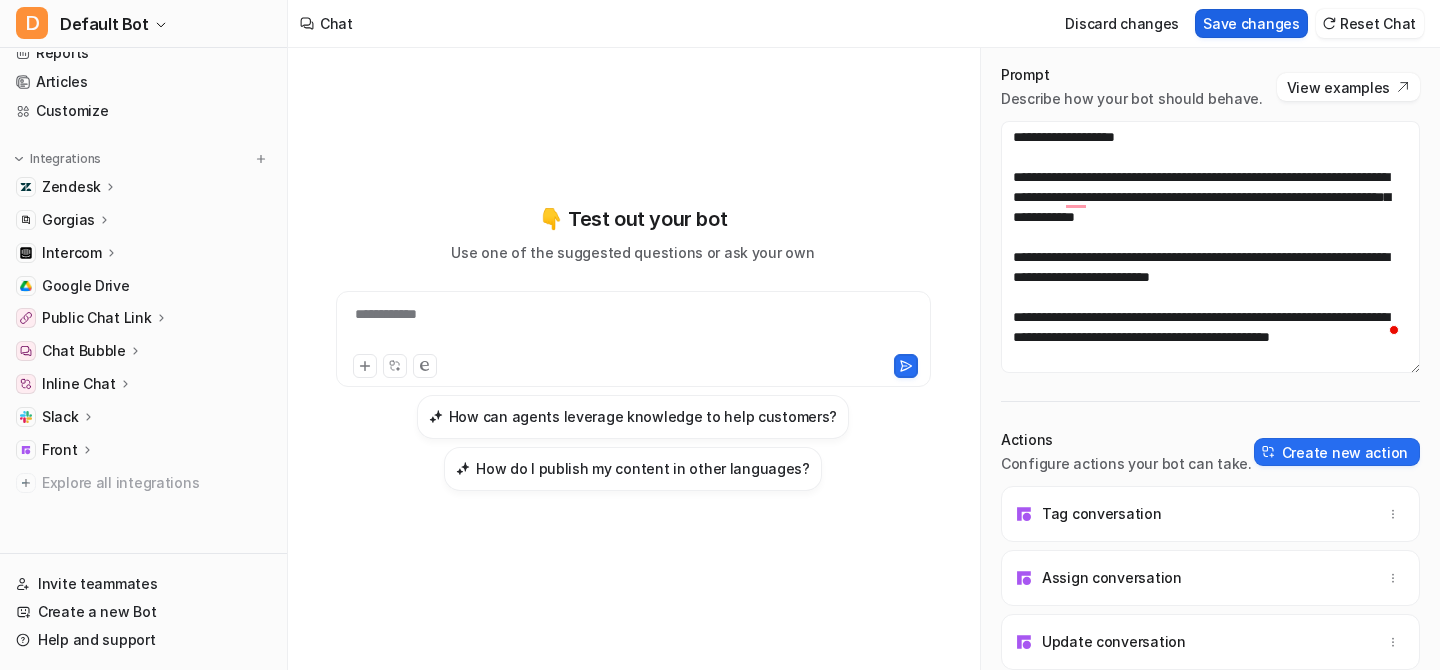 click on "Save changes" at bounding box center (1251, 23) 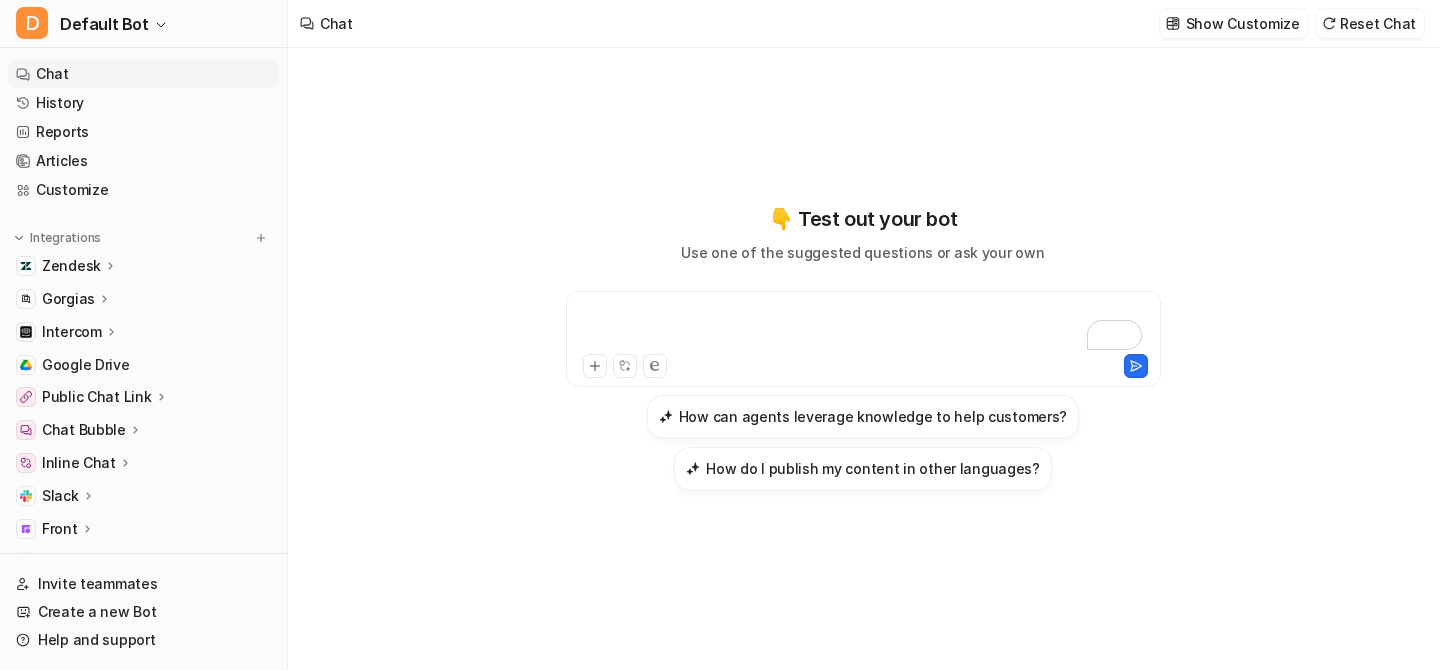 scroll, scrollTop: 0, scrollLeft: 0, axis: both 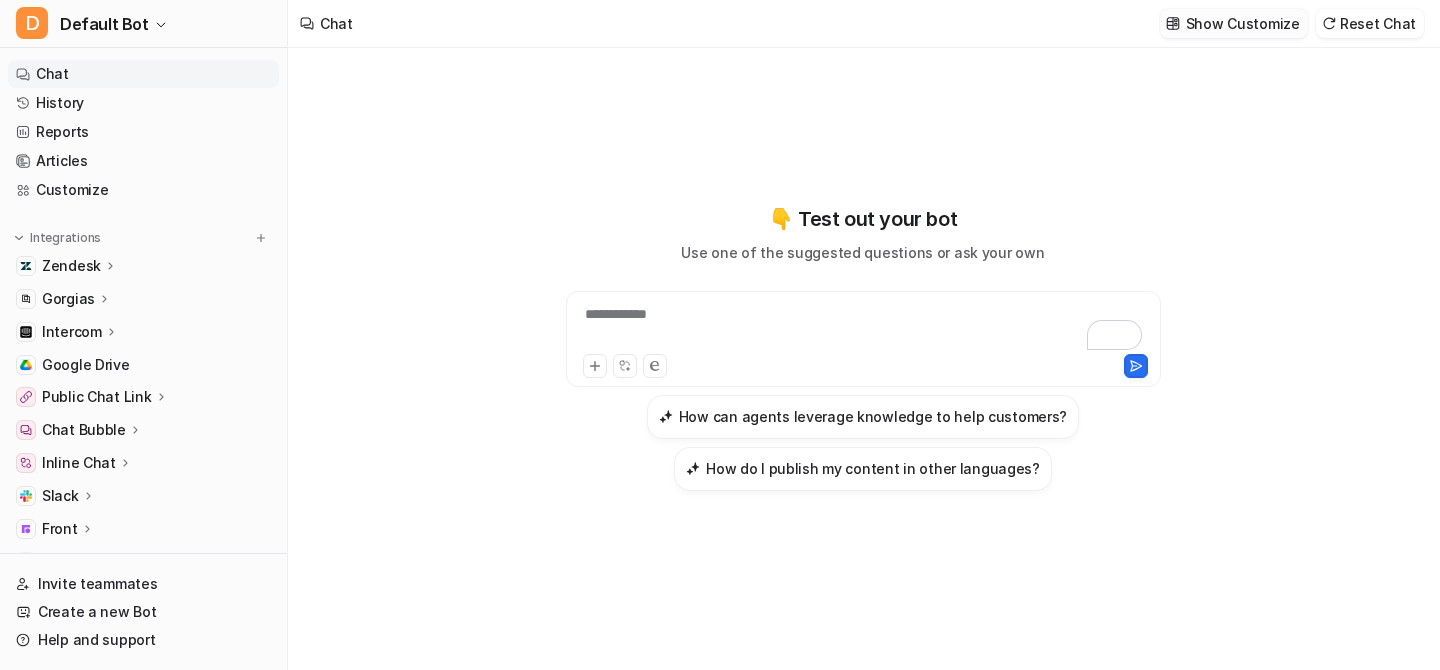 click on "Show Customize" at bounding box center [1243, 23] 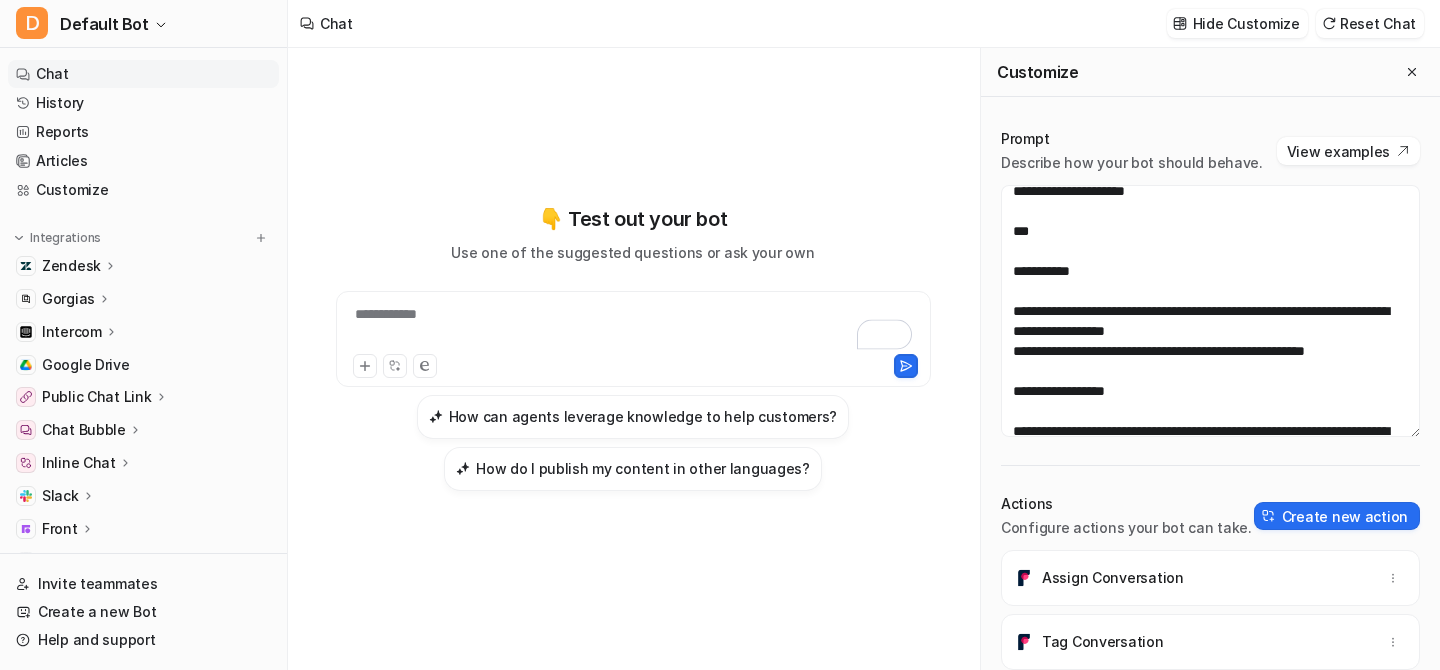scroll, scrollTop: 0, scrollLeft: 0, axis: both 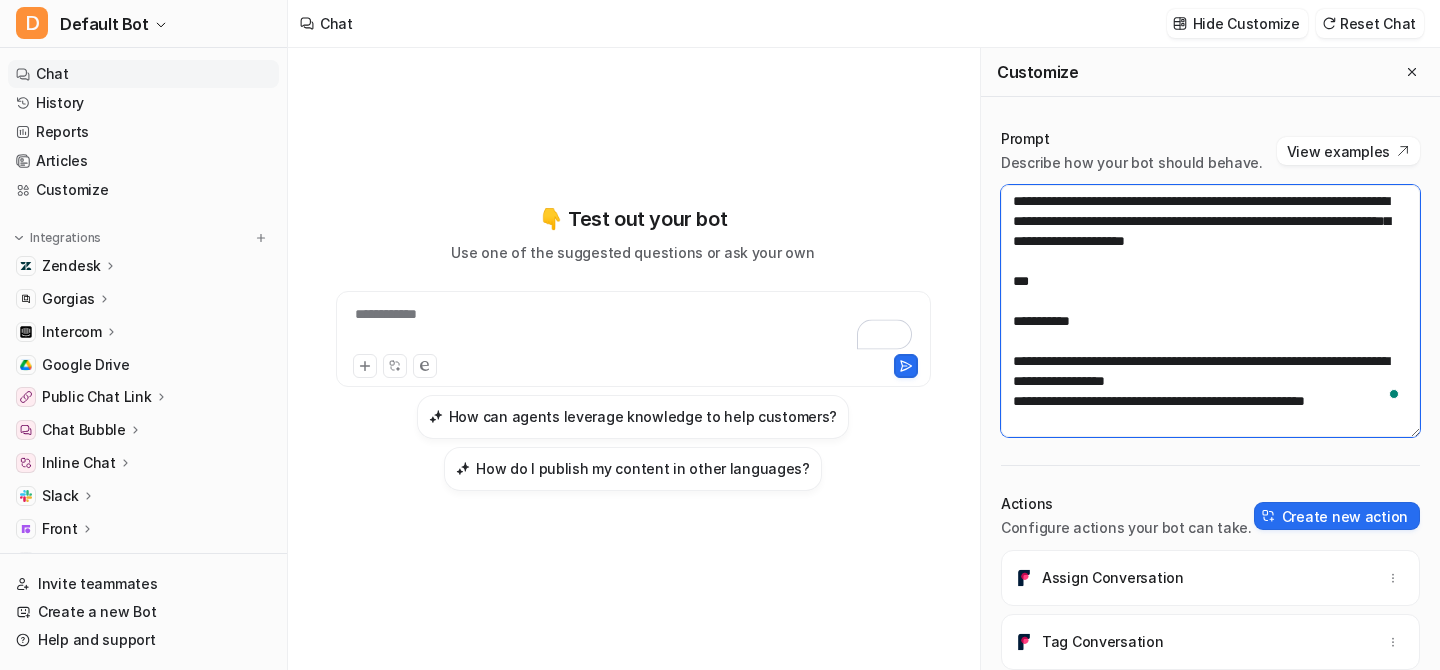 drag, startPoint x: 1040, startPoint y: 312, endPoint x: 1019, endPoint y: 155, distance: 158.39824 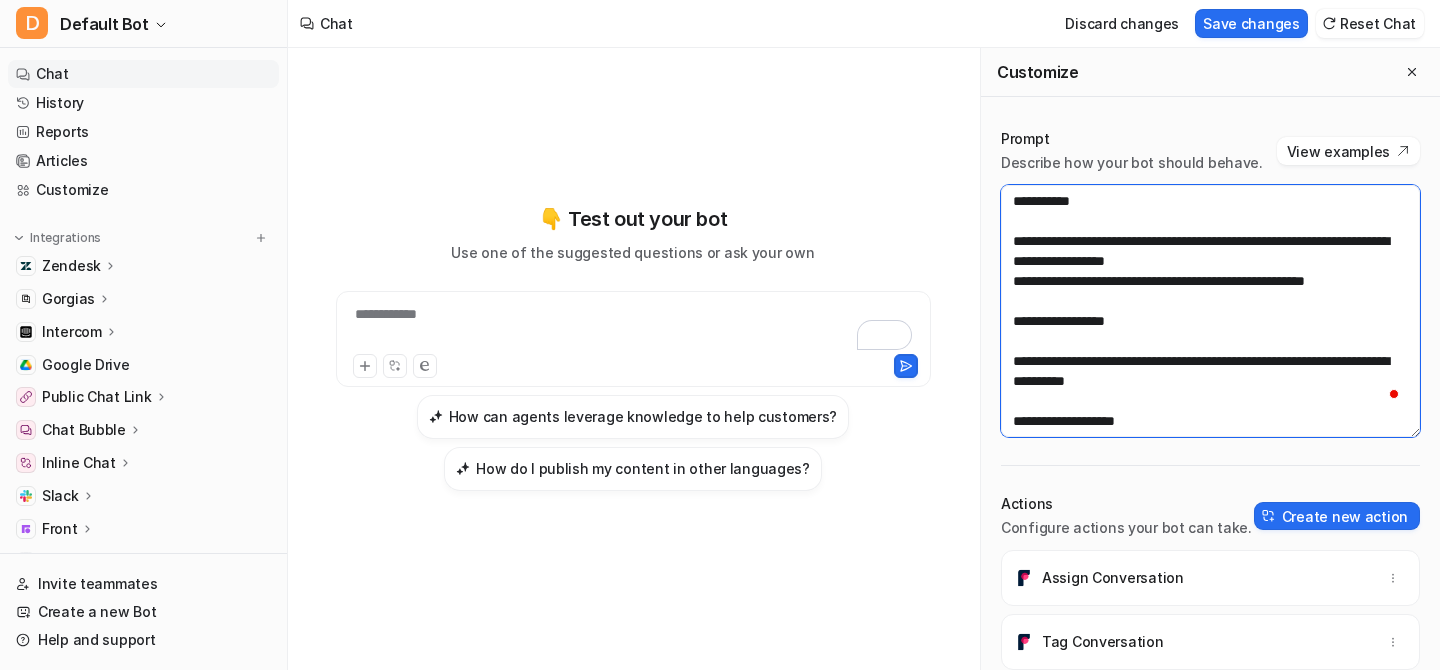 scroll, scrollTop: 36, scrollLeft: 0, axis: vertical 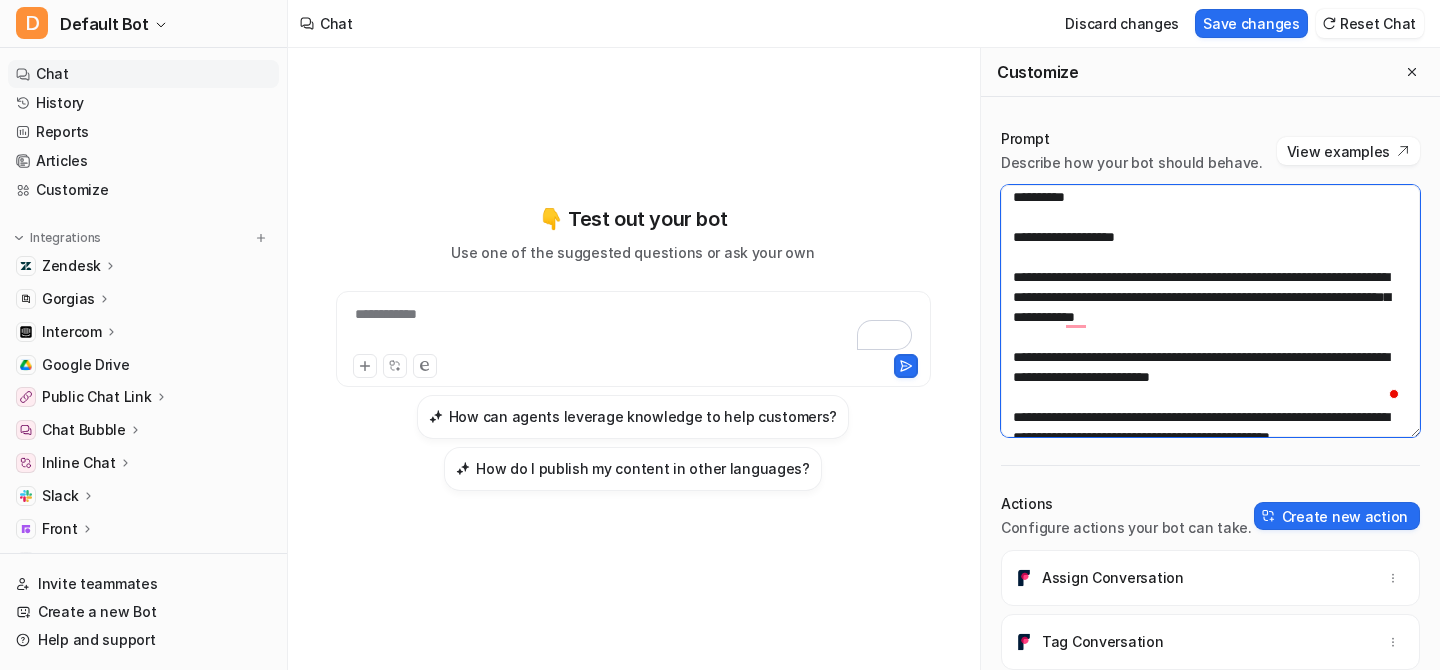 drag, startPoint x: 1103, startPoint y: 278, endPoint x: 1023, endPoint y: 274, distance: 80.09994 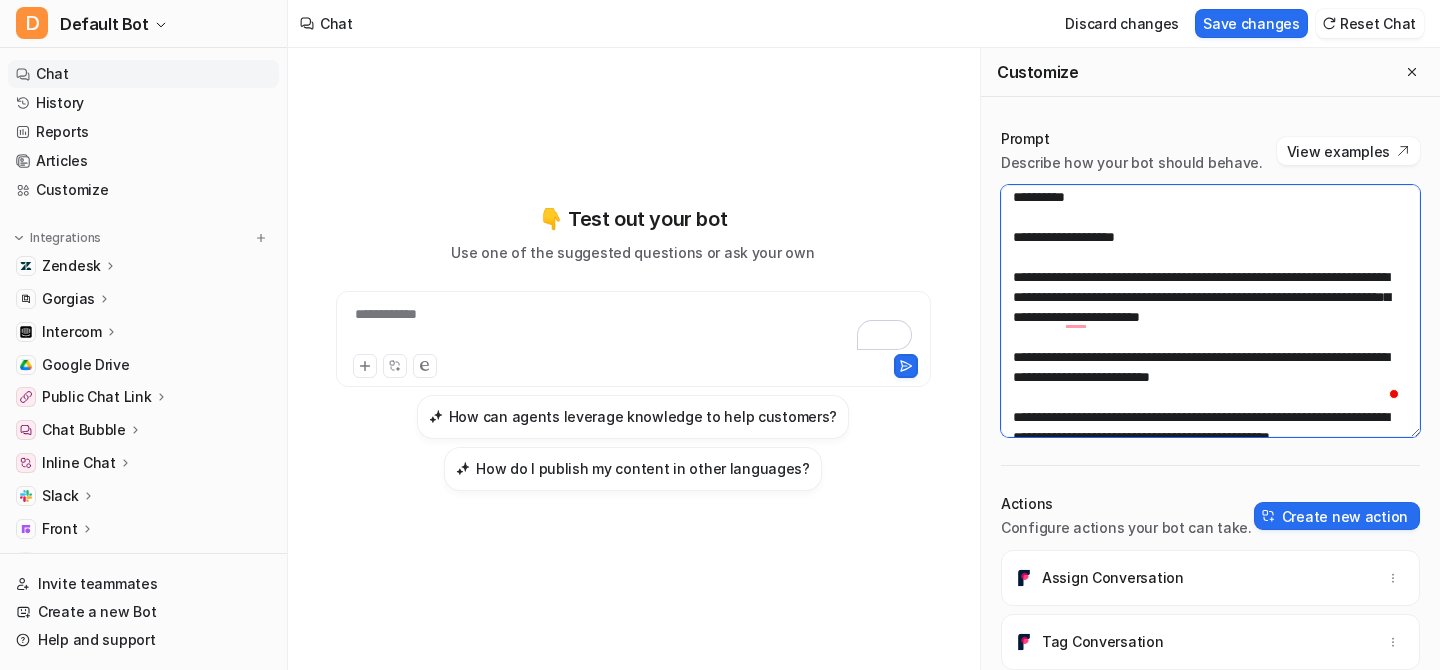 drag, startPoint x: 1204, startPoint y: 278, endPoint x: 1070, endPoint y: 278, distance: 134 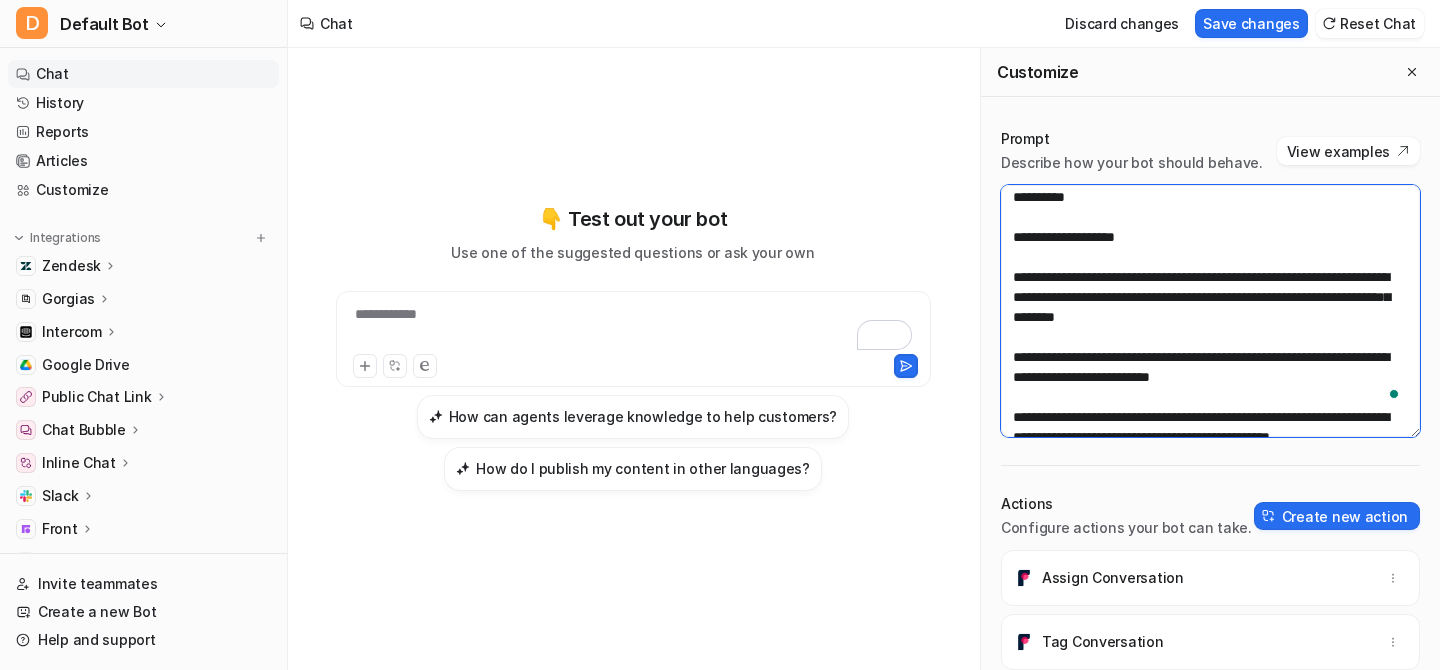 click on "**********" at bounding box center [1210, 311] 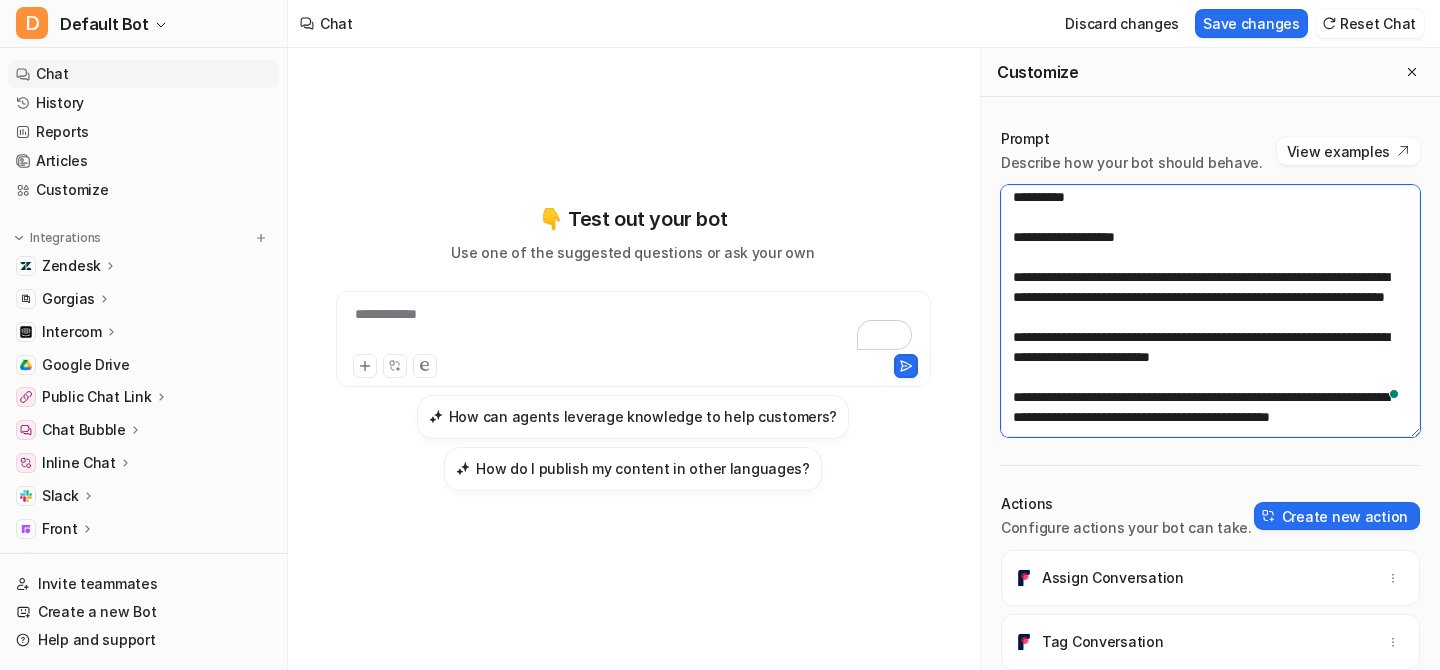 drag, startPoint x: 1141, startPoint y: 320, endPoint x: 1290, endPoint y: 320, distance: 149 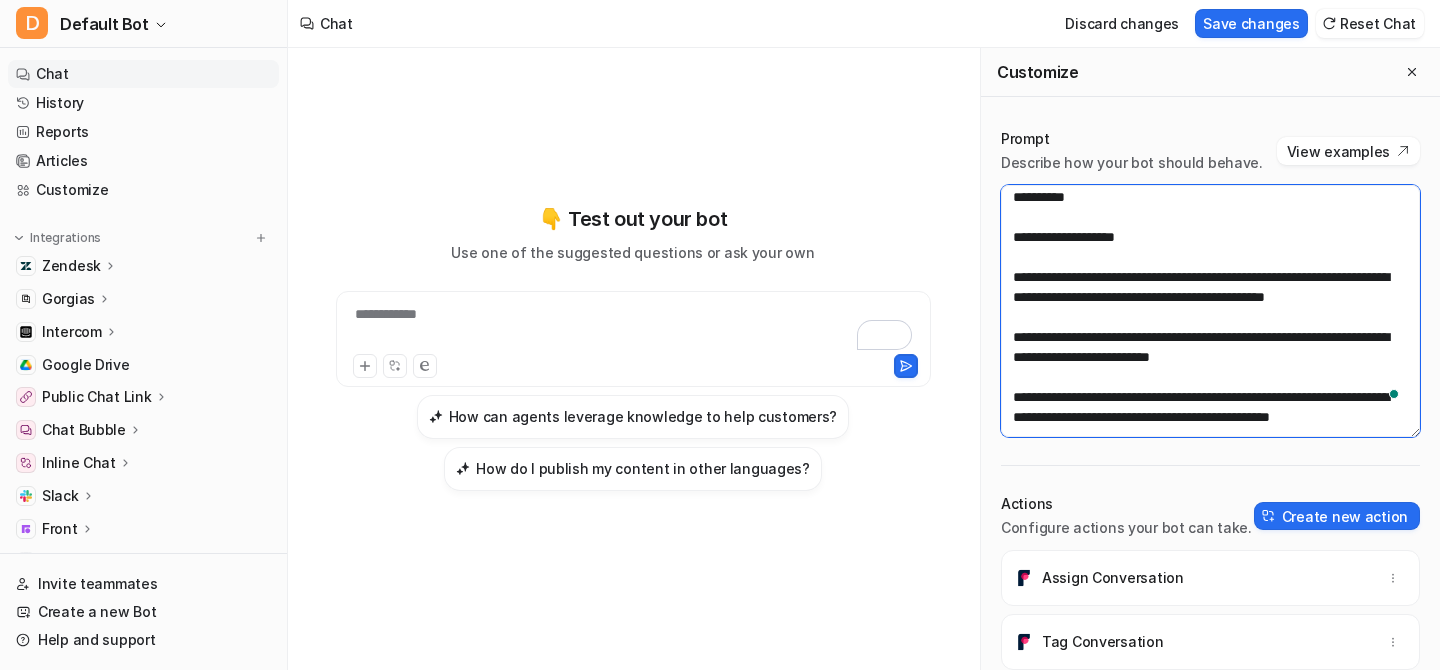 click on "**********" at bounding box center [1210, 311] 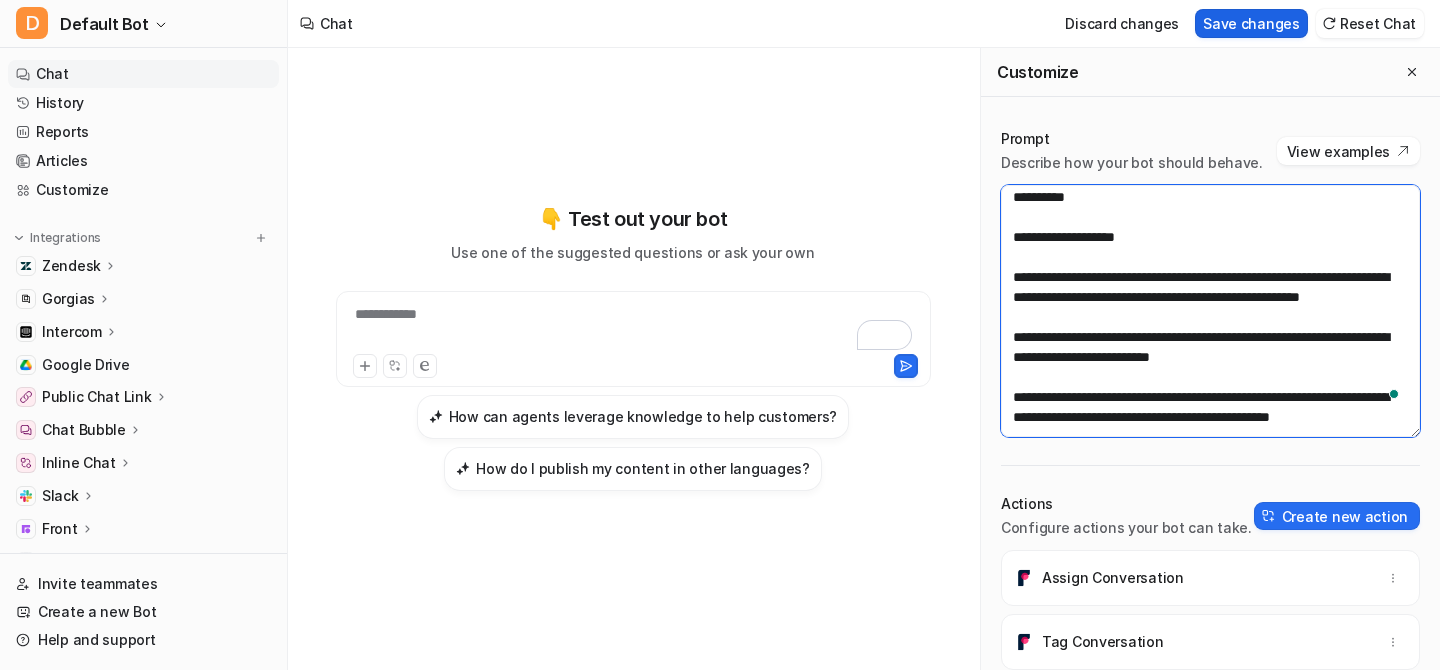 type on "**********" 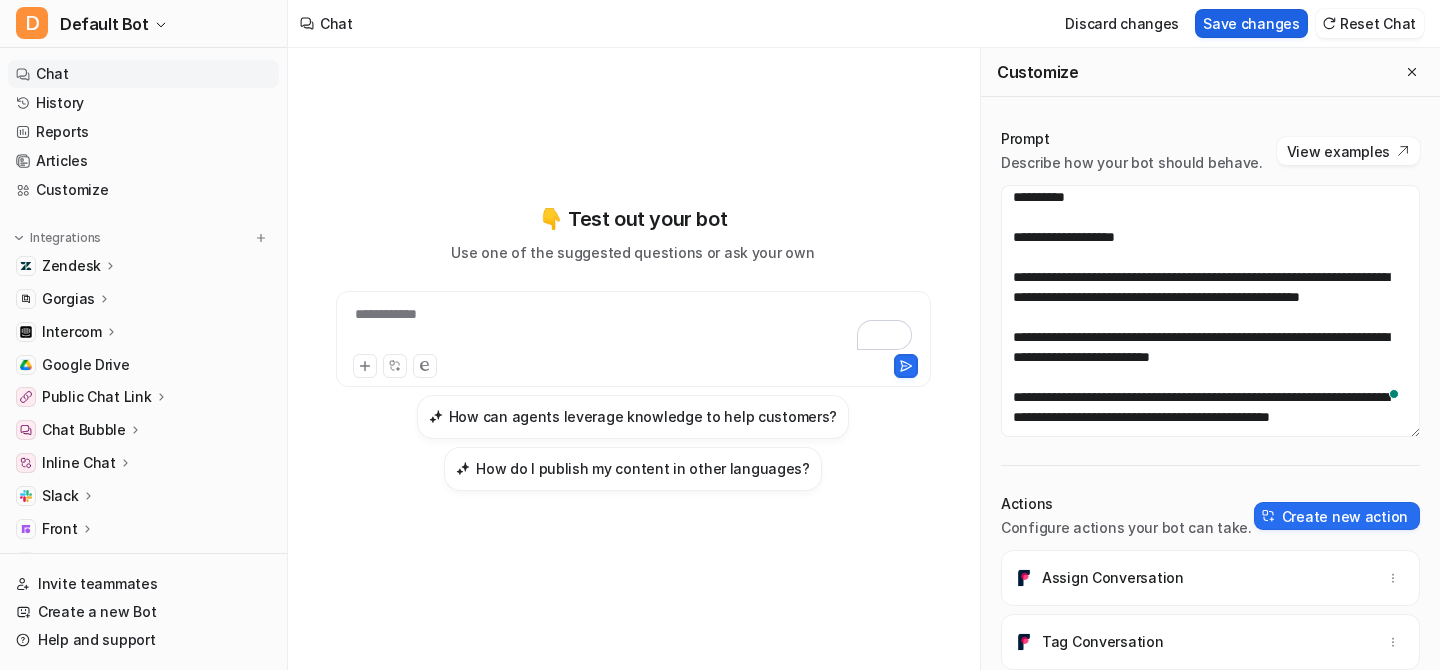 click on "Save changes" at bounding box center (1251, 23) 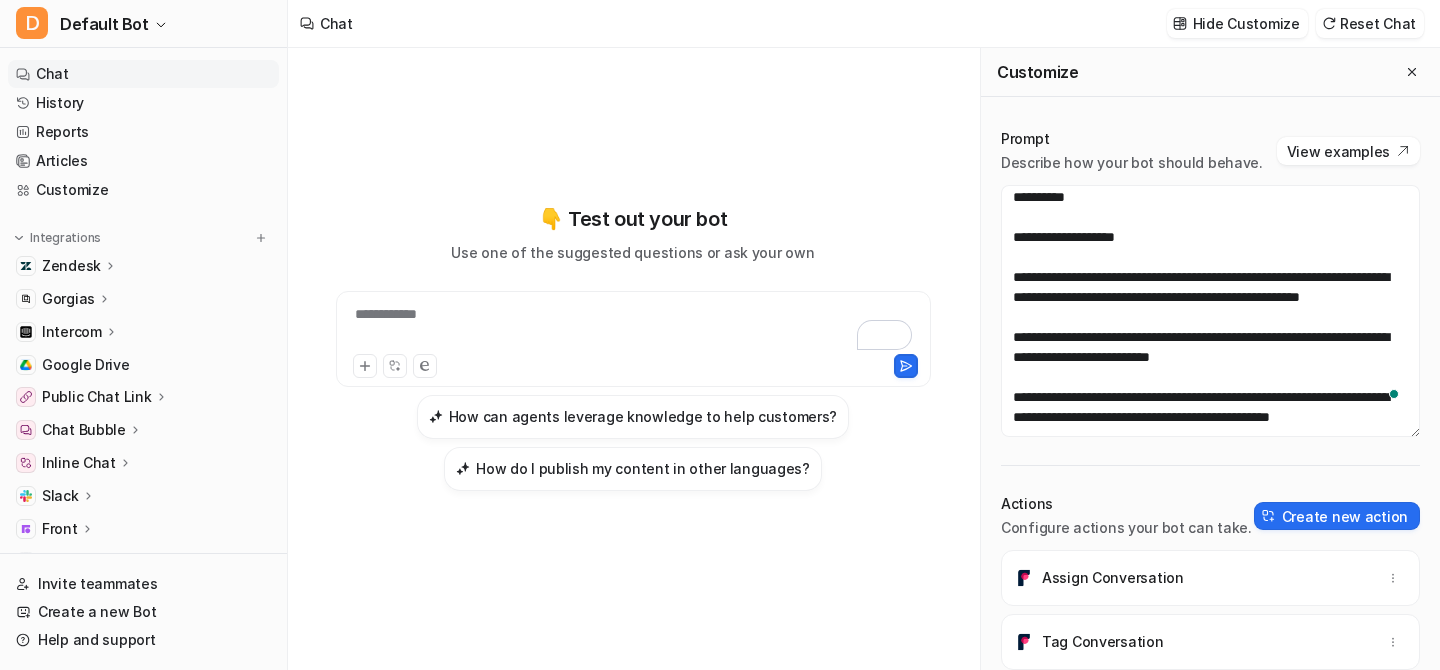 click on "**********" at bounding box center [633, 327] 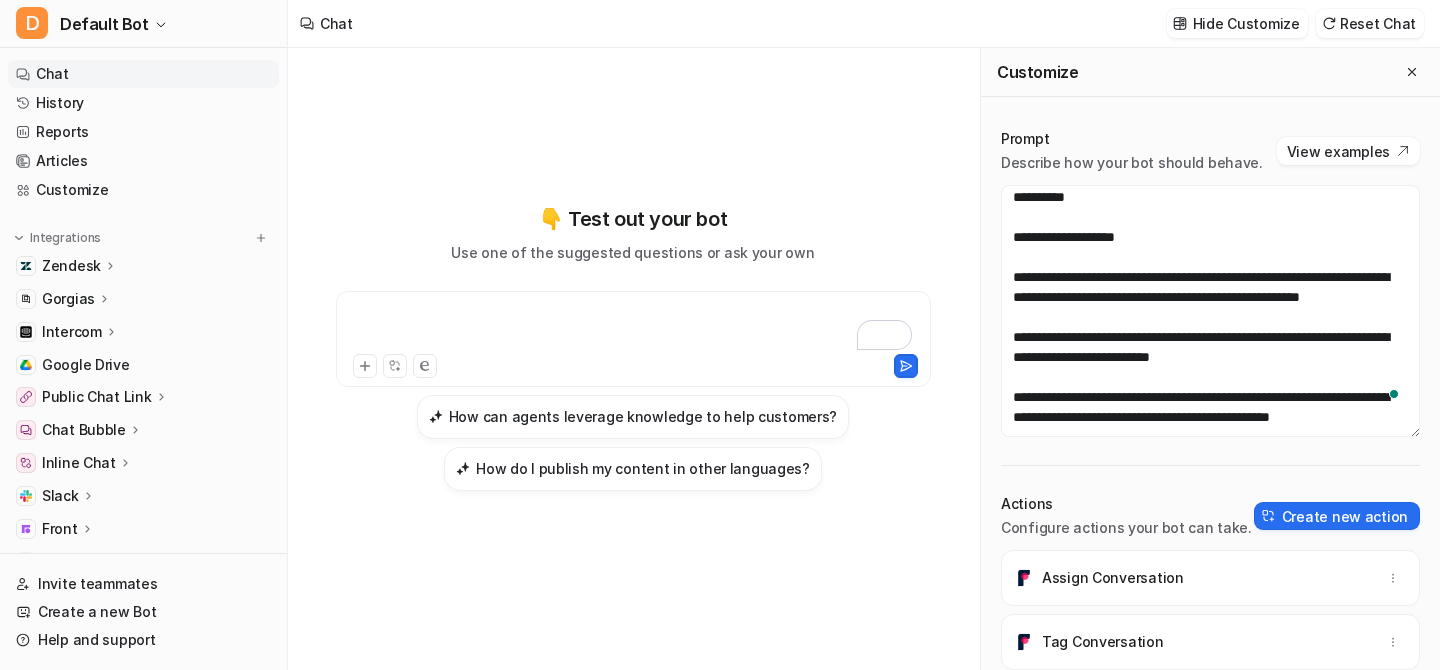 type 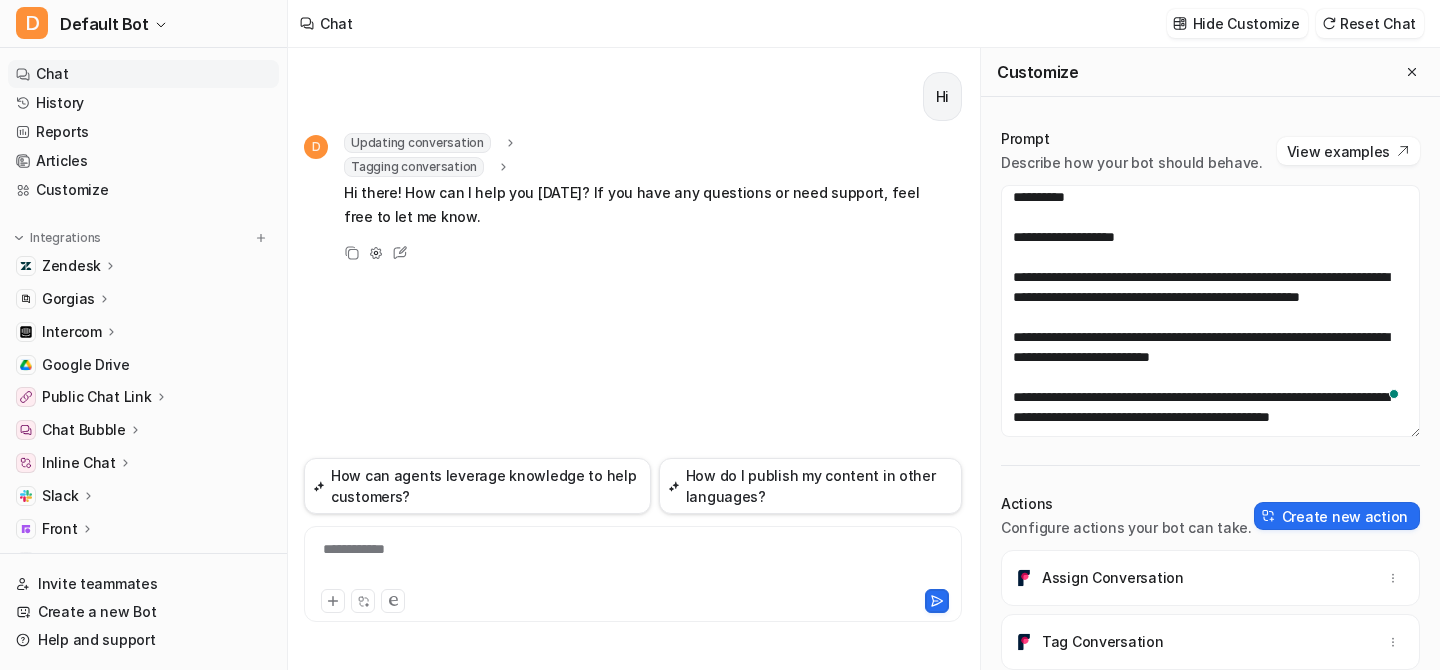 click 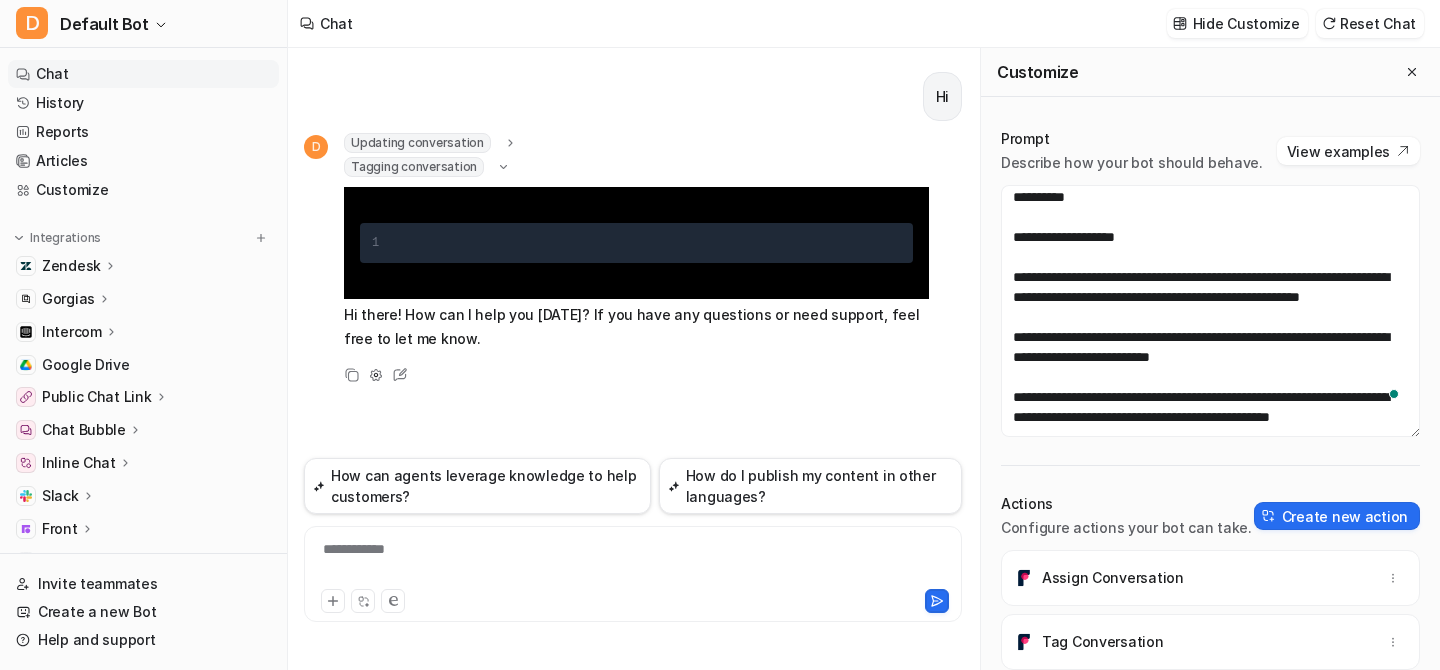 click 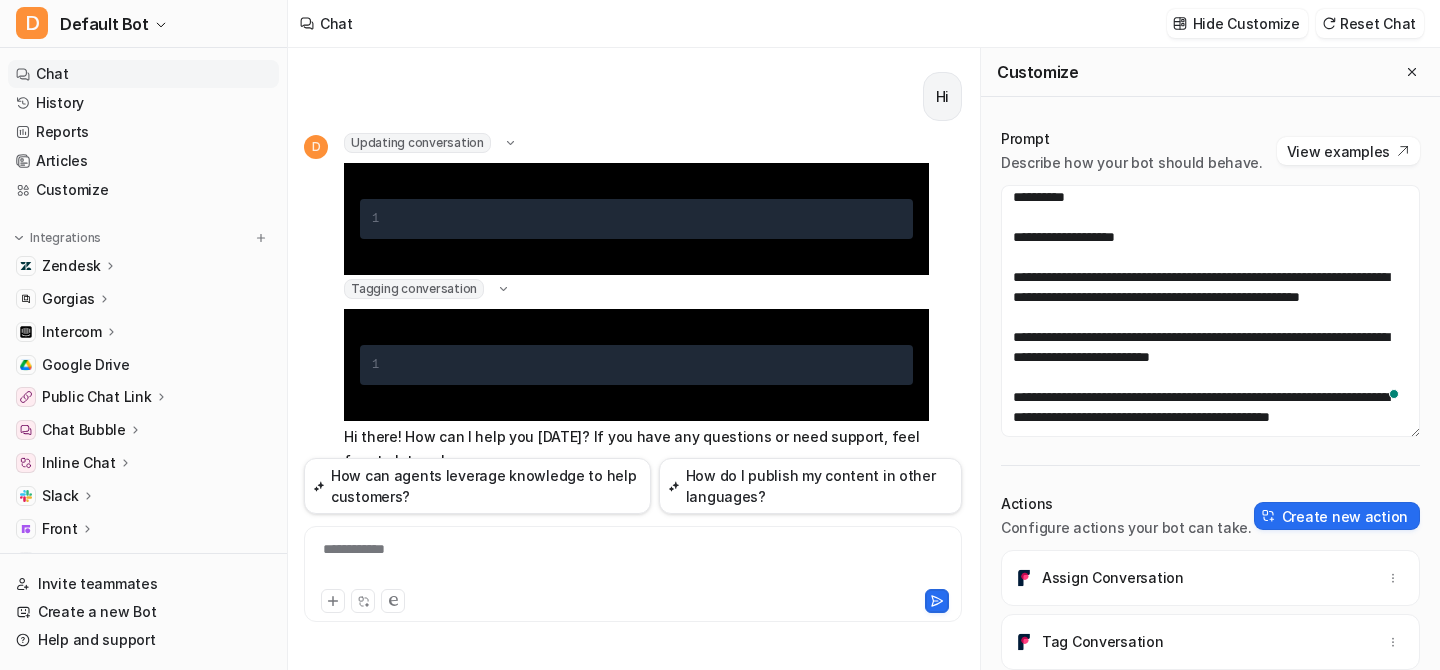 click 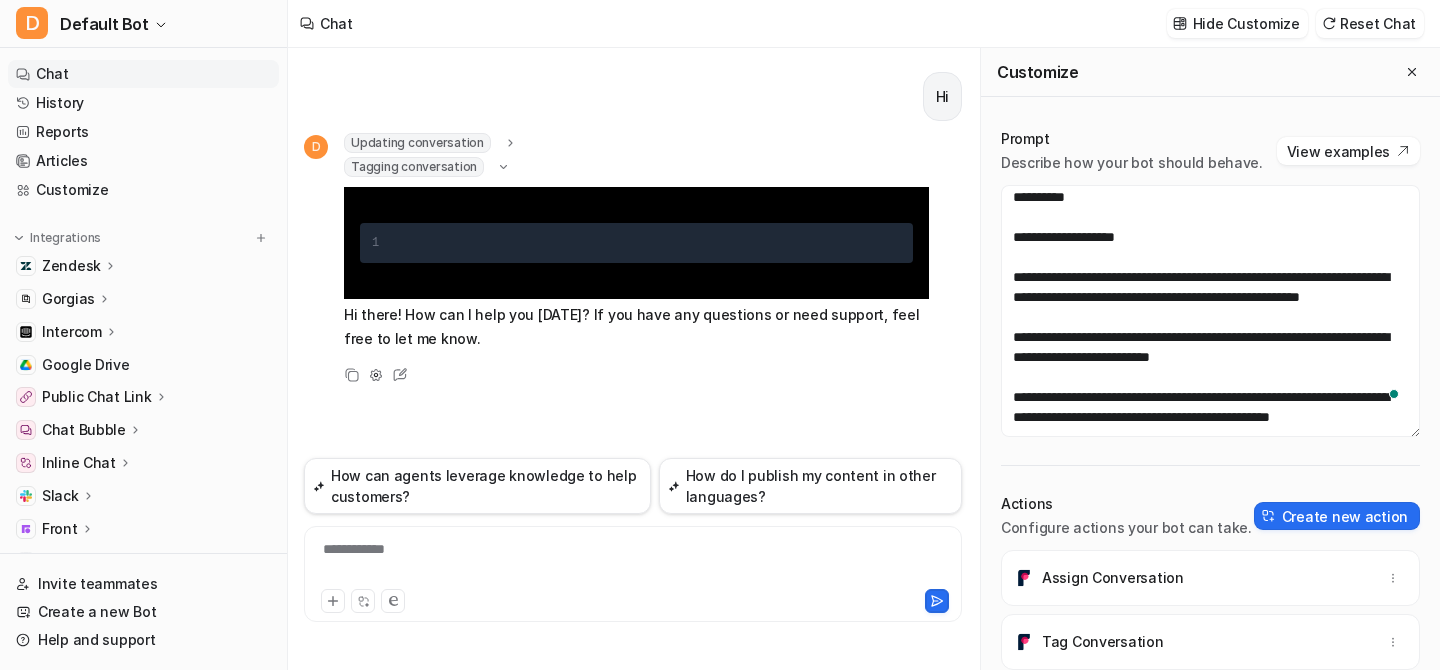 click 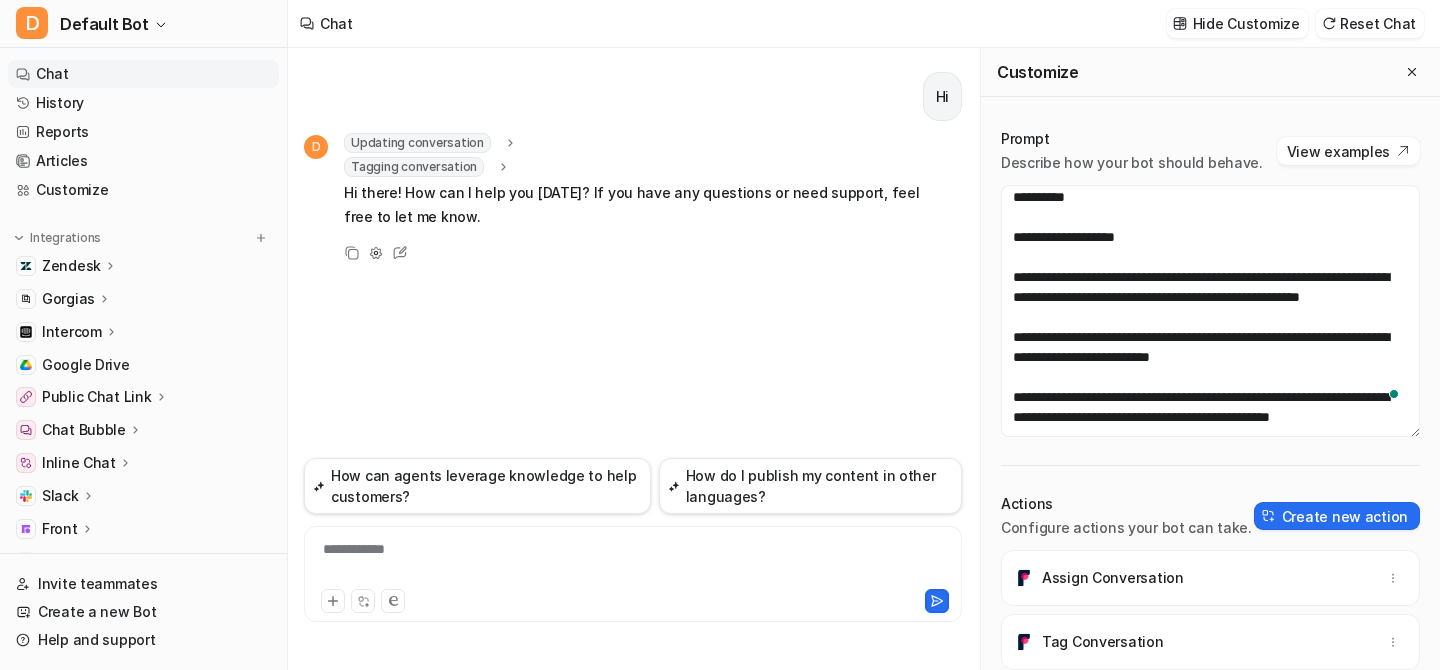 click 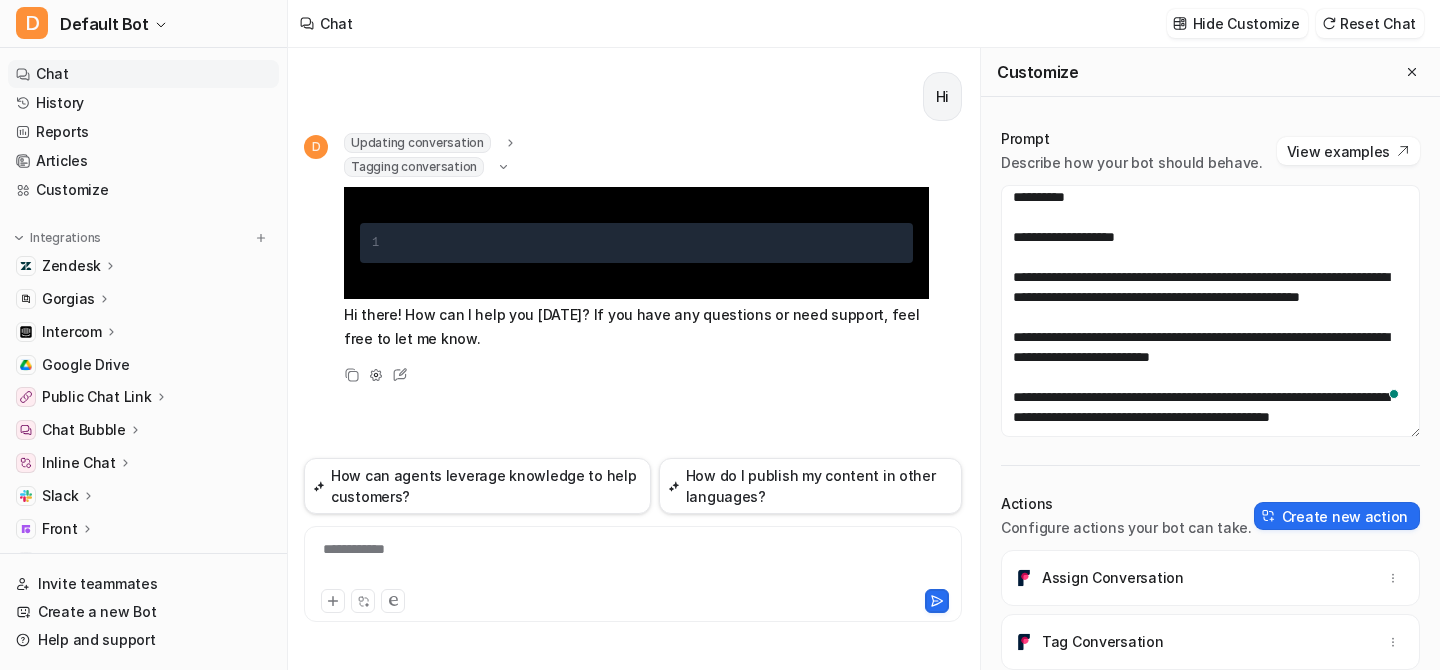 click 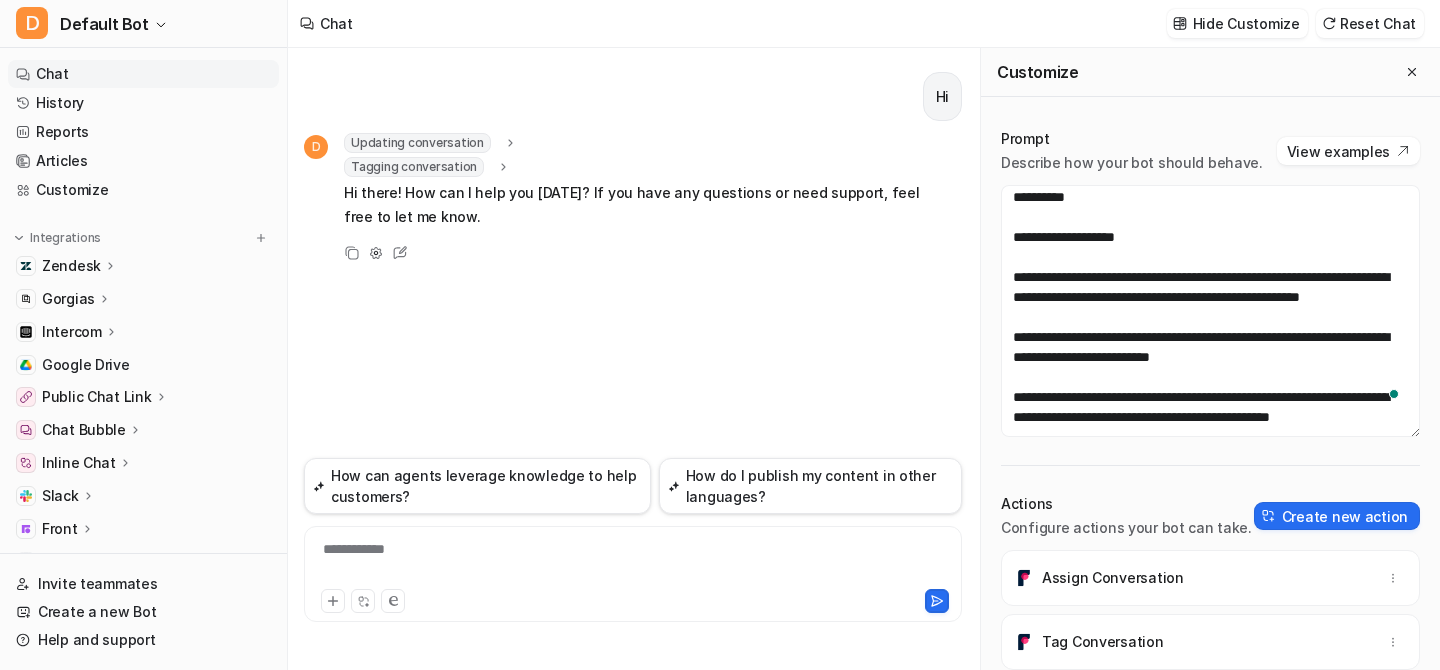 scroll, scrollTop: 240, scrollLeft: 0, axis: vertical 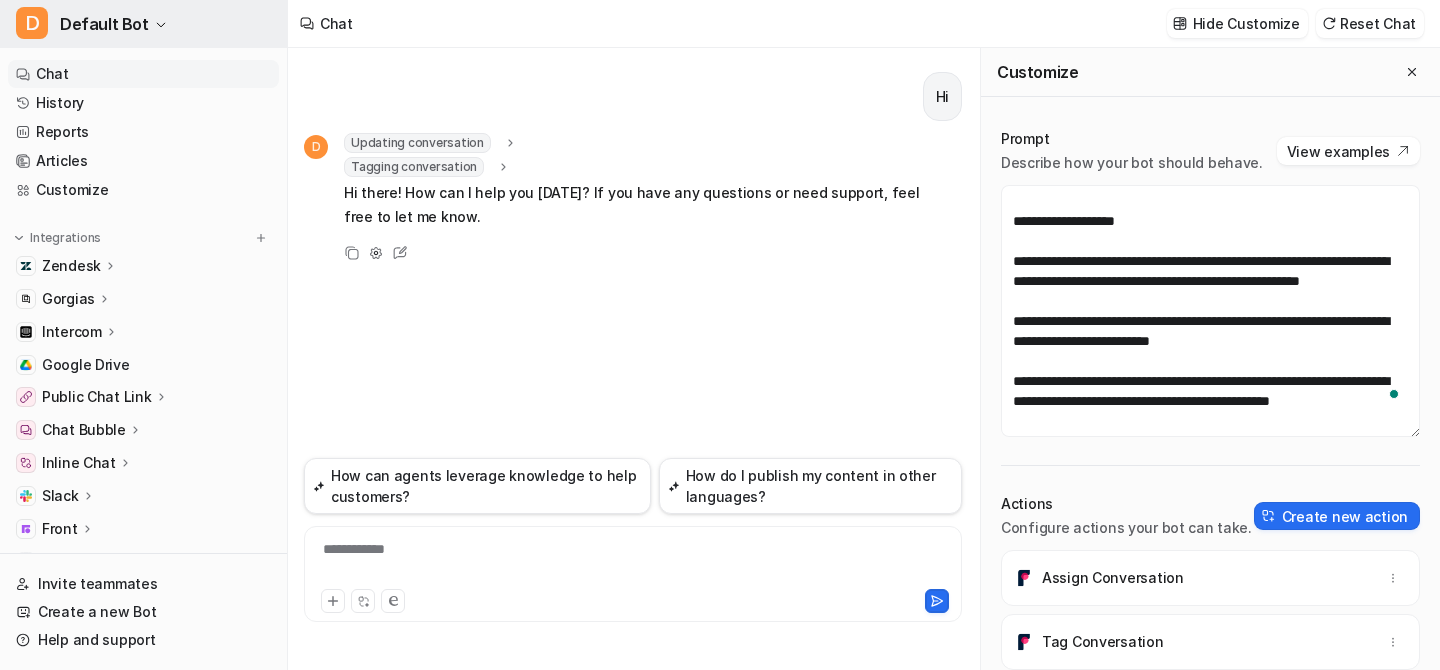 click on "Default Bot" at bounding box center [104, 24] 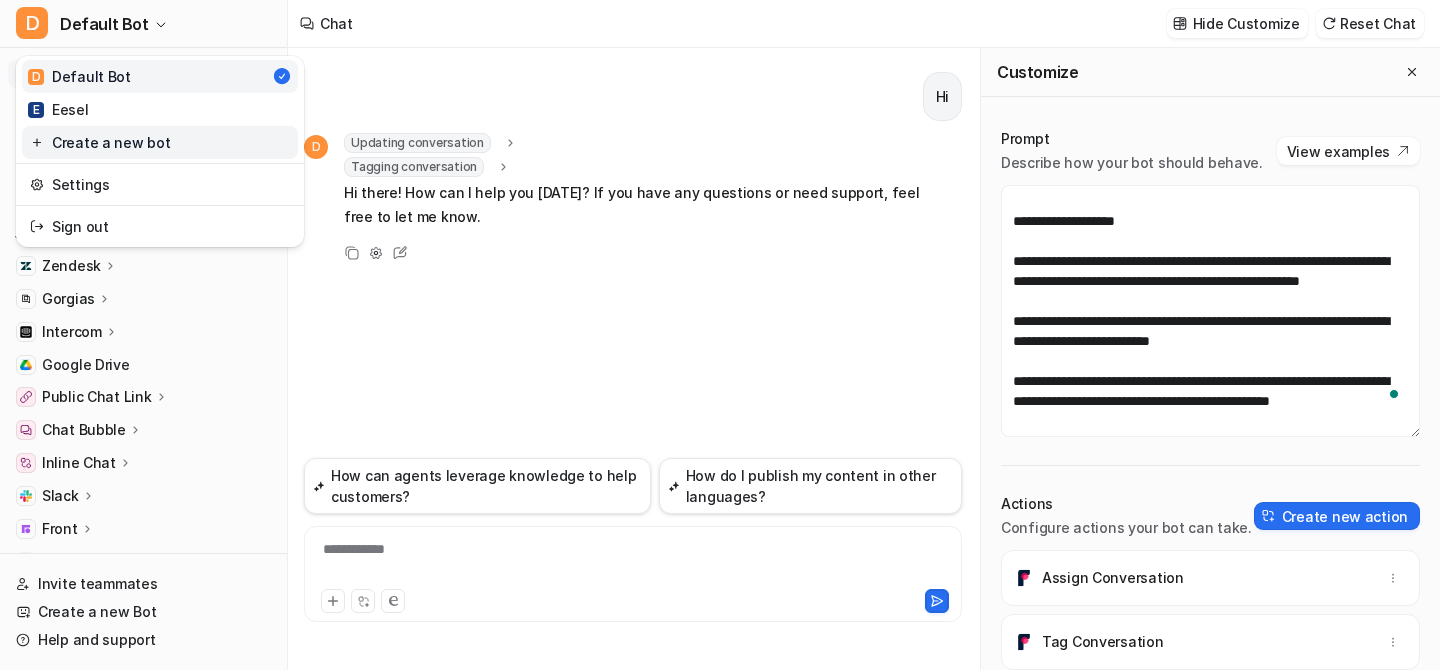 click on "Create a new bot" at bounding box center (160, 142) 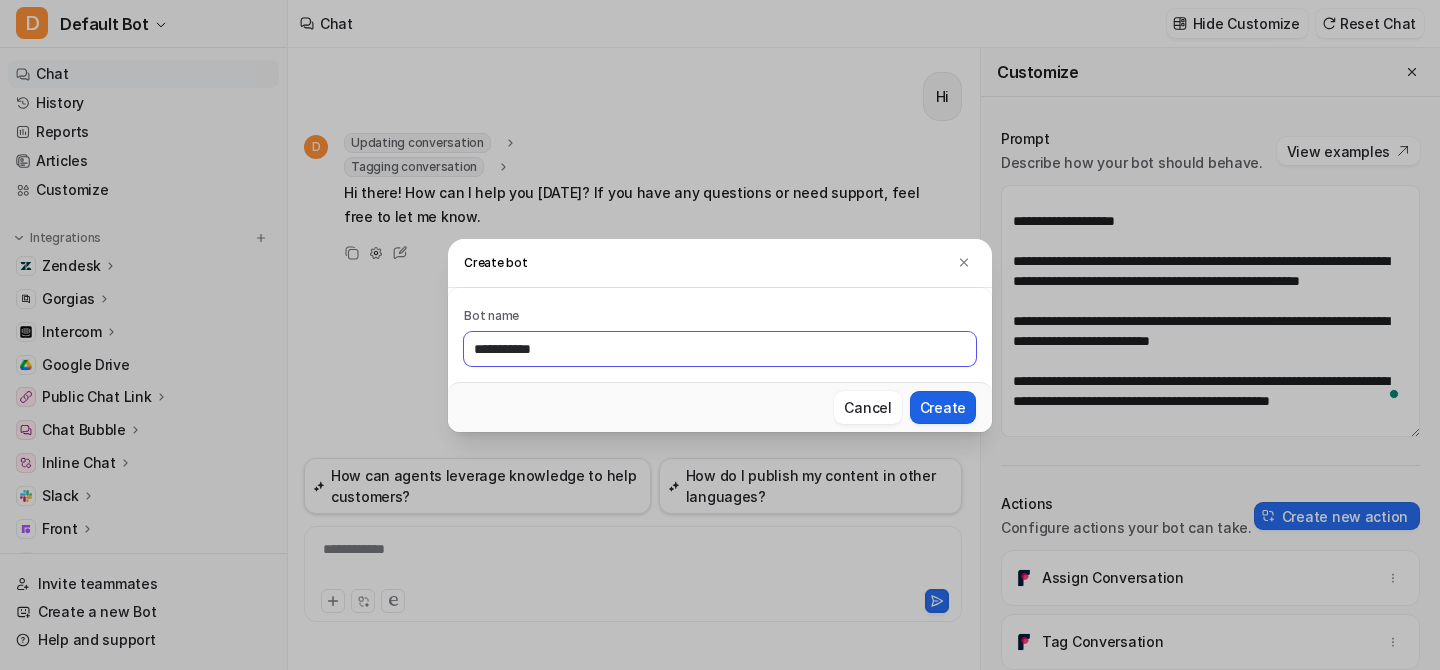 type on "**********" 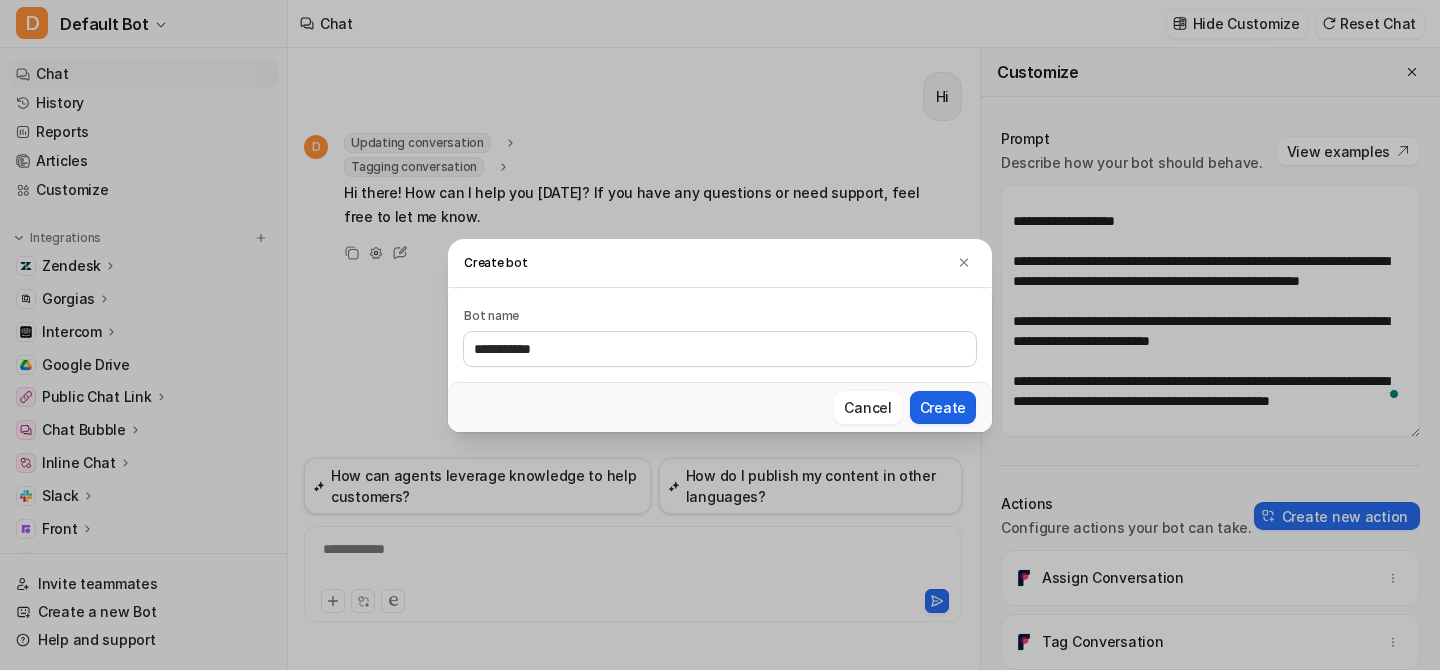 click on "Create" at bounding box center [943, 407] 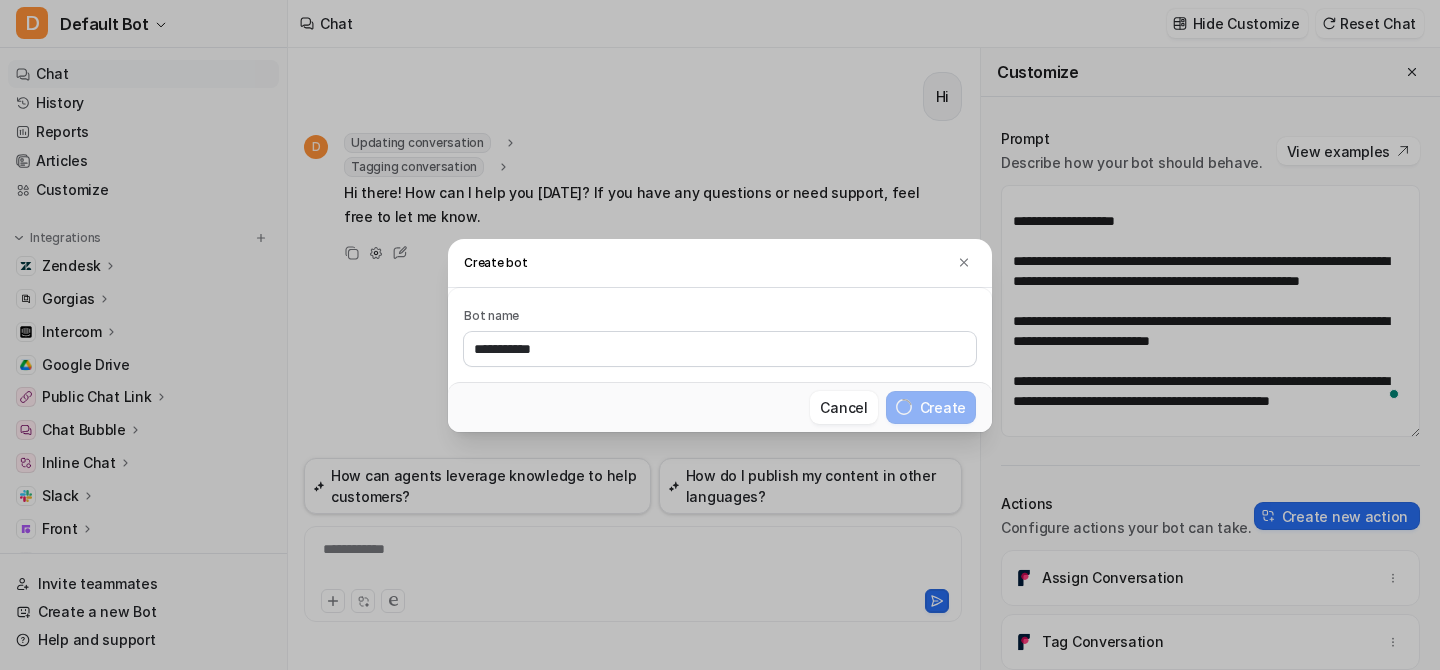 type 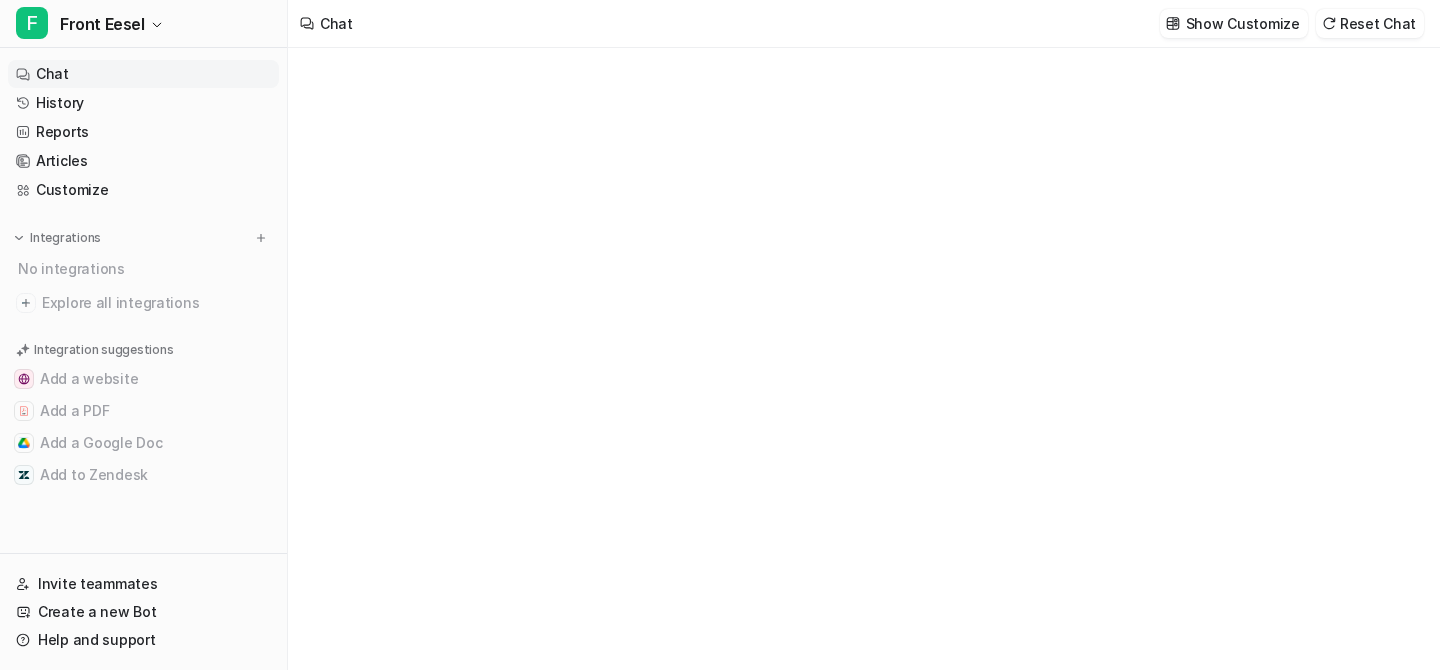 type on "**********" 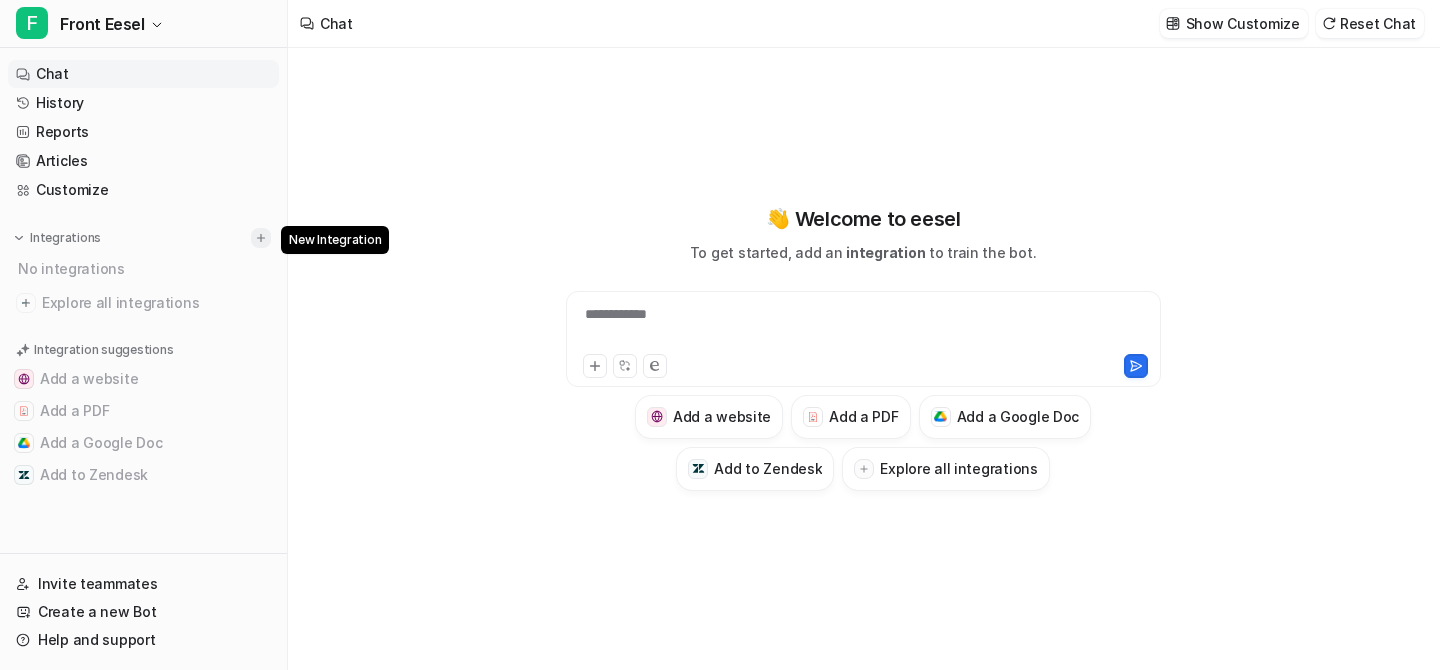 click at bounding box center (261, 238) 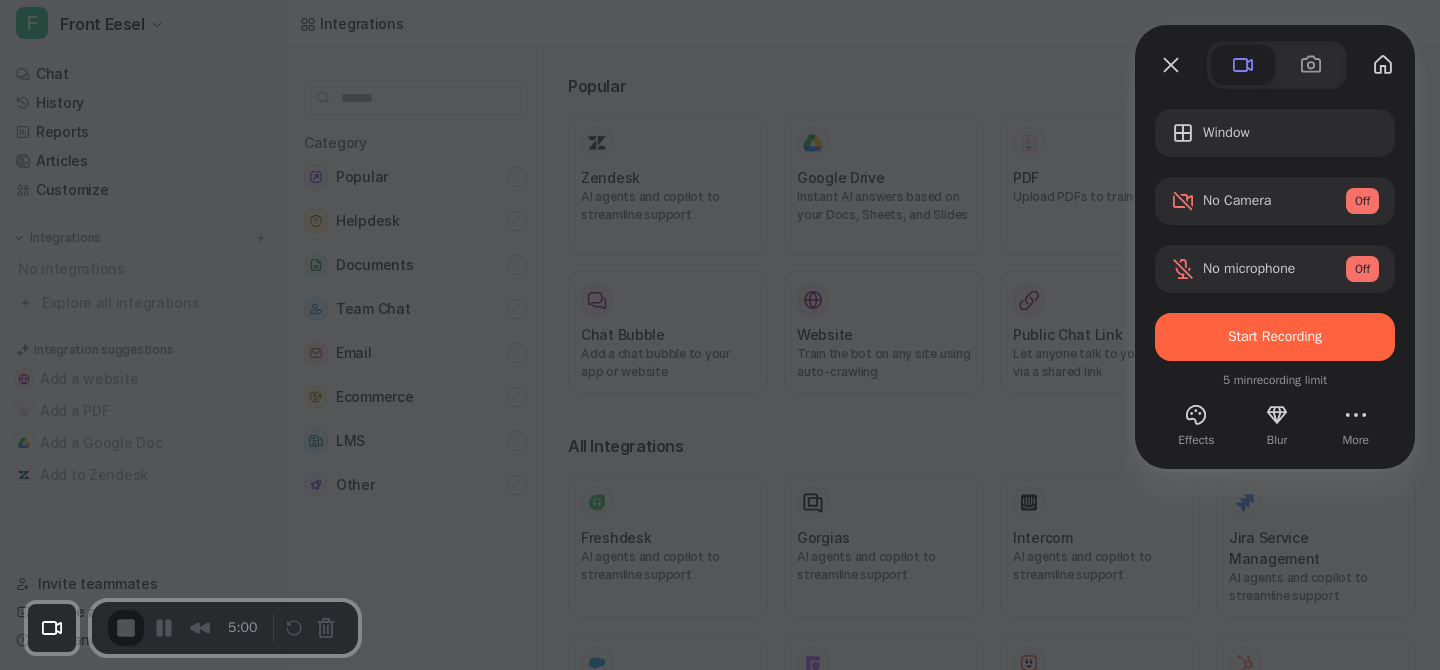 click at bounding box center (720, 335) 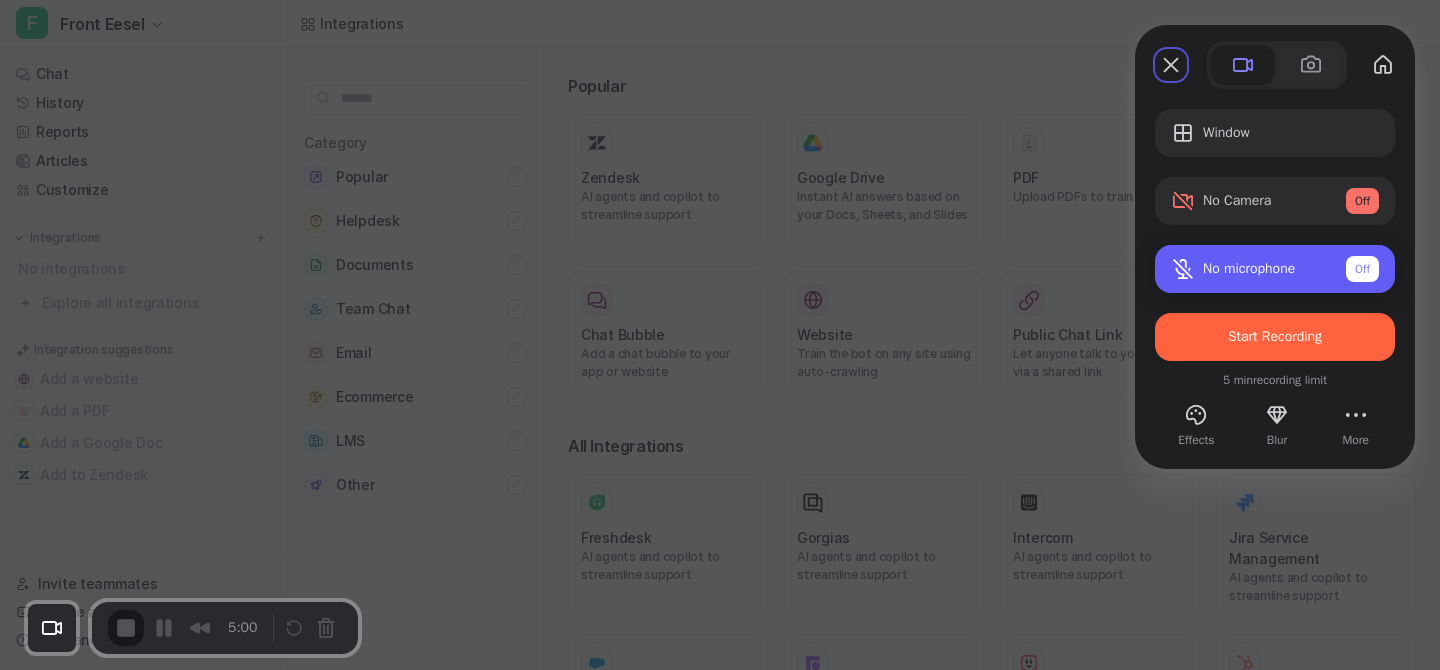 click on "No microphone Off" at bounding box center (1291, 269) 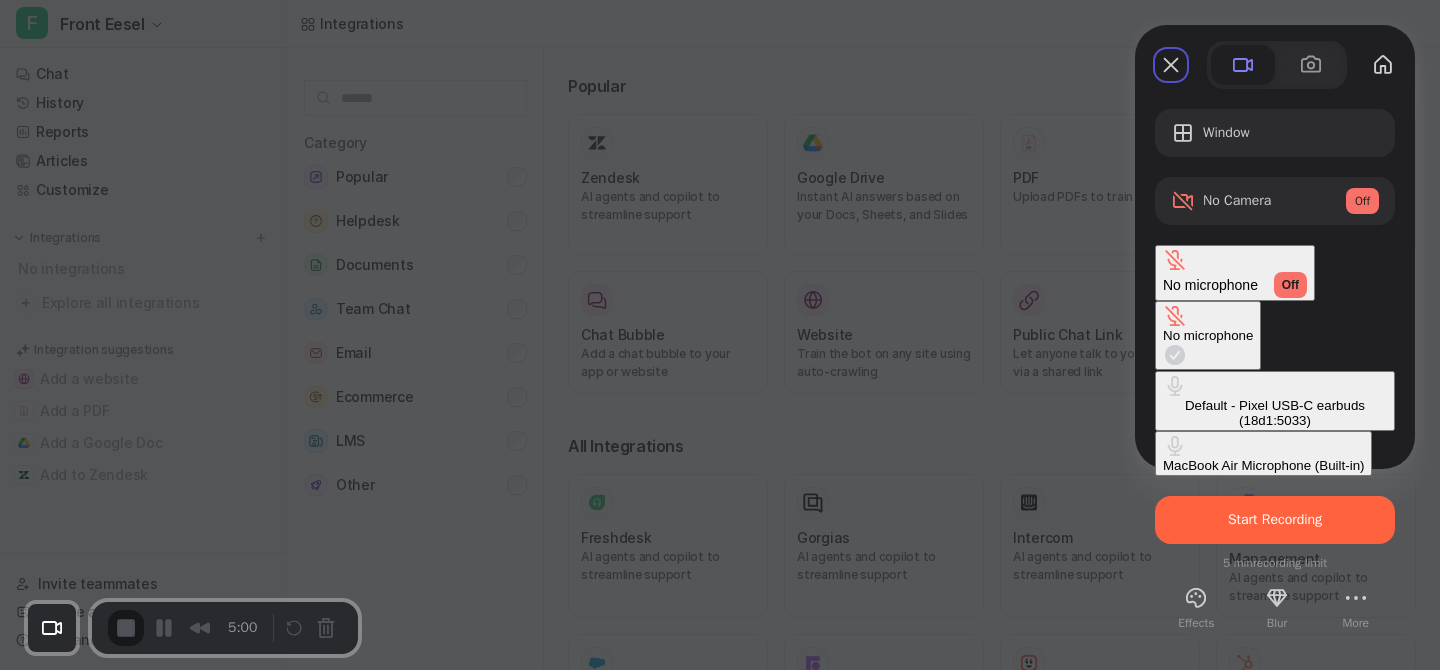 click on "Default - Pixel USB-C earbuds (18d1:5033)" at bounding box center [1275, 413] 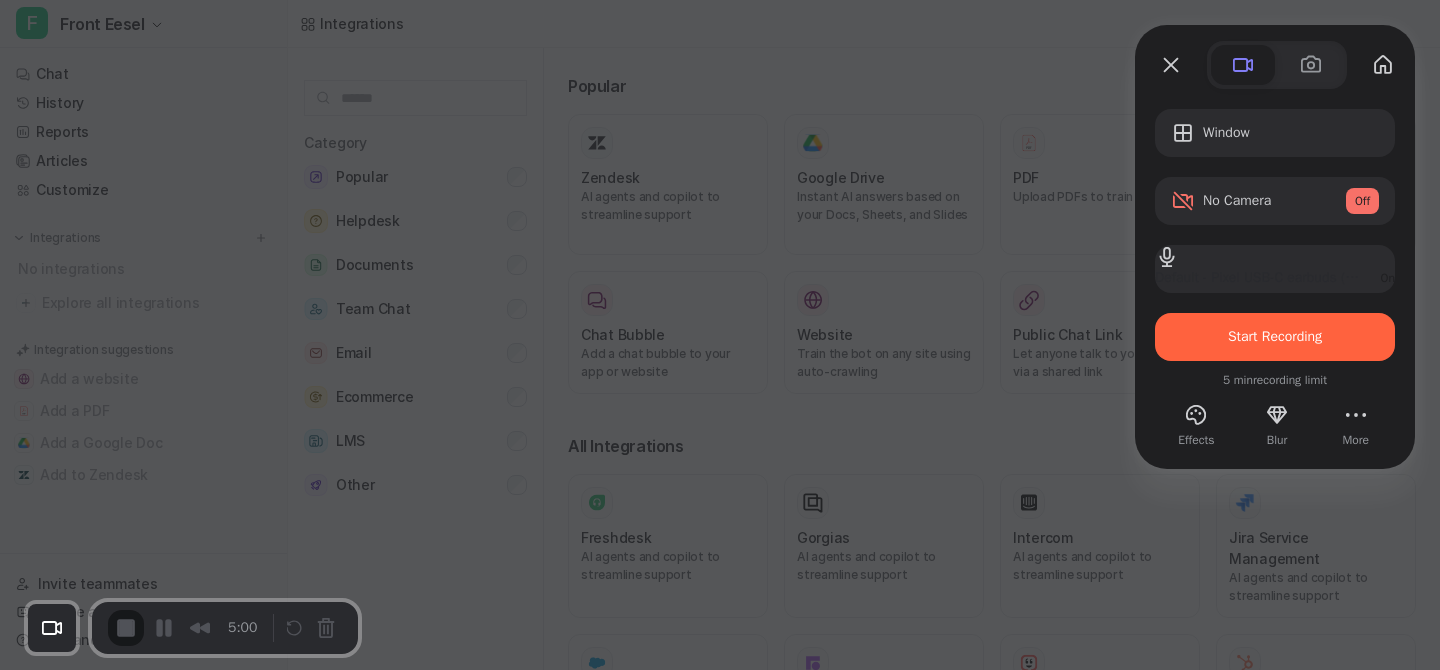 click on "Window No Camera Off Default - Pixel USB-C earbuds (18d1:5033) On Start Recording 5 min  recording limit Effects Blur More" at bounding box center (1275, 269) 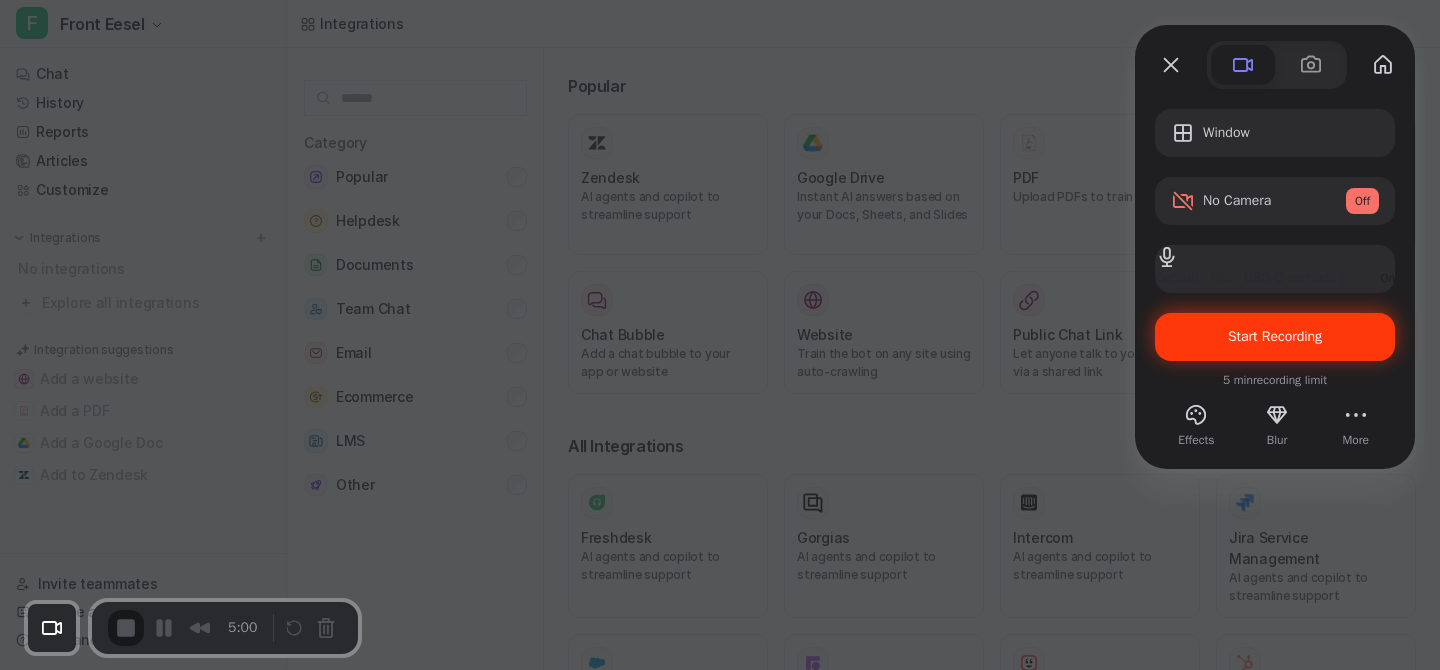 click on "Start Recording" at bounding box center [1275, 337] 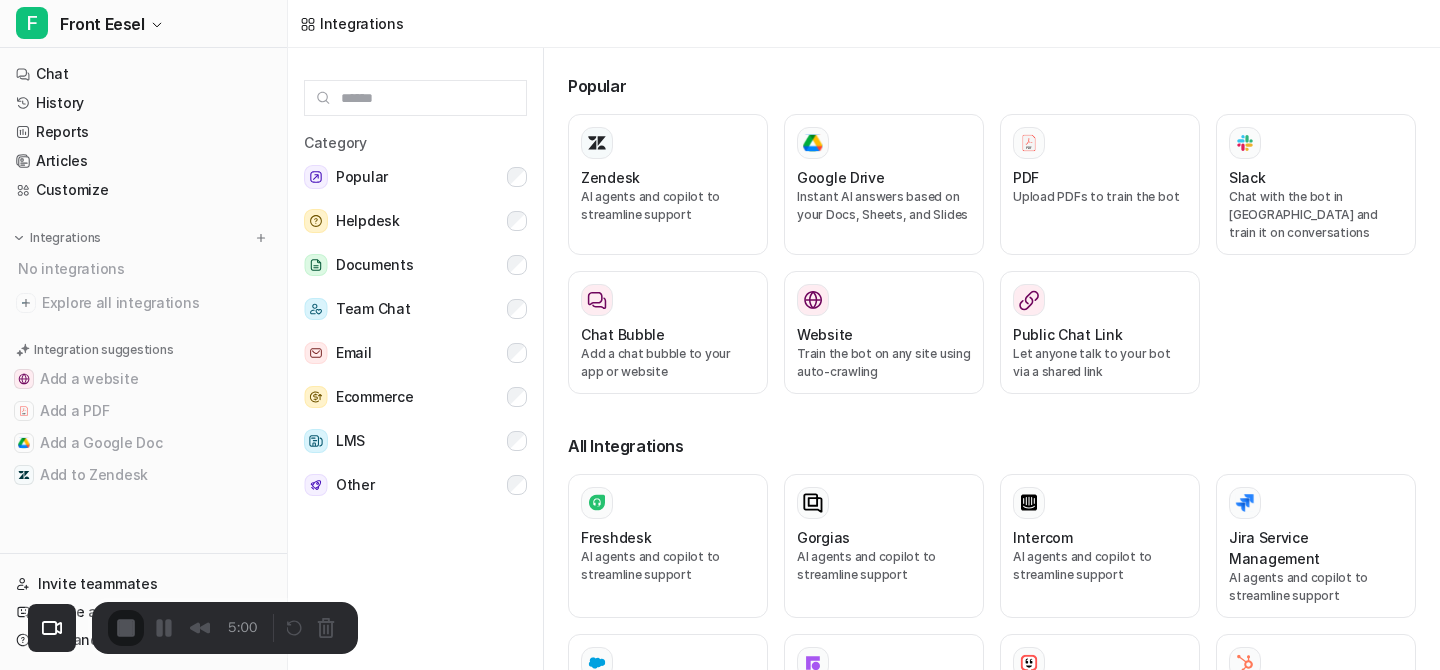click on "Skip" at bounding box center (720, 701) 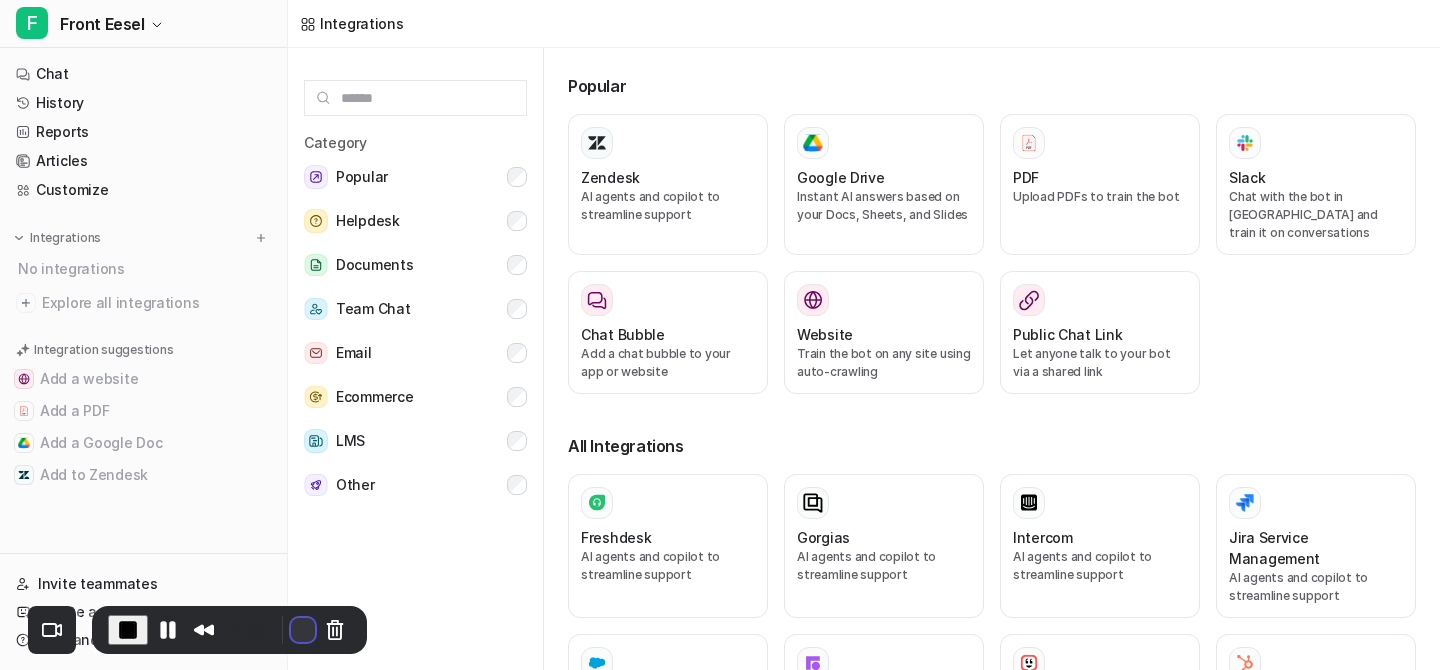 click at bounding box center (303, 630) 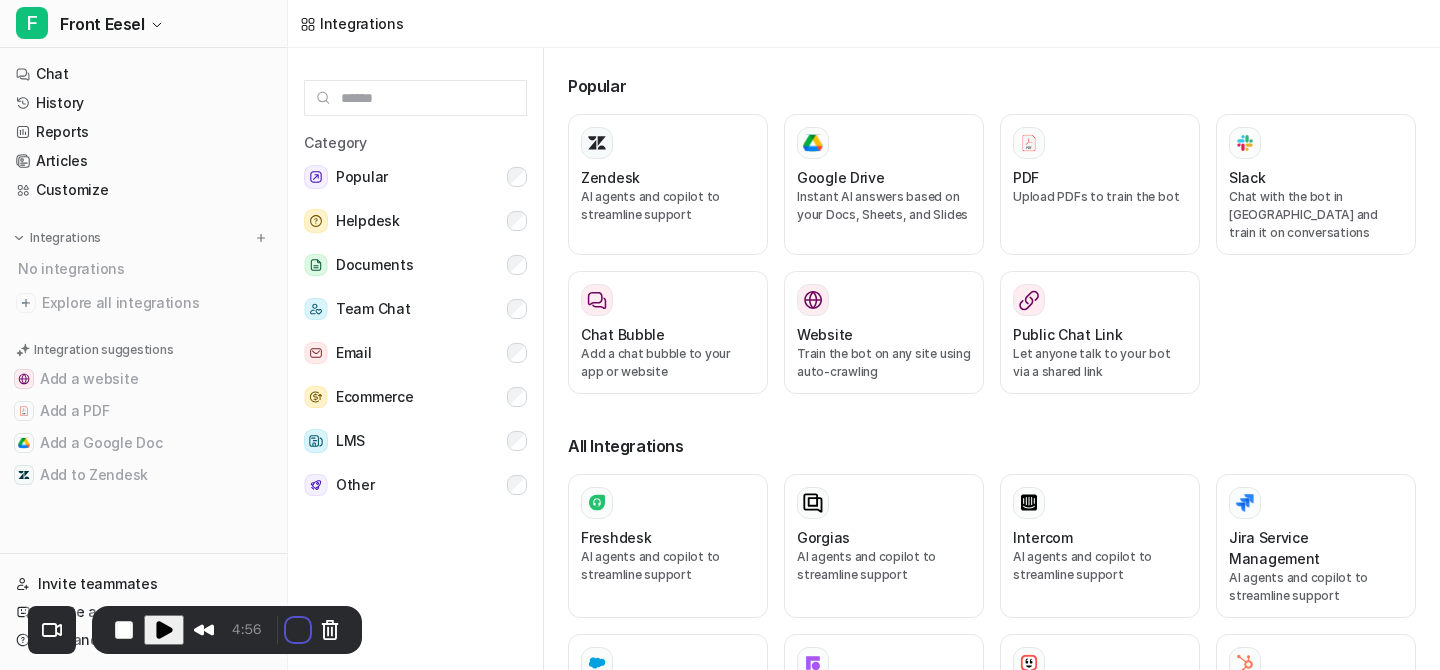 click on "Resume Restart recording" at bounding box center [719, 784] 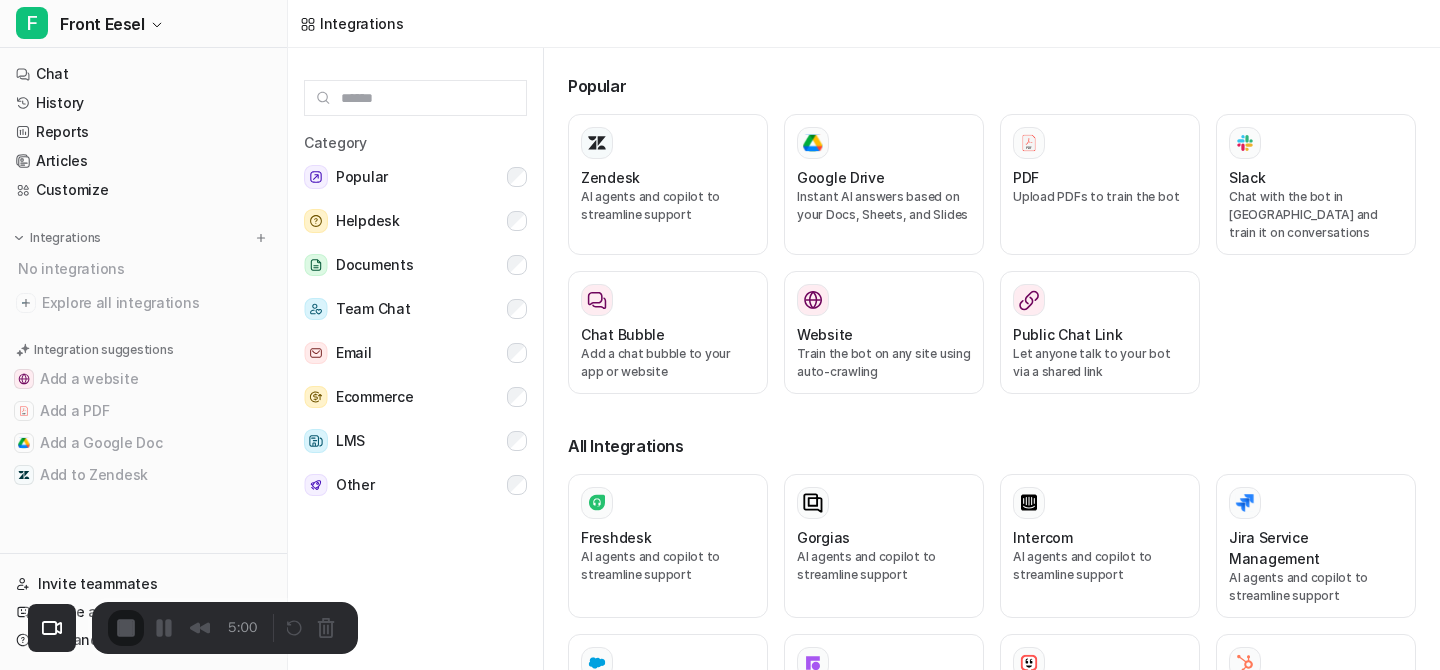 click on "3" at bounding box center (720, 680) 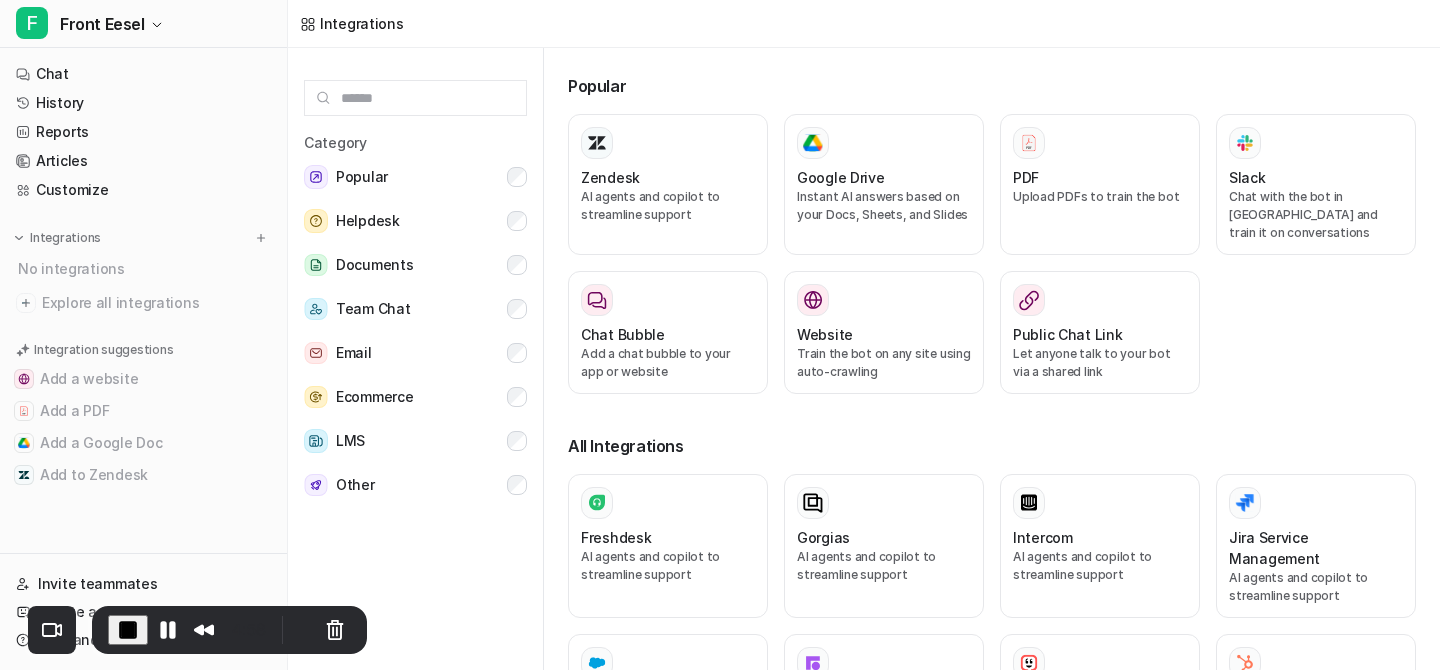 click at bounding box center [321, 630] 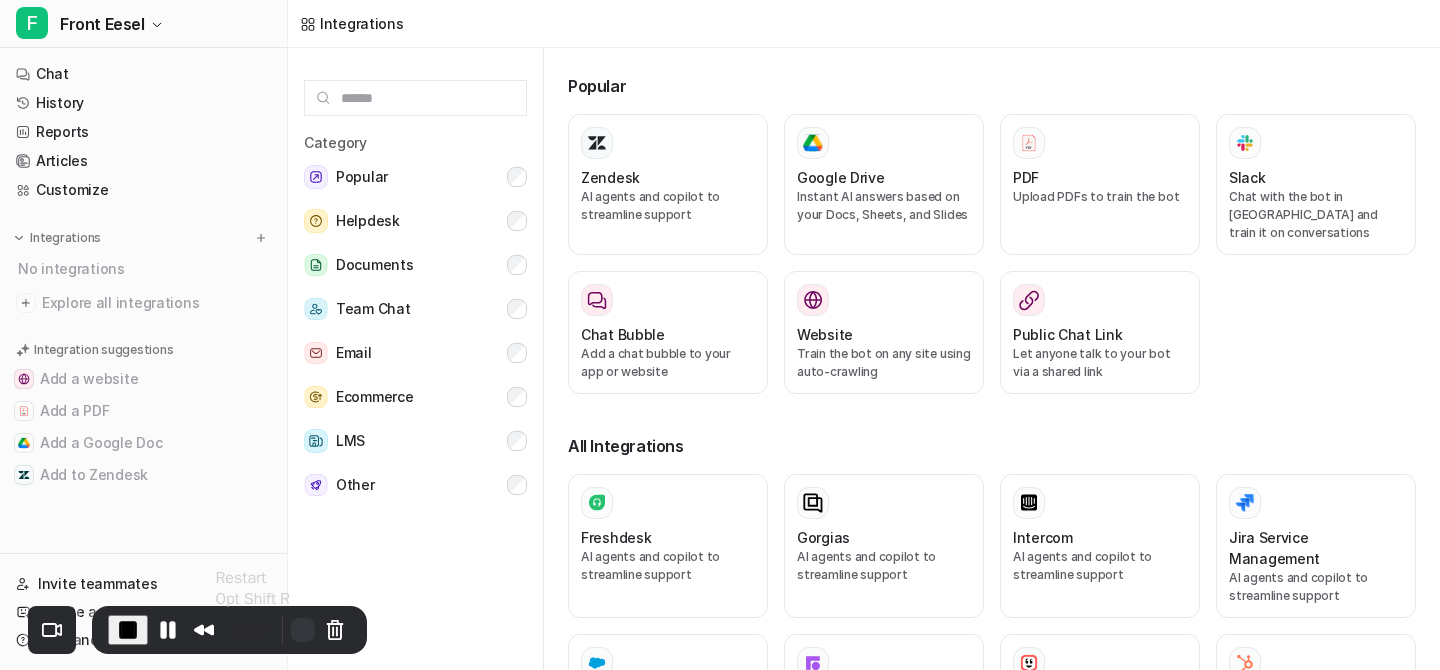 click at bounding box center [303, 630] 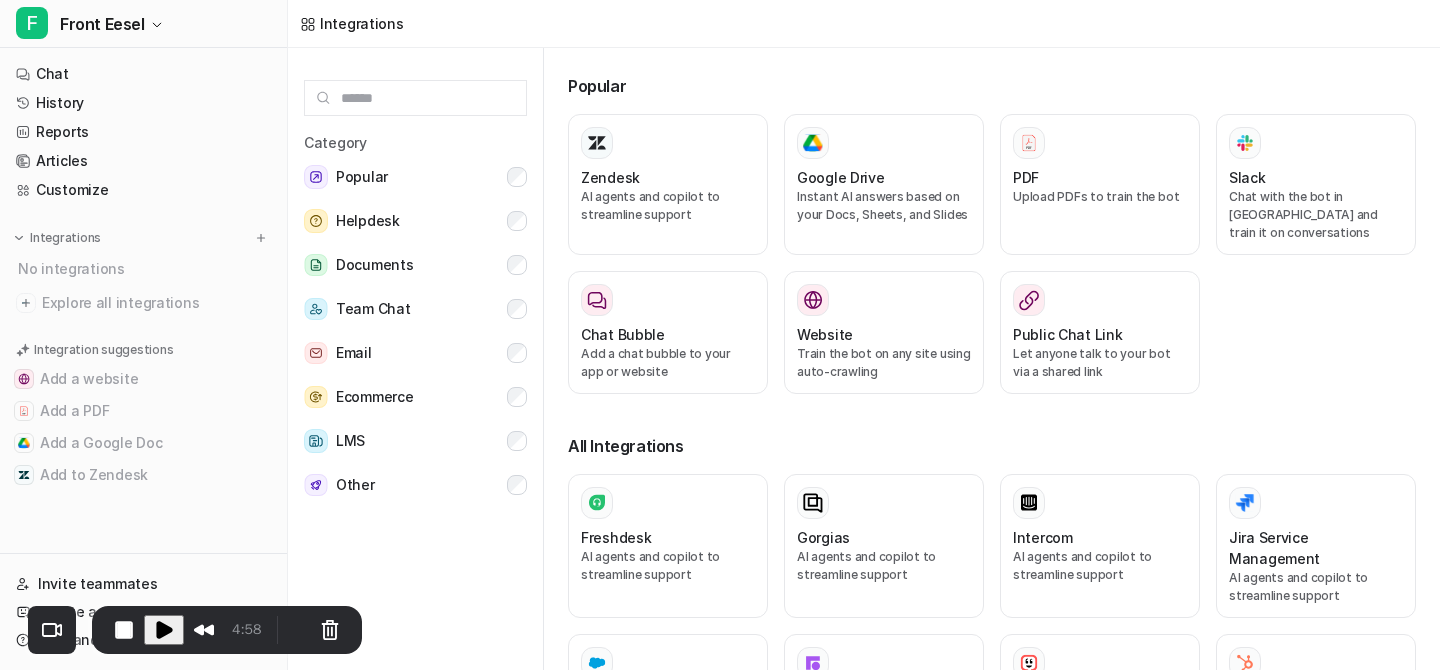 click on "Restart recording" at bounding box center [552, 794] 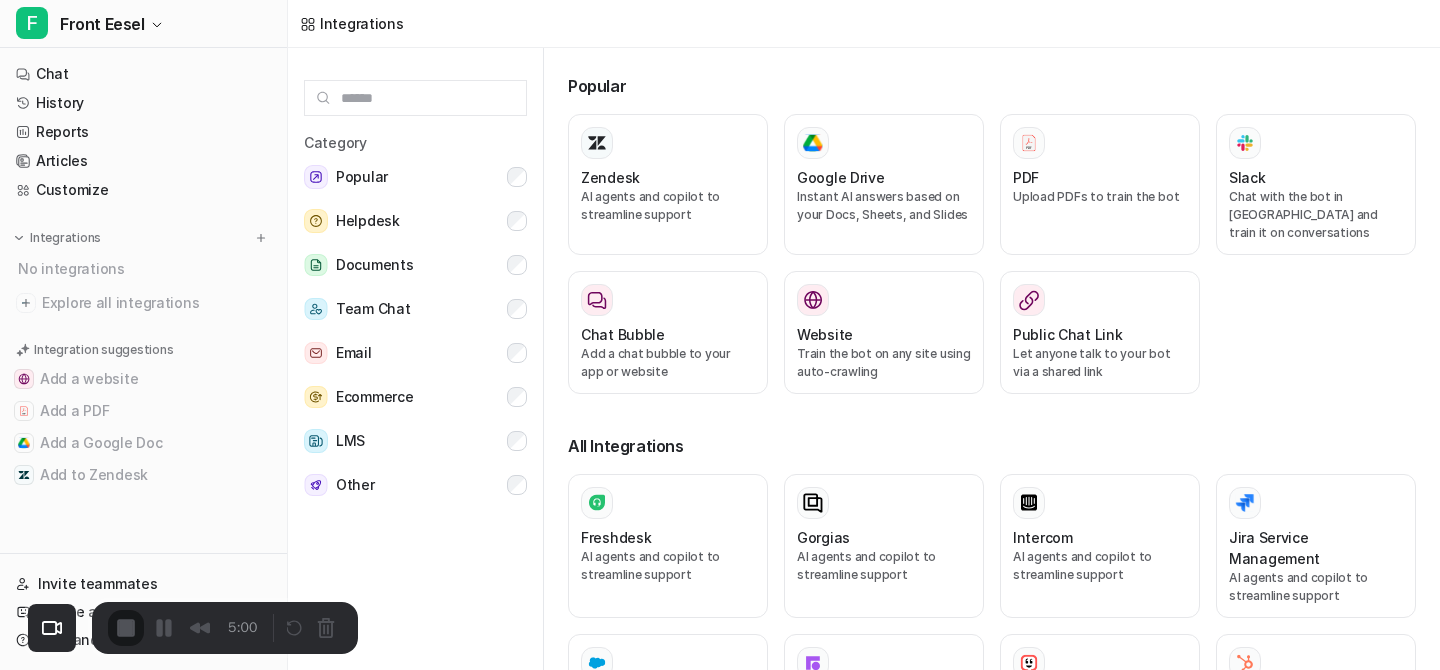 click on "Skip" at bounding box center [720, 701] 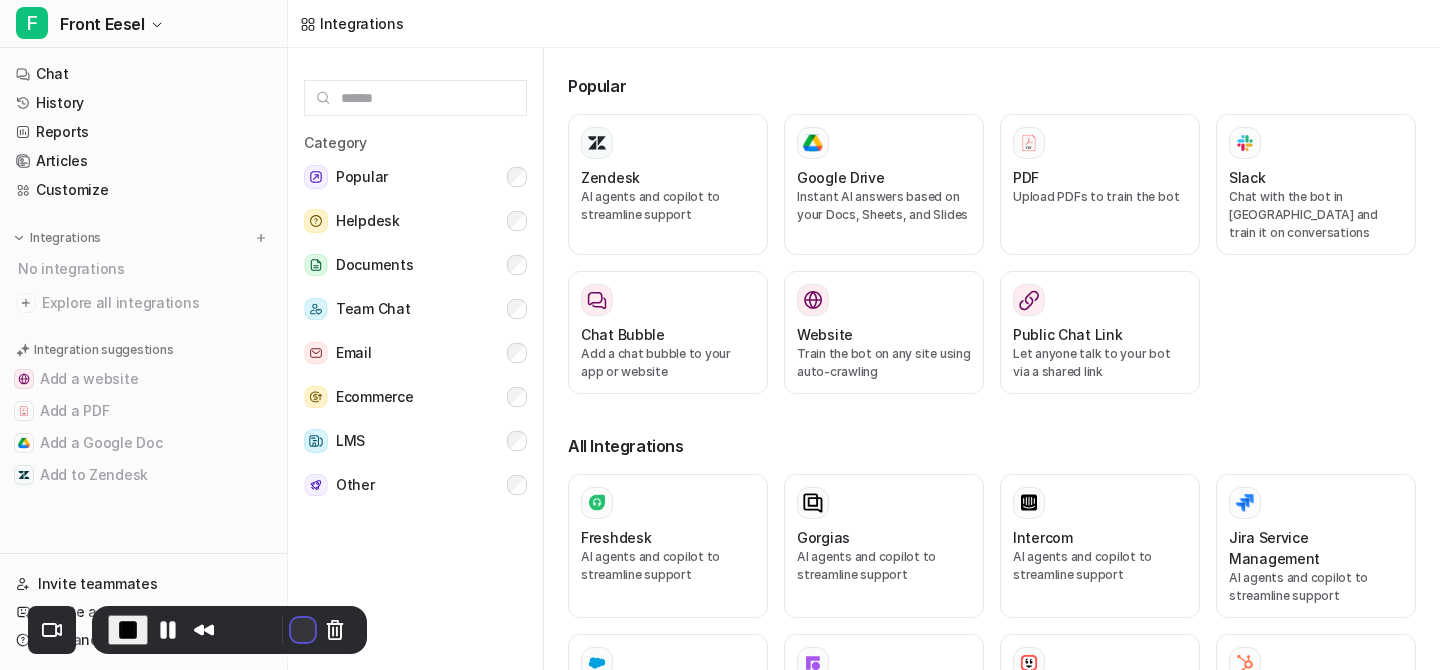 click at bounding box center (303, 630) 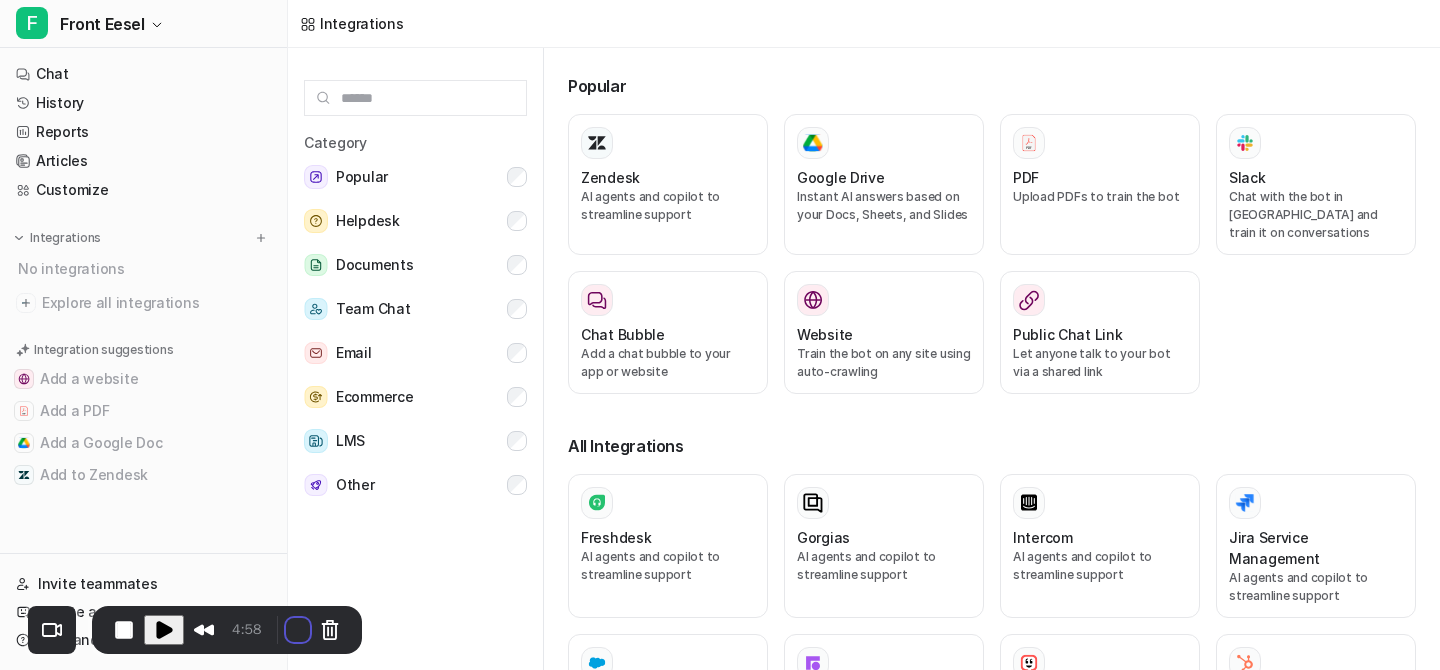 click on "Resume Restart recording" at bounding box center (719, 784) 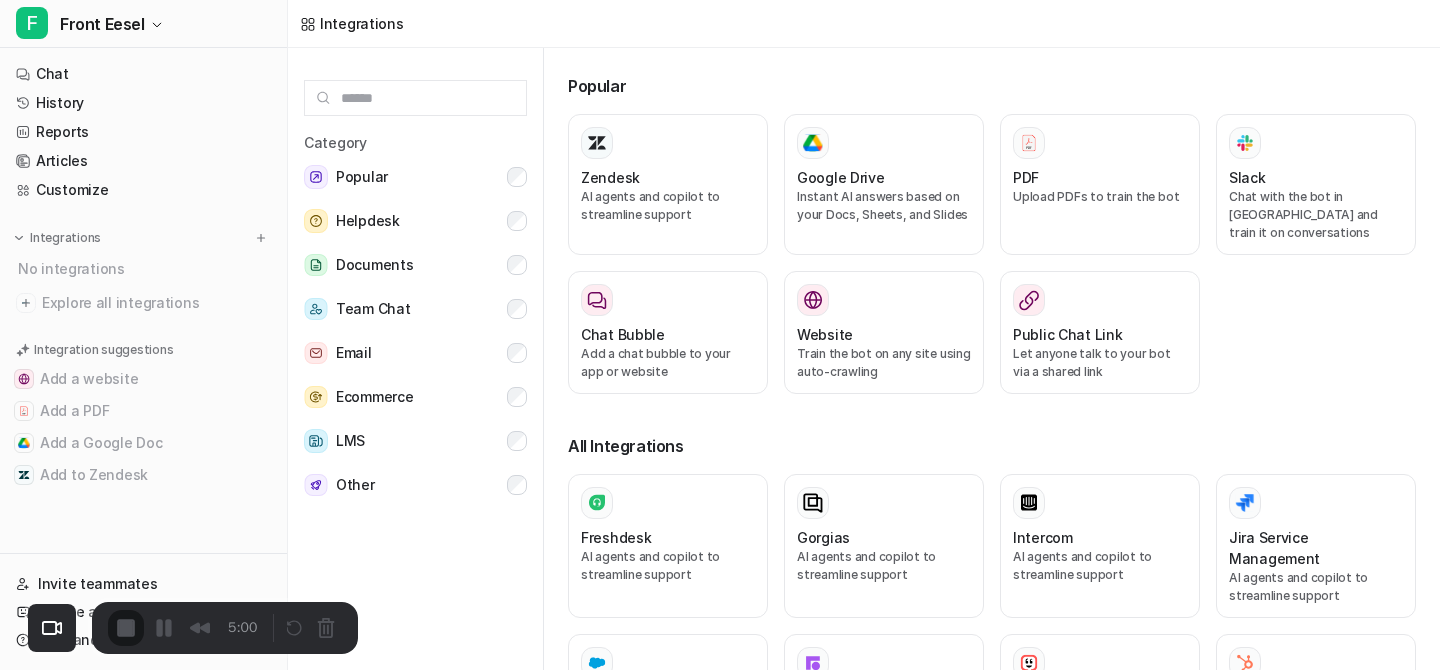 click on "3" at bounding box center (720, 680) 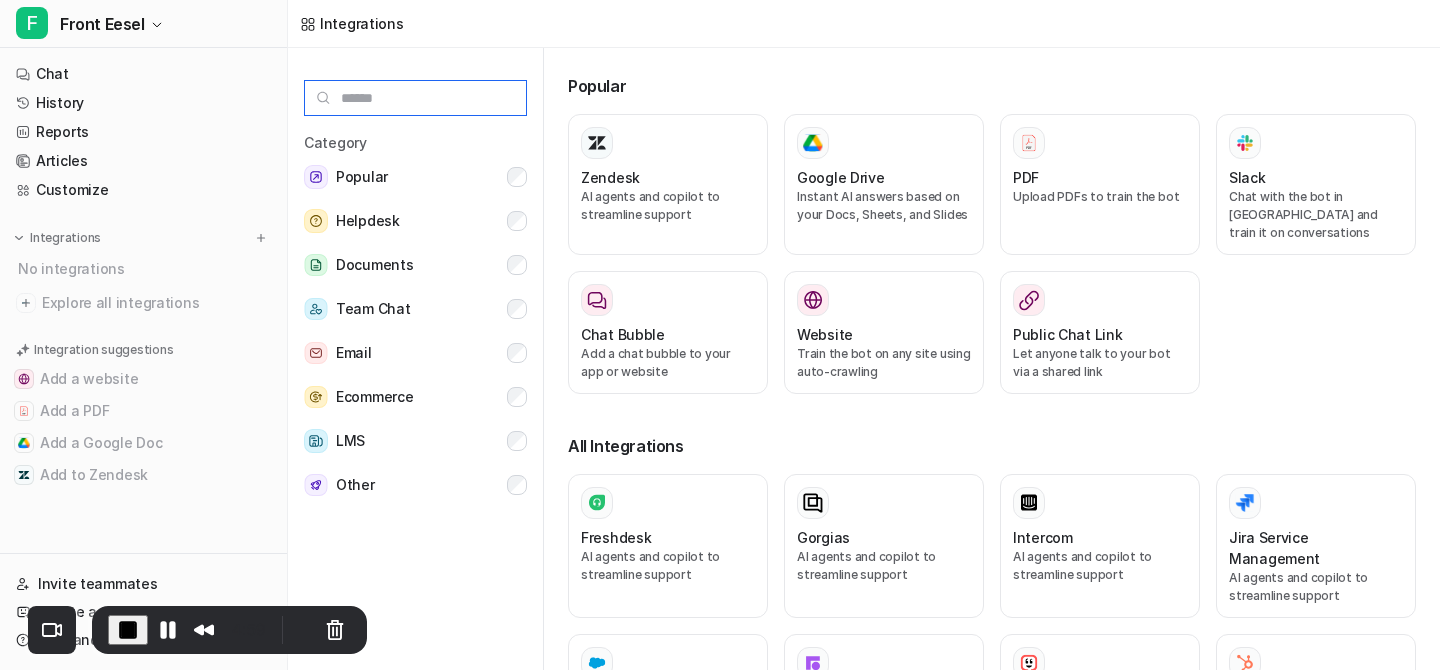 click at bounding box center [415, 98] 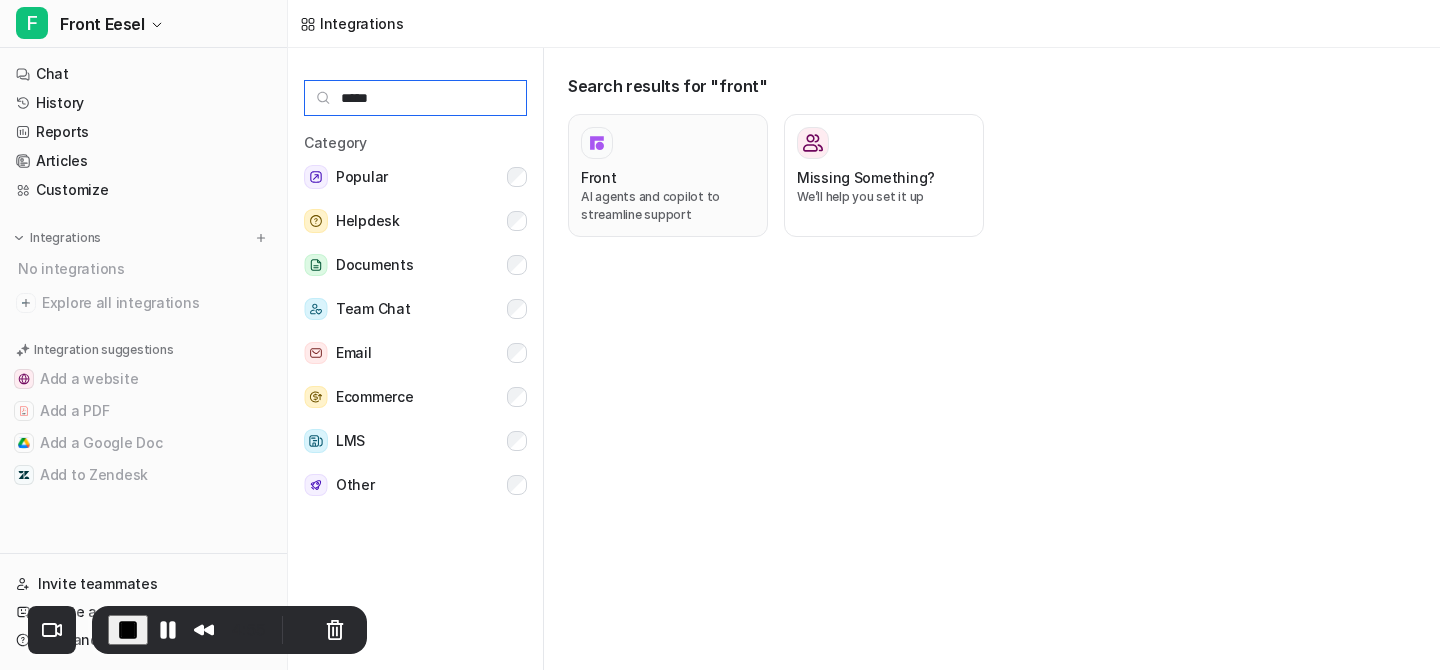 type on "*****" 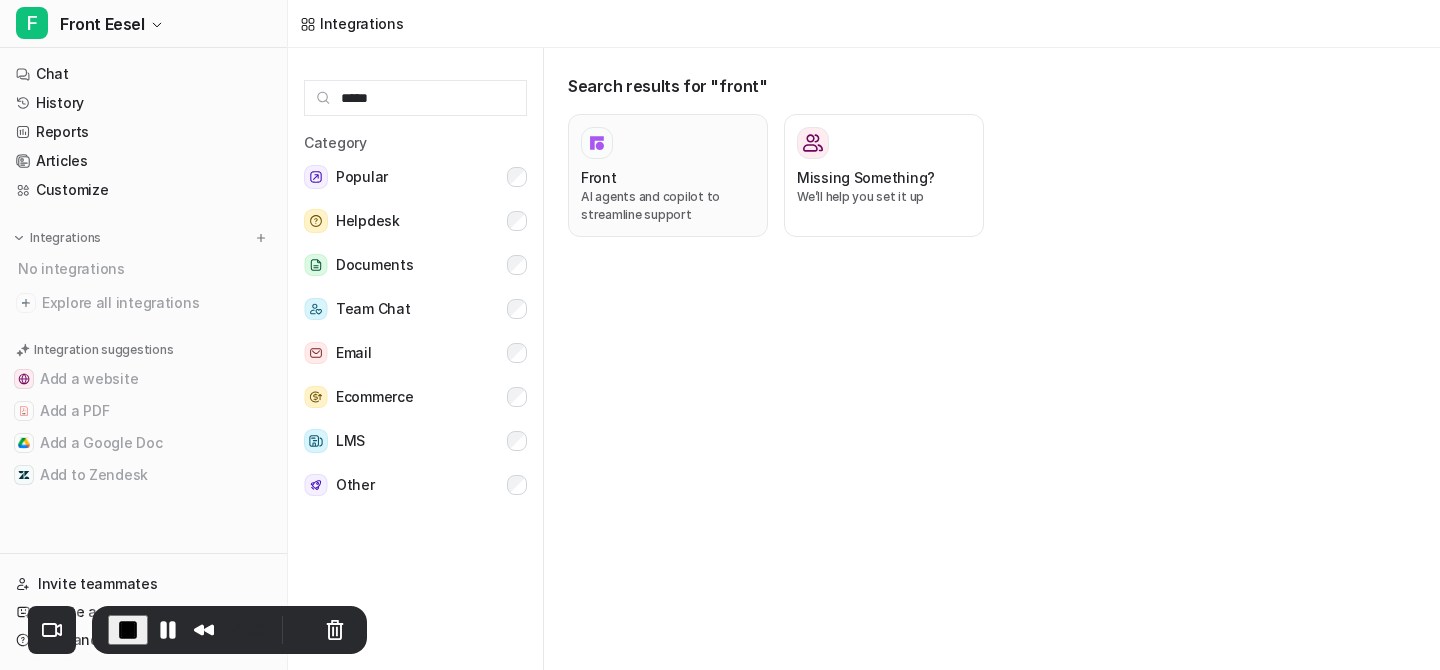 click at bounding box center [668, 143] 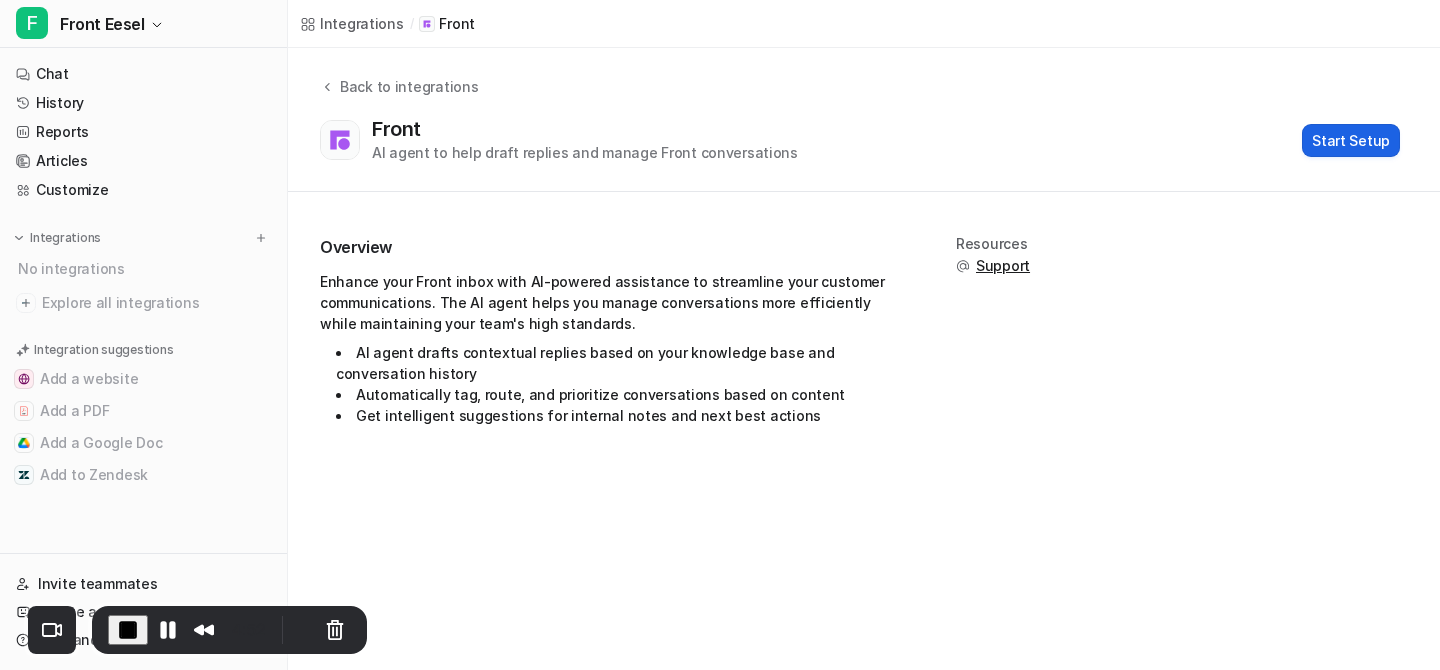 click on "Start Setup" at bounding box center (1351, 140) 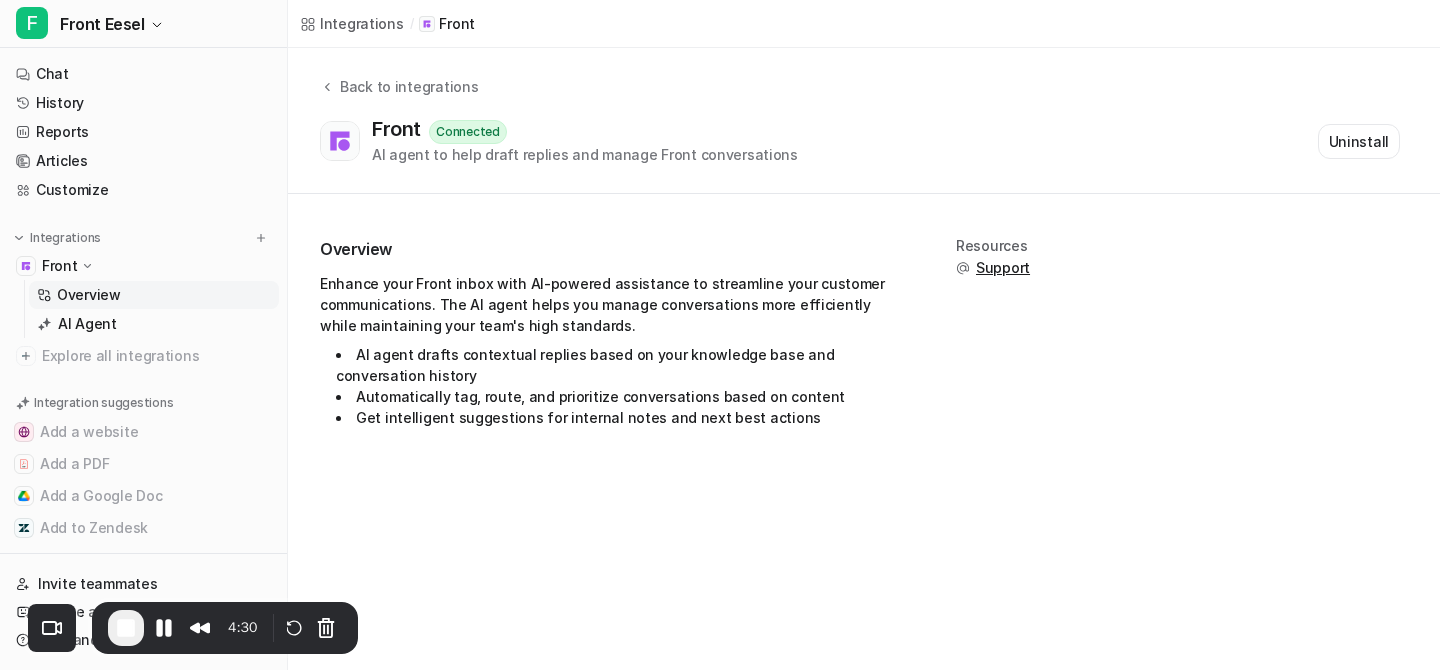 scroll, scrollTop: 0, scrollLeft: 0, axis: both 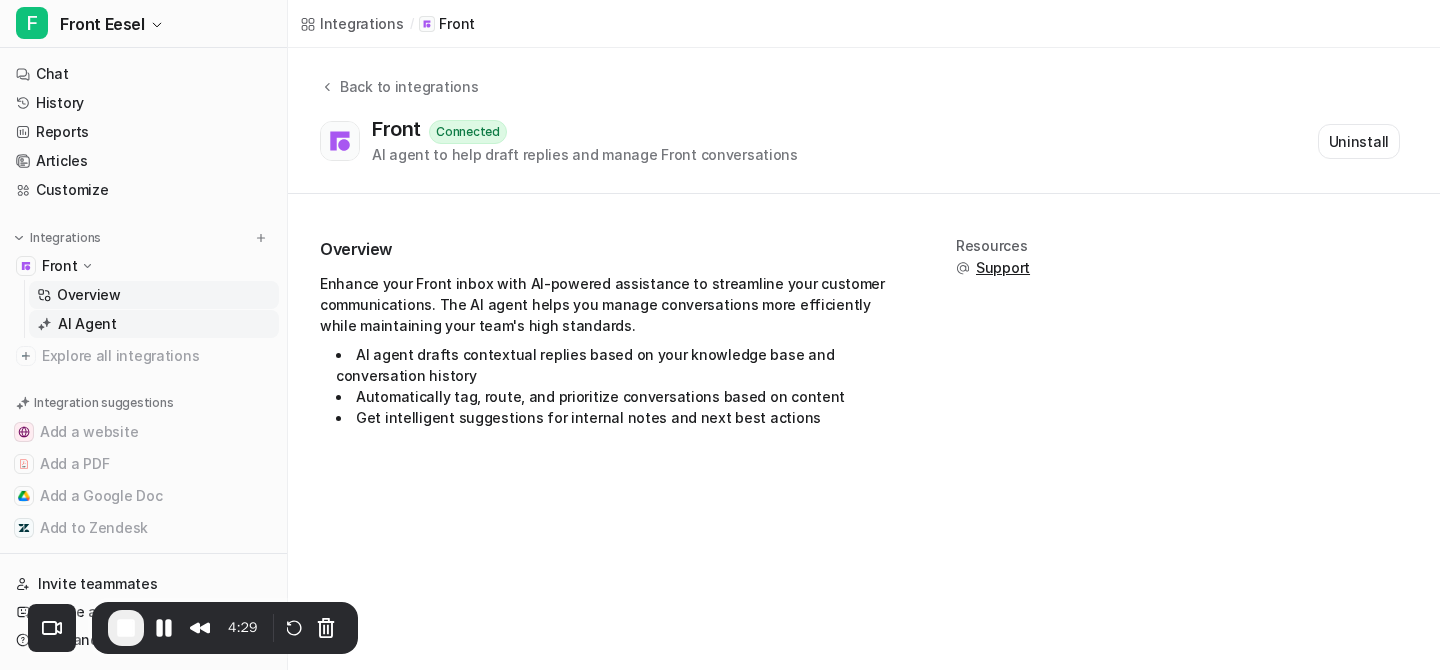 click on "AI Agent" at bounding box center (87, 324) 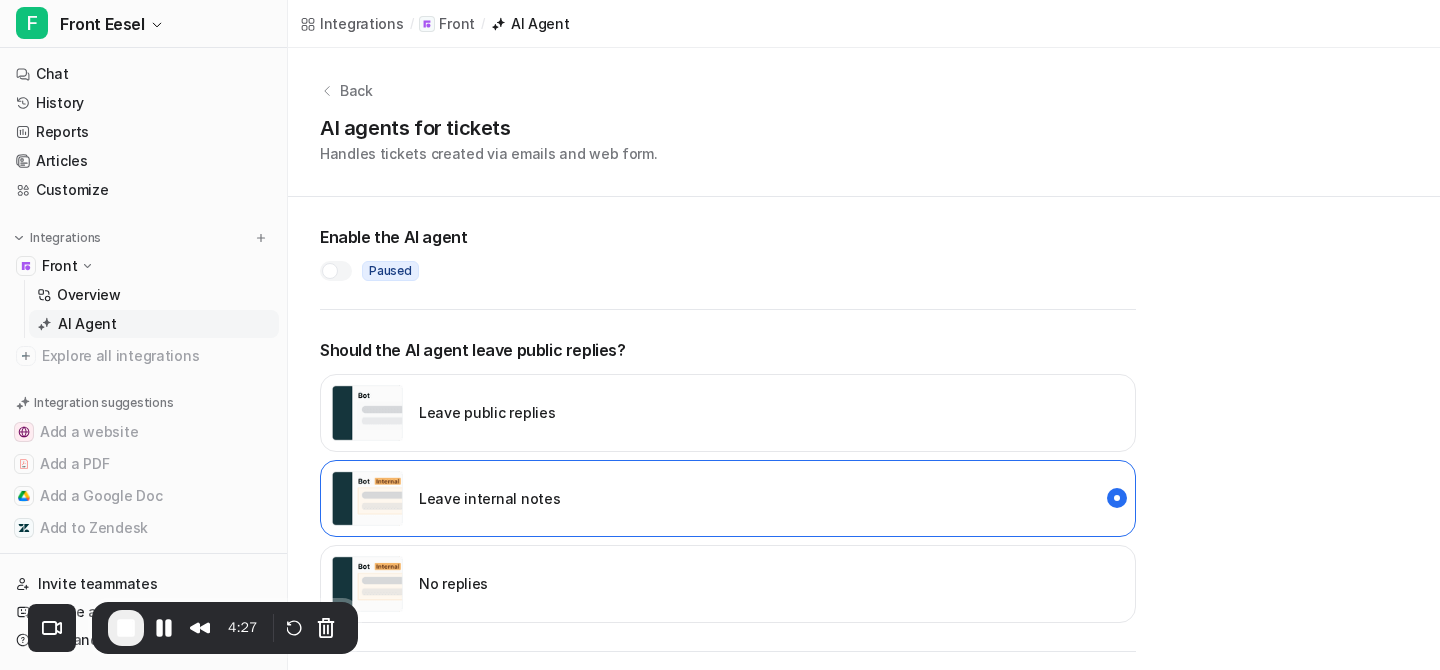 scroll, scrollTop: 129, scrollLeft: 0, axis: vertical 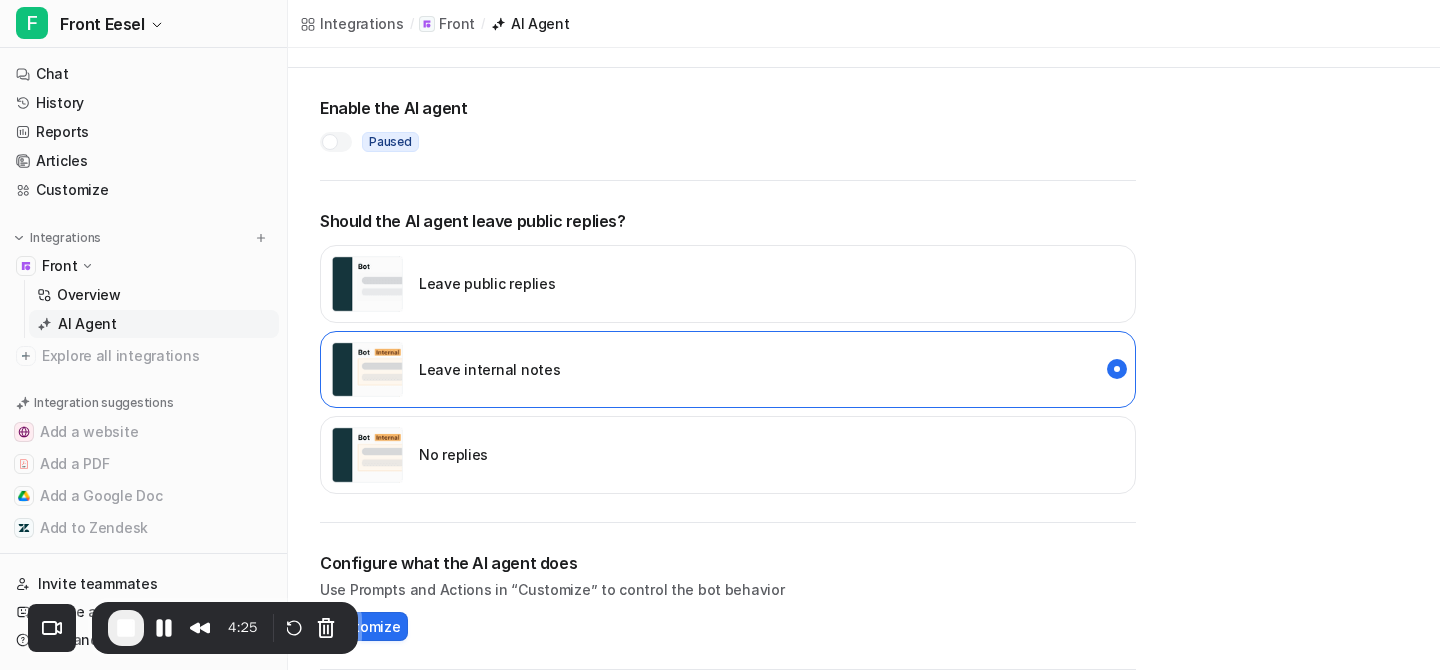 click at bounding box center [330, 142] 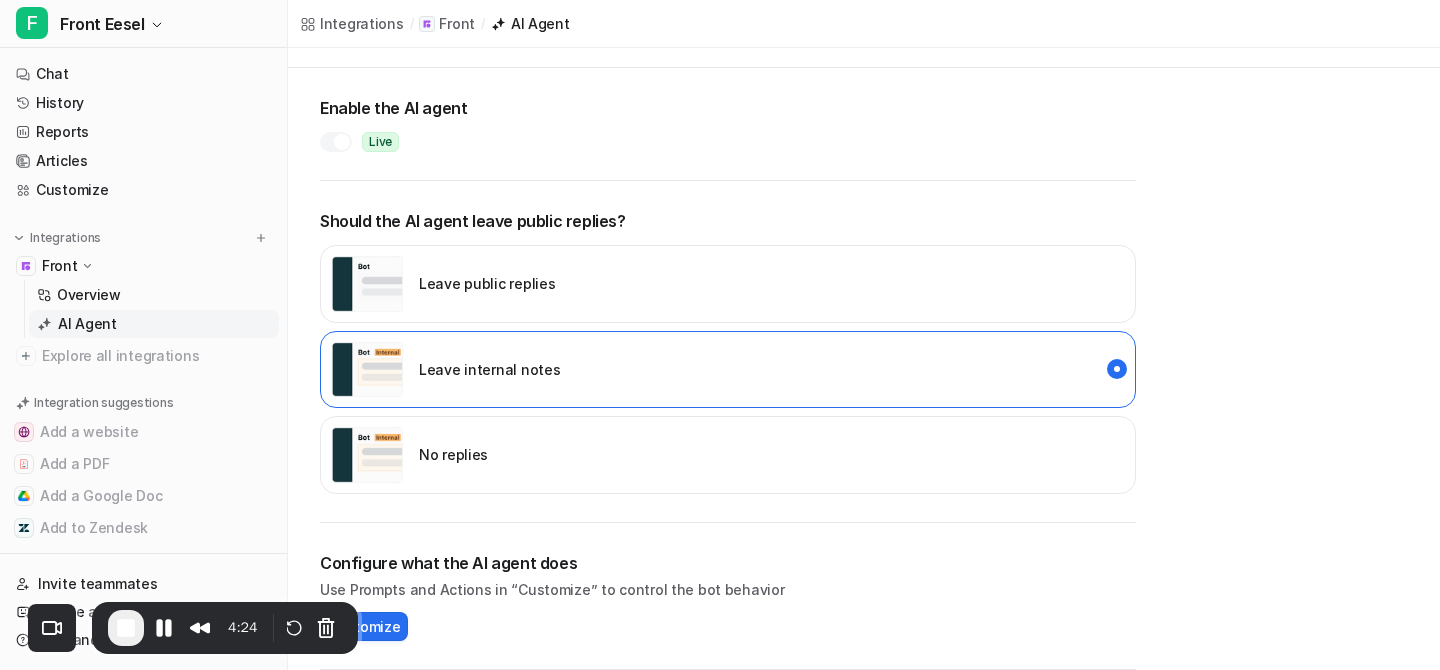 click on "Leave public replies" at bounding box center (487, 283) 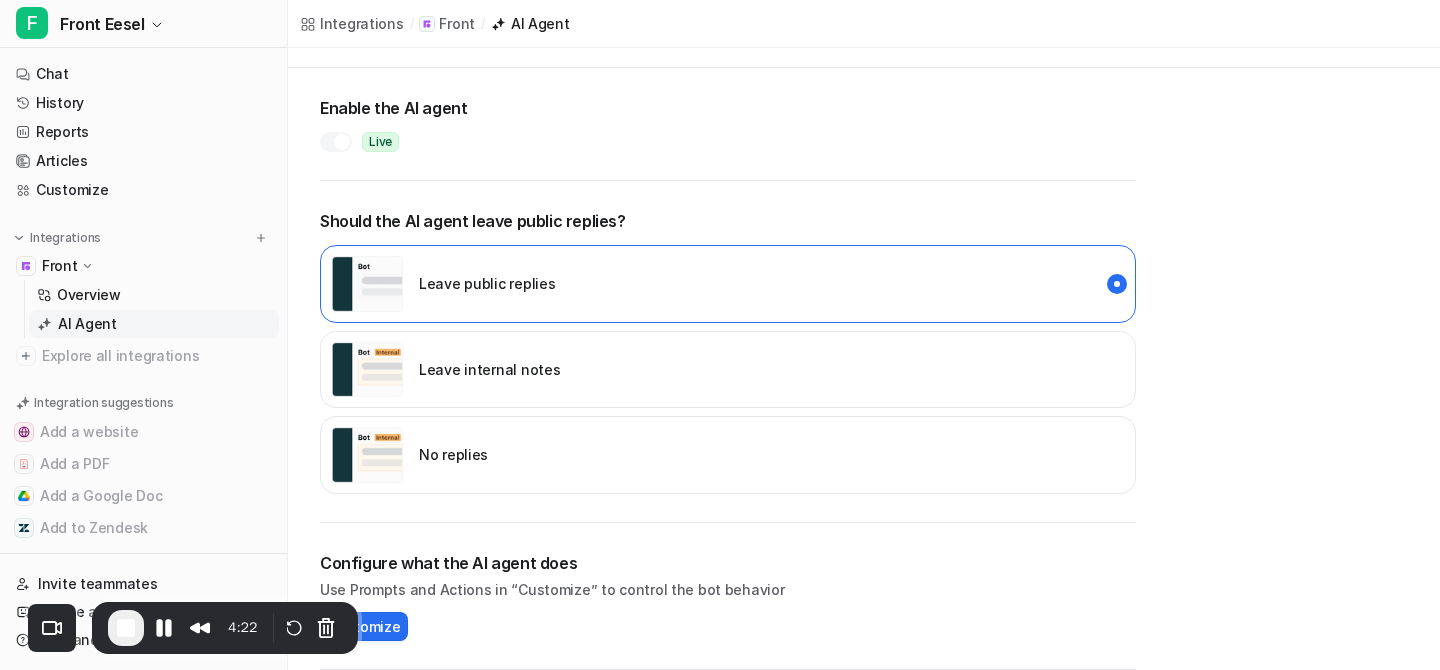 click on "Leave internal notes" at bounding box center (489, 369) 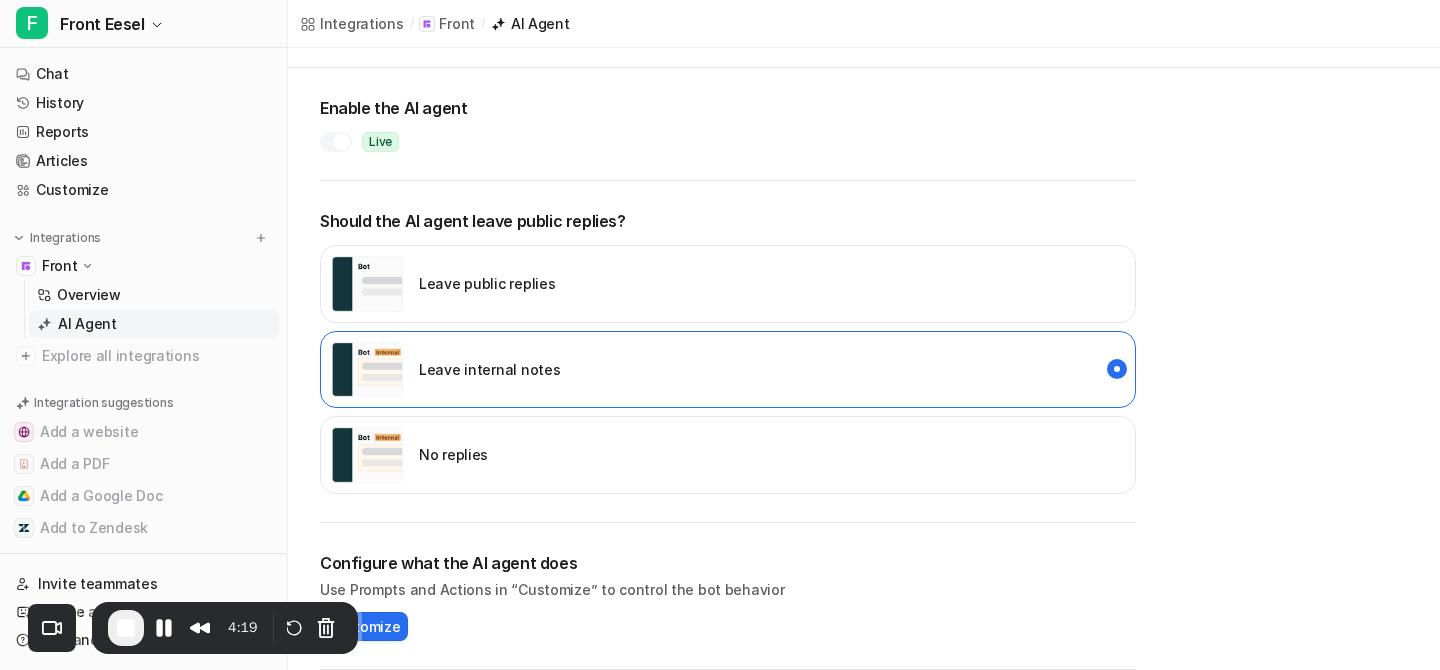 click on "No replies" at bounding box center (409, 455) 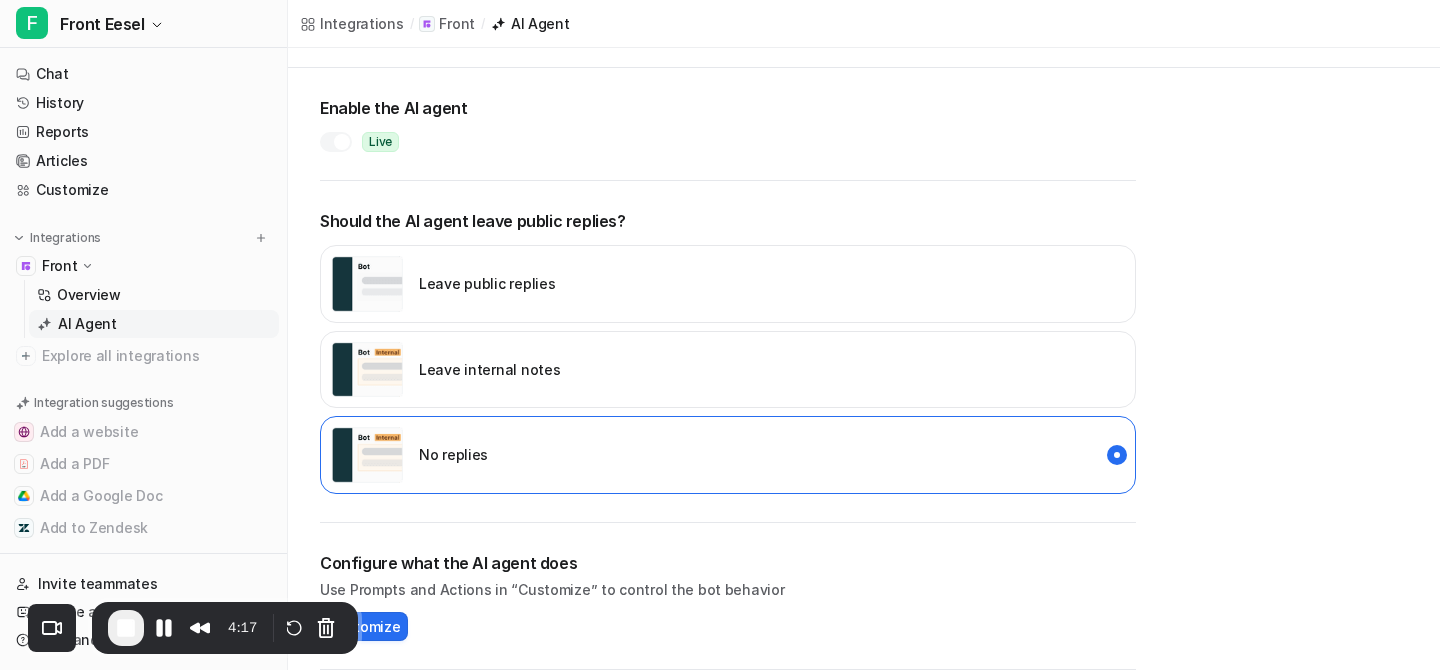 click on "Leave internal notes" at bounding box center [445, 370] 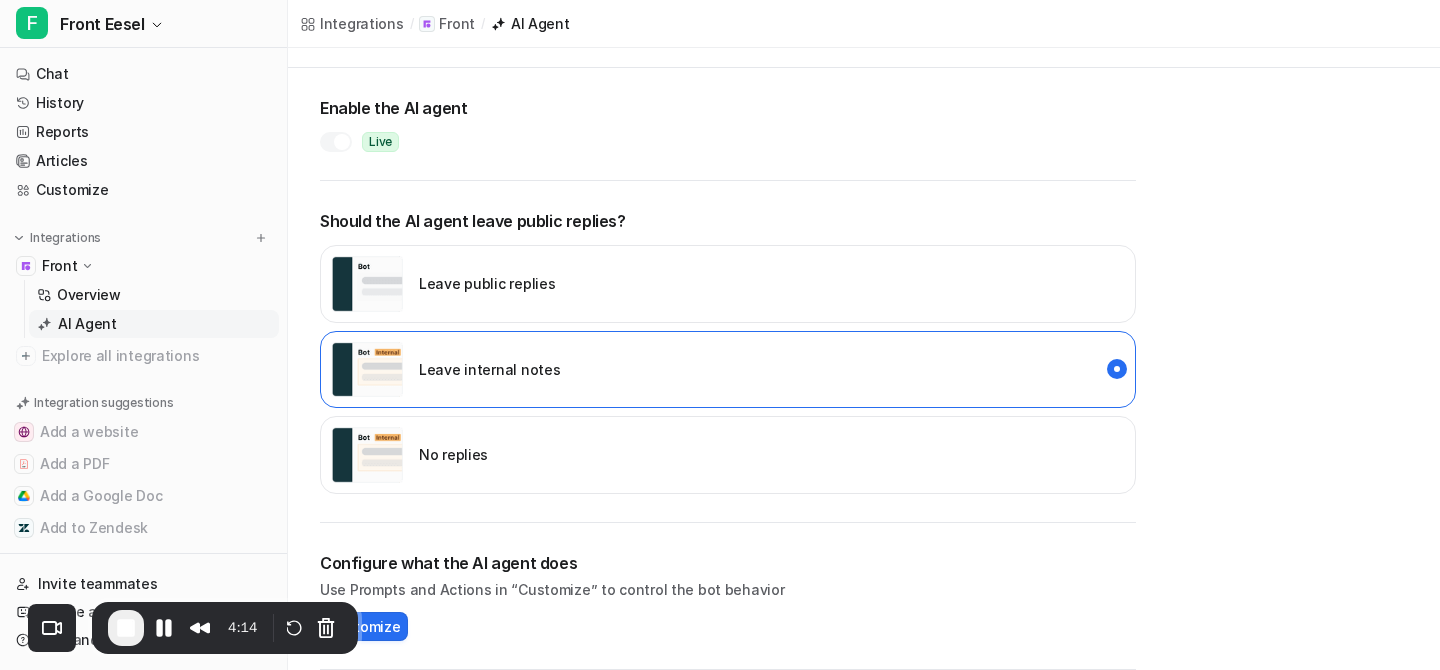 scroll, scrollTop: 0, scrollLeft: 0, axis: both 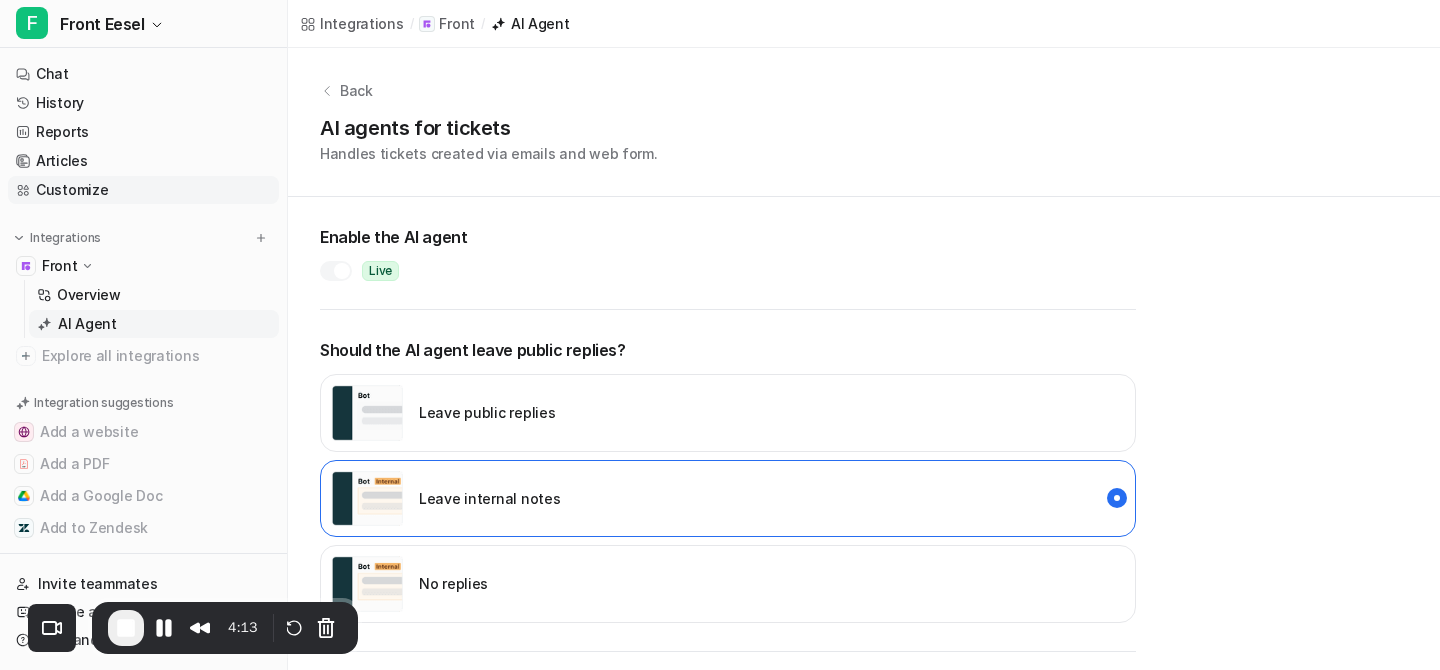 click on "Customize" at bounding box center [143, 190] 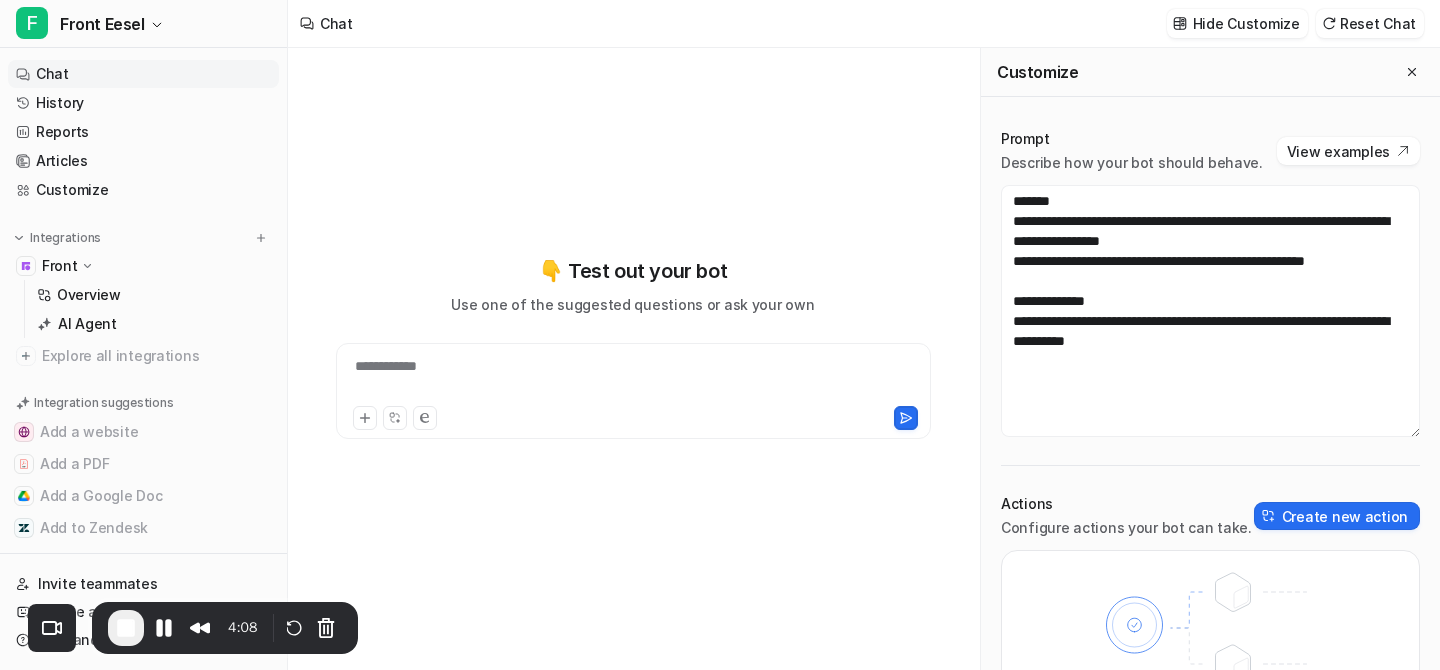 scroll, scrollTop: 113, scrollLeft: 0, axis: vertical 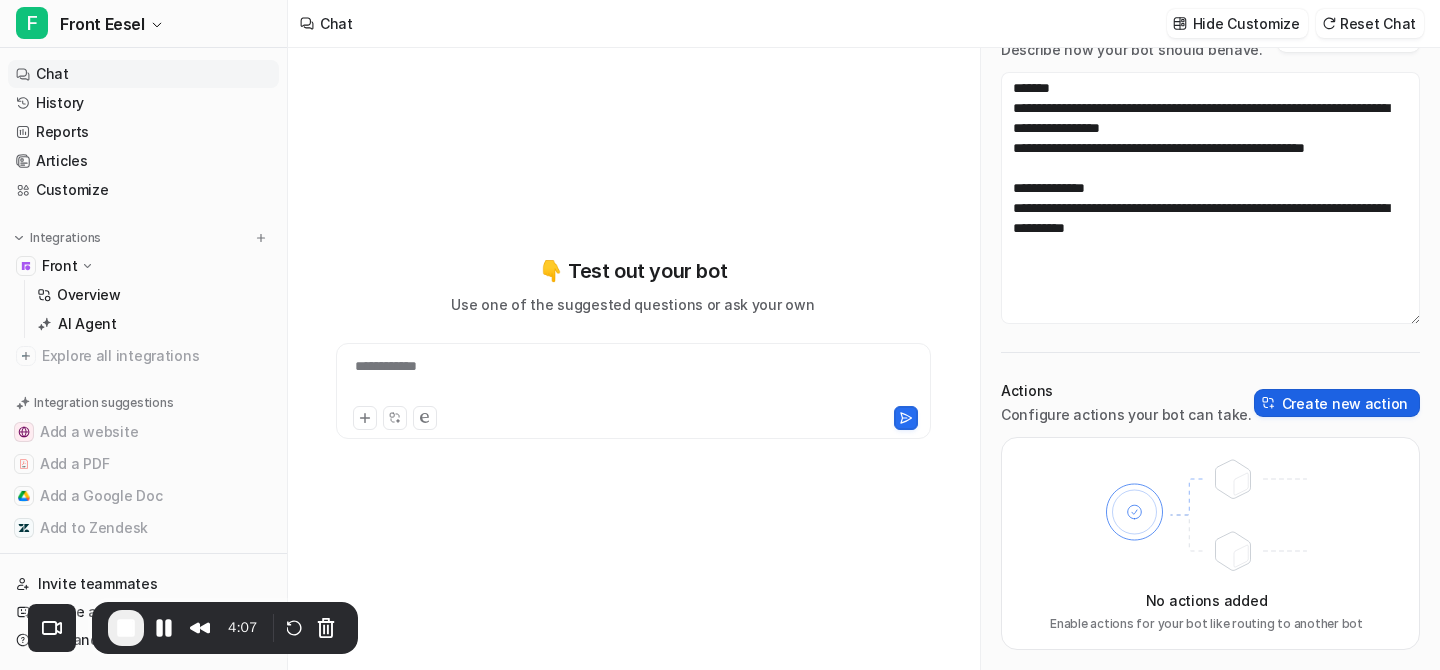 click on "Create new action" at bounding box center (1337, 403) 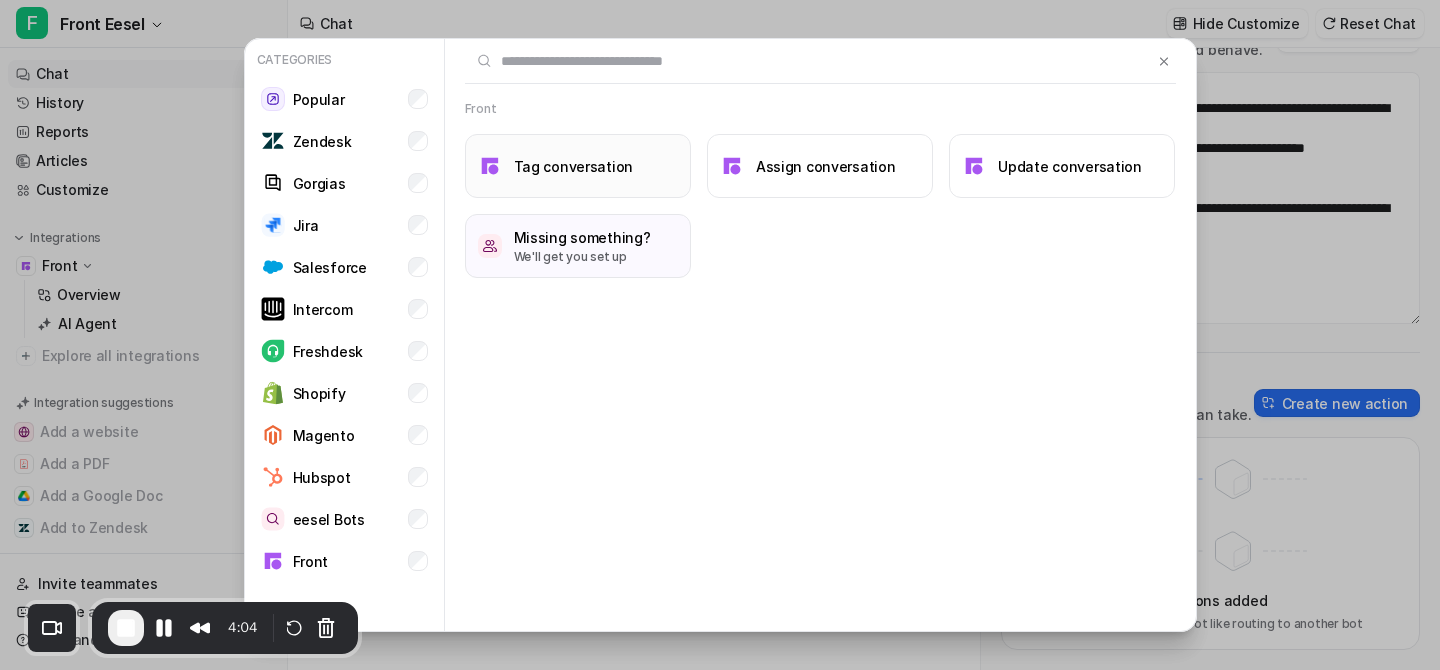 click on "Tag conversation" at bounding box center (578, 166) 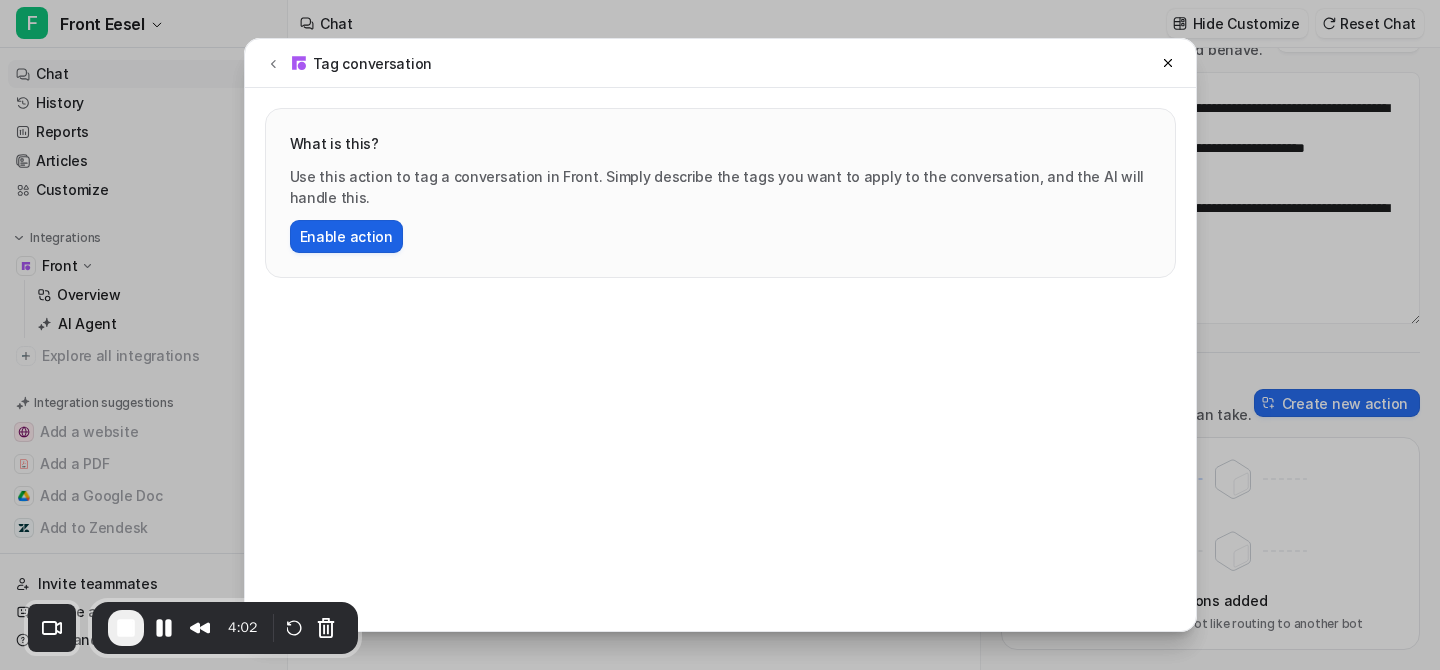 click on "Enable action" at bounding box center (346, 236) 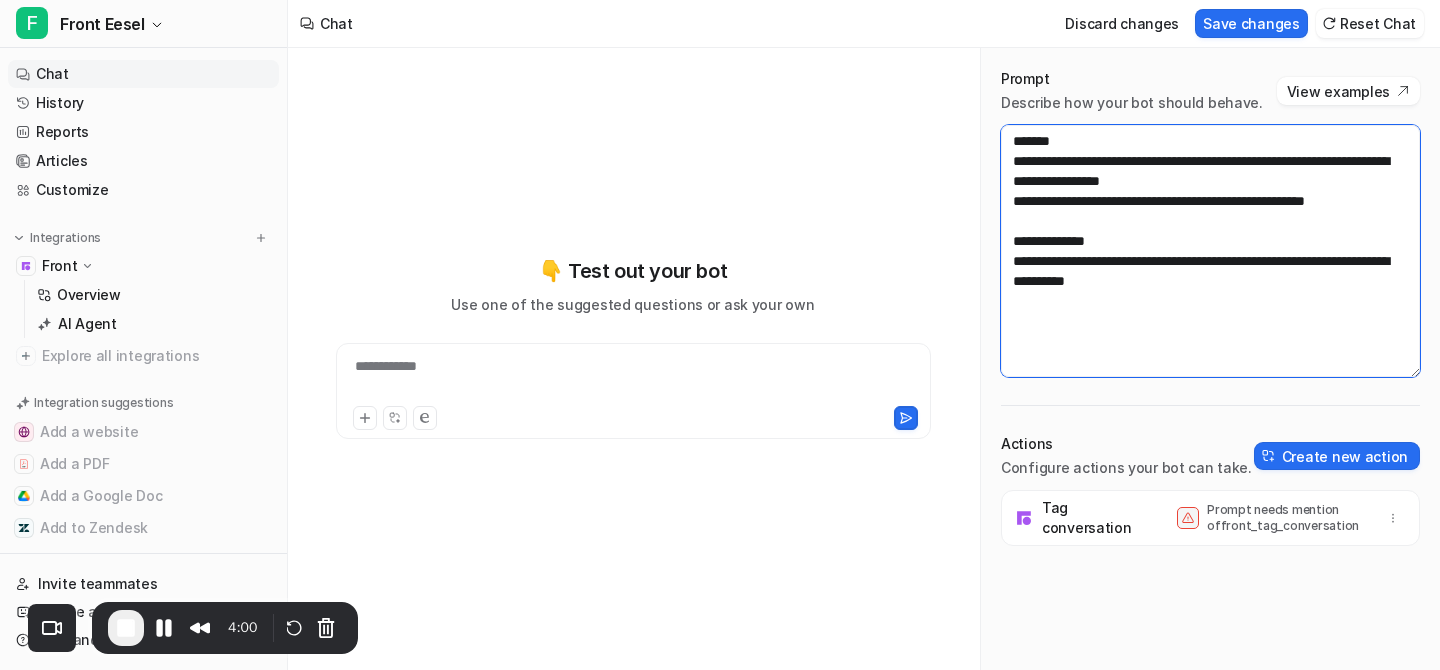 click on "**********" at bounding box center (1210, 251) 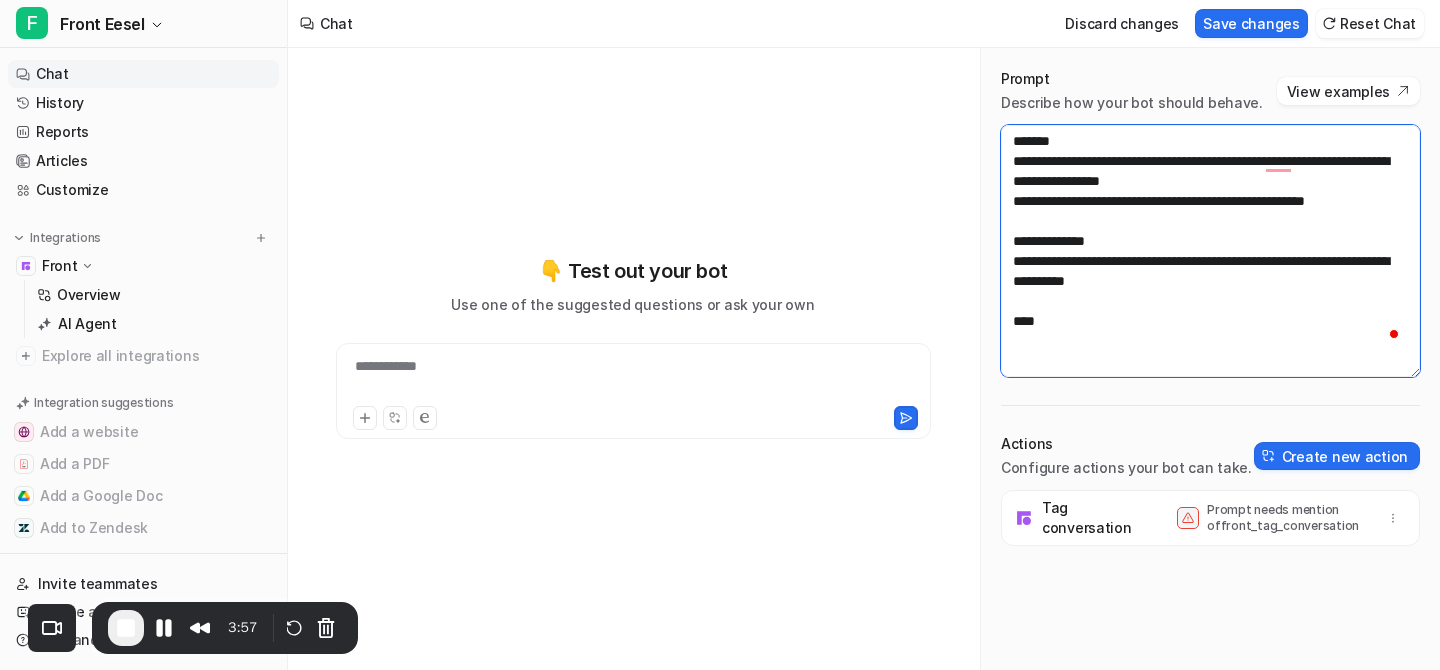 scroll, scrollTop: 60, scrollLeft: 0, axis: vertical 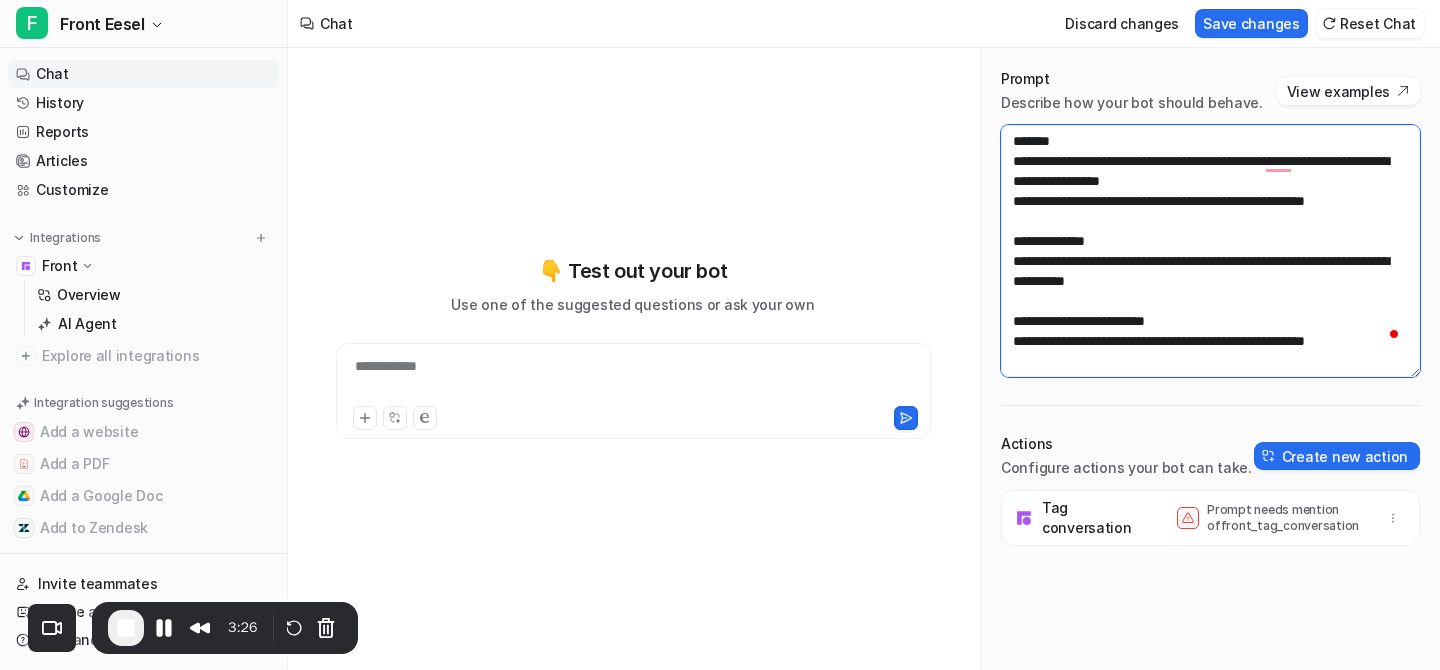 click on "**********" at bounding box center [1210, 251] 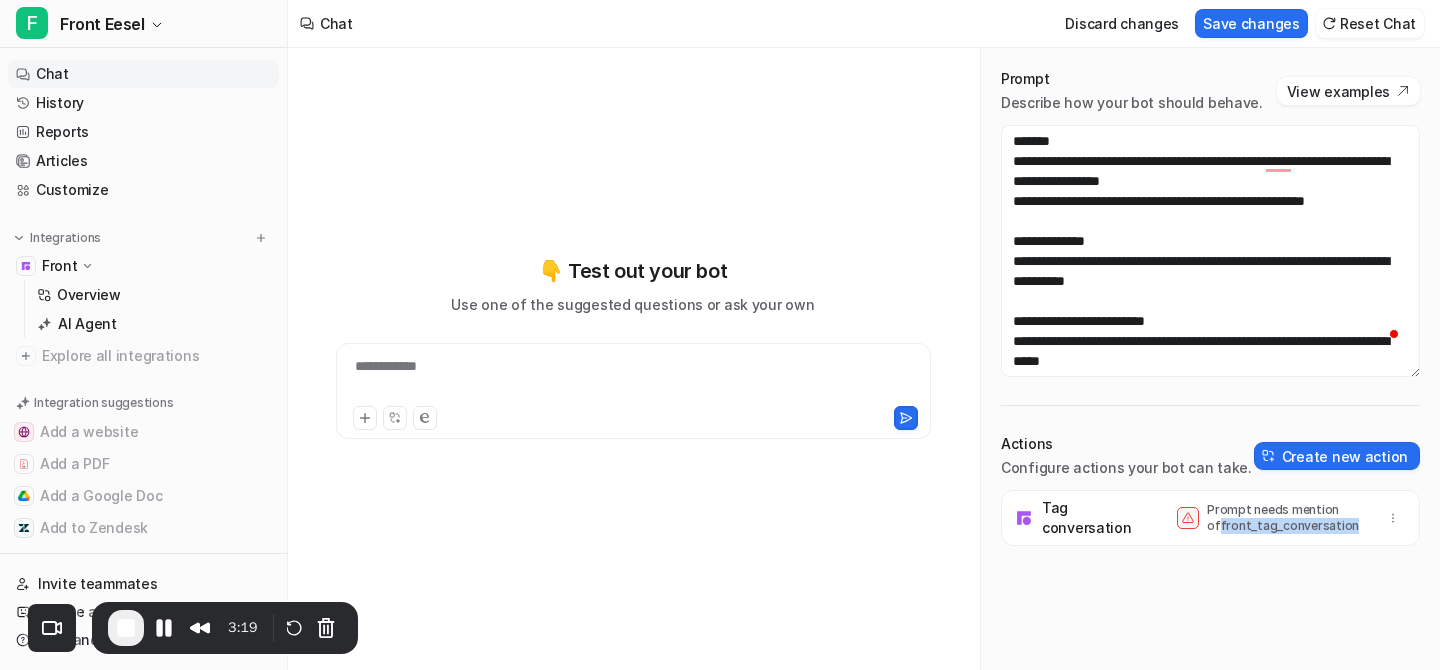 drag, startPoint x: 1338, startPoint y: 530, endPoint x: 1204, endPoint y: 529, distance: 134.00374 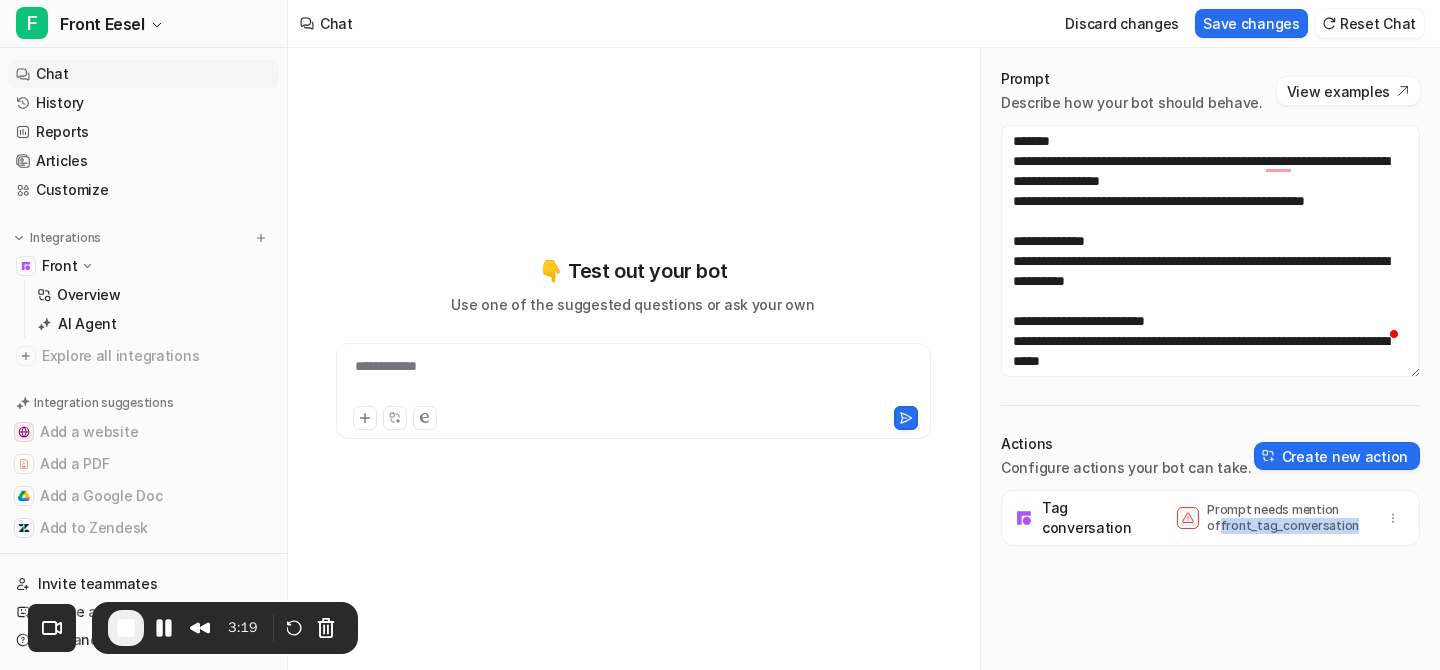 click on "Prompt needs mention of  front_tag_conversation" at bounding box center [1272, 518] 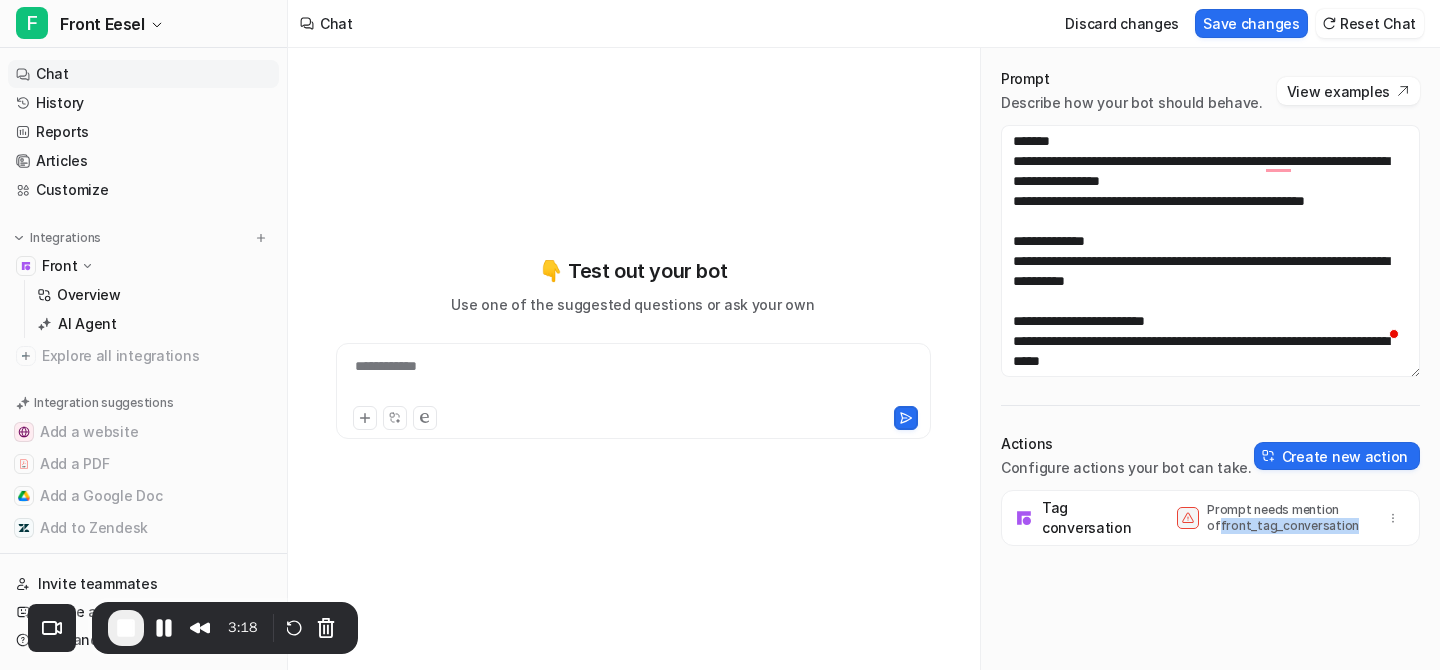 copy on "front_tag_conversation" 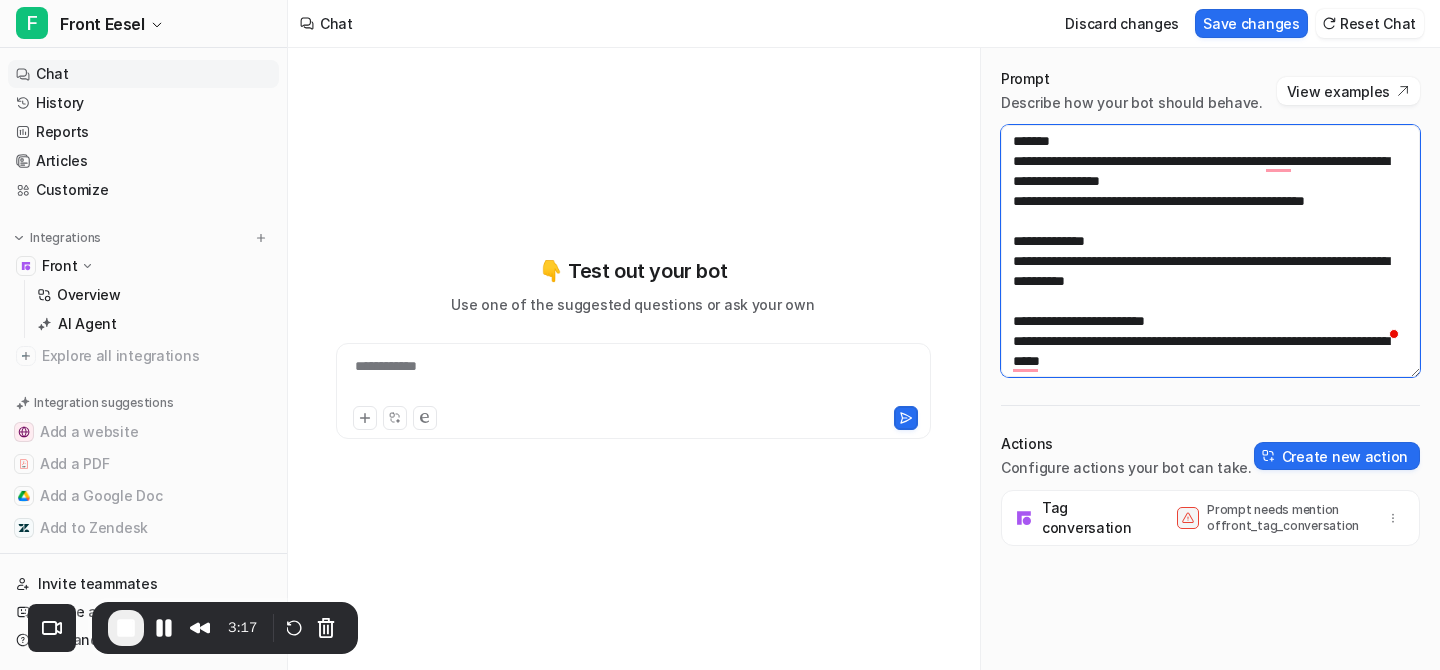 click on "**********" at bounding box center (1210, 251) 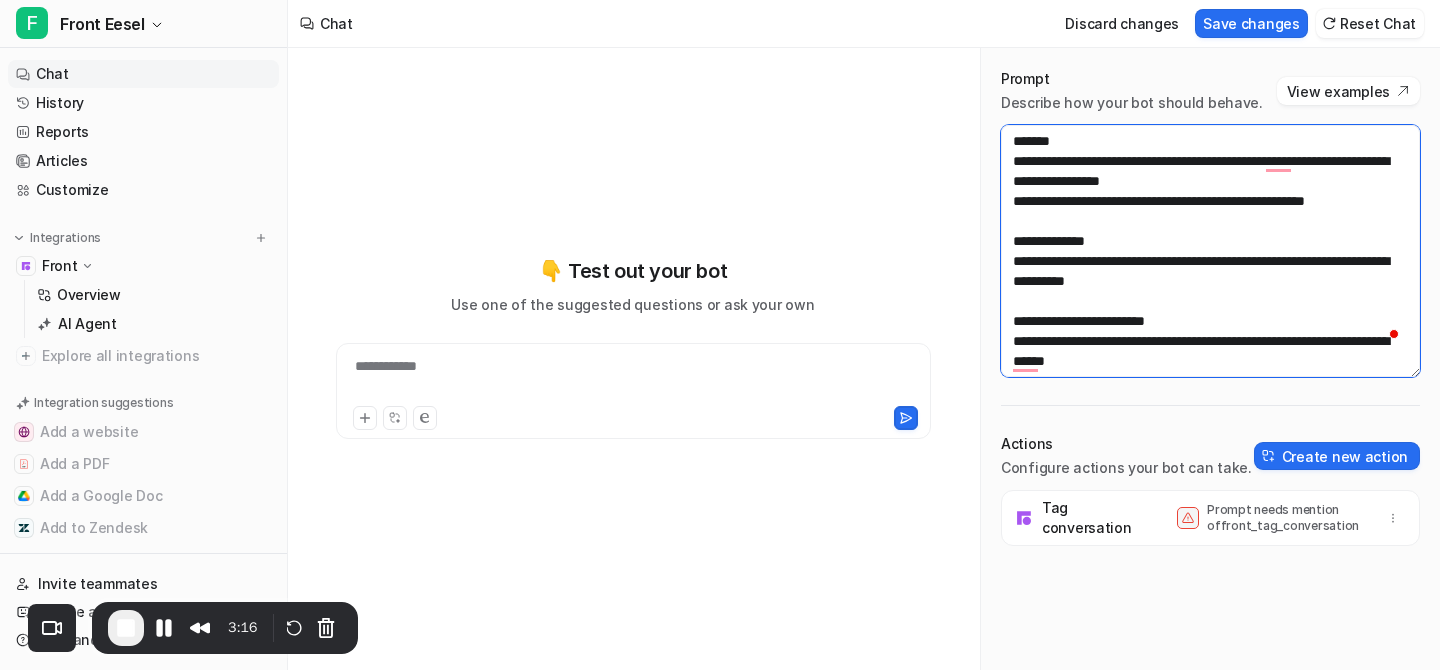paste on "**********" 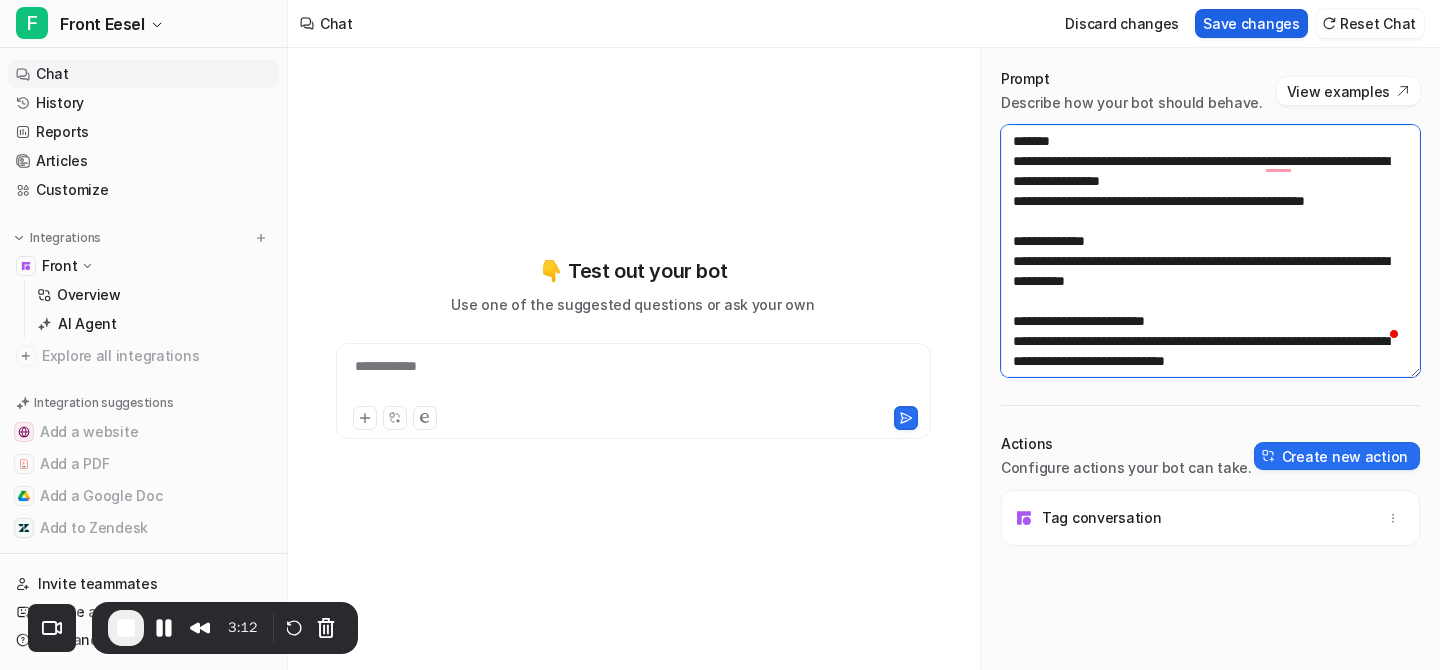 type on "**********" 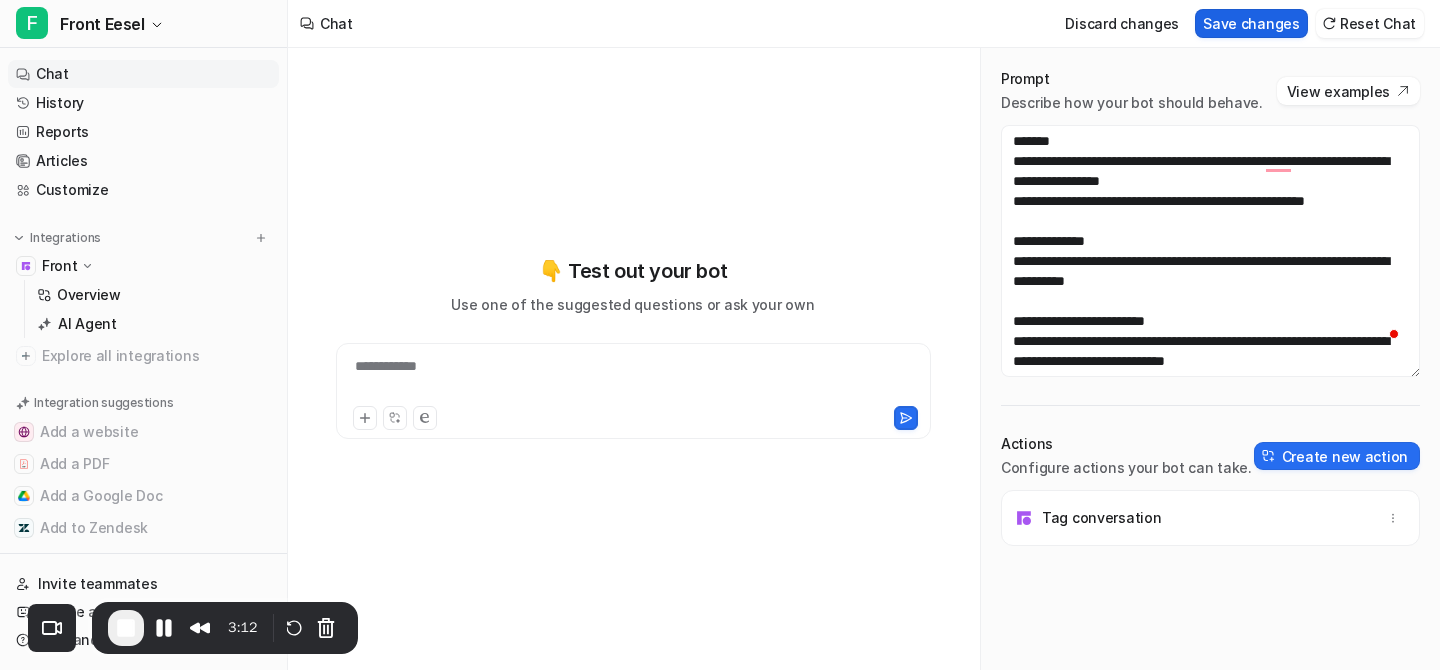 click on "Save changes" at bounding box center (1251, 23) 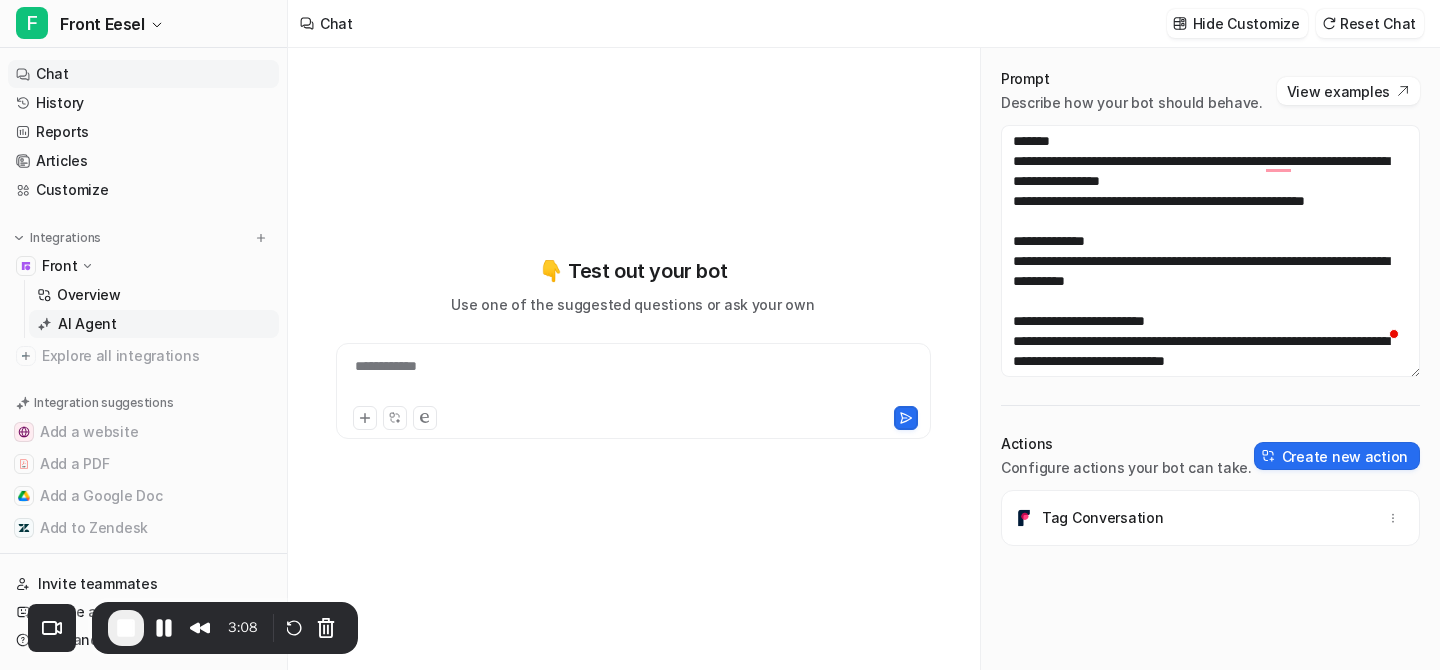 click on "AI Agent" at bounding box center (154, 324) 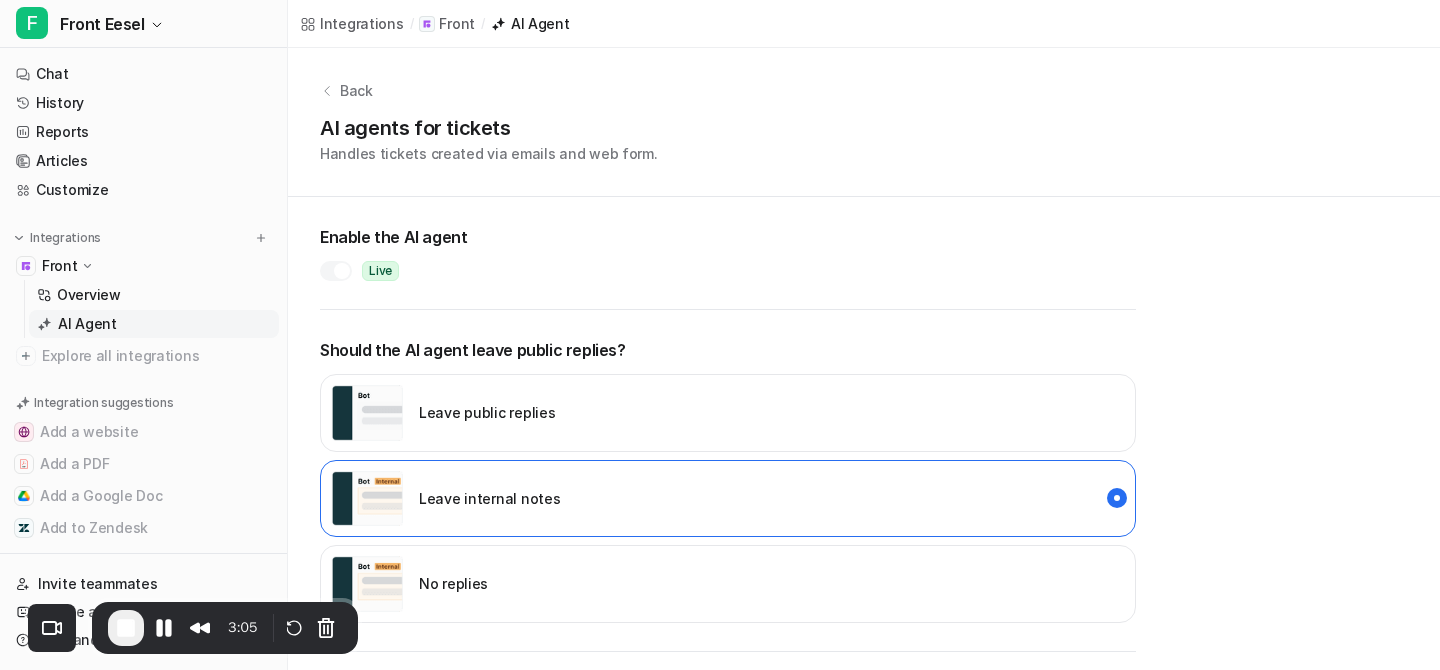 scroll, scrollTop: 113, scrollLeft: 0, axis: vertical 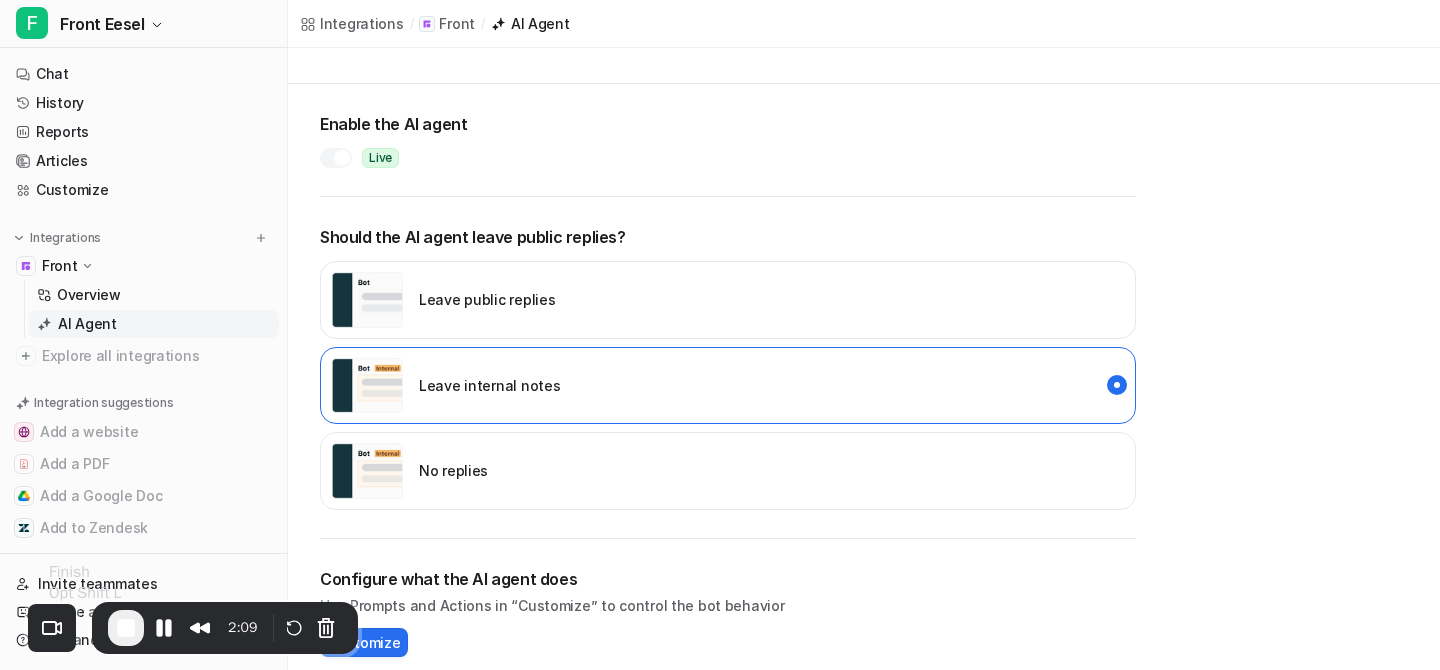 click at bounding box center (126, 628) 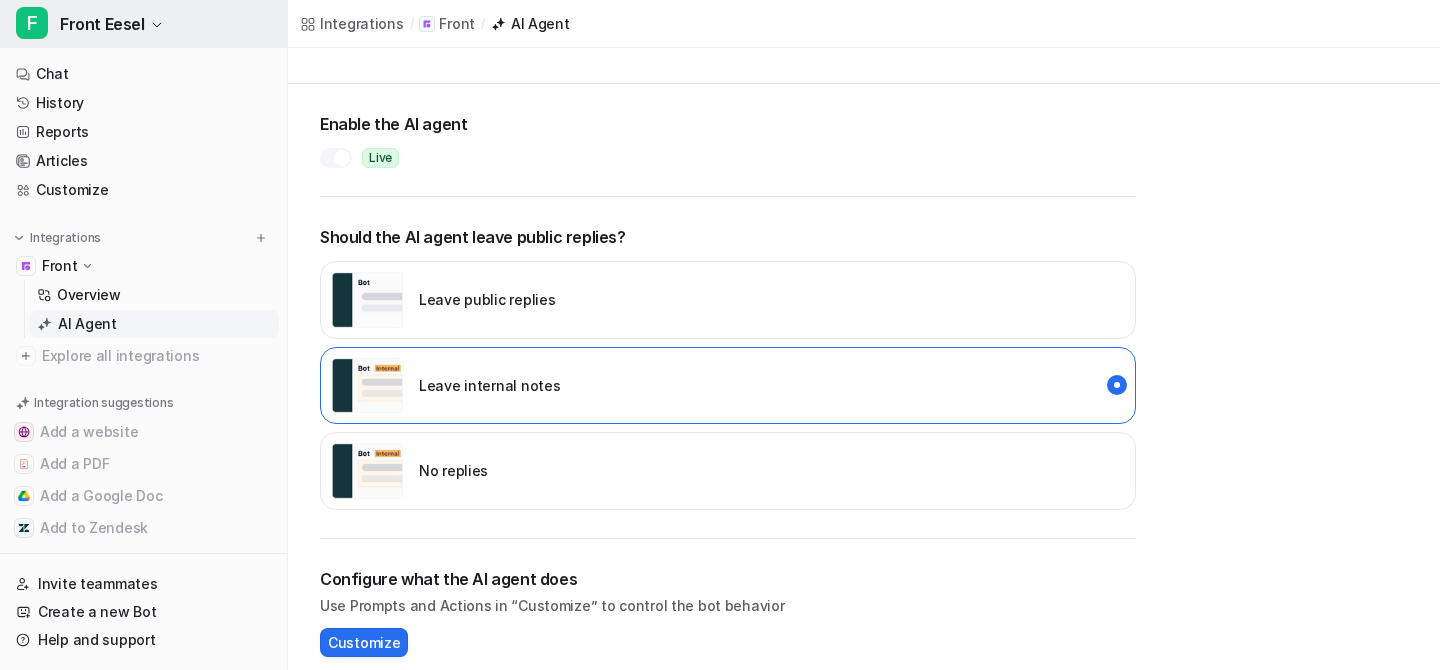 click on "Front Eesel" at bounding box center [102, 24] 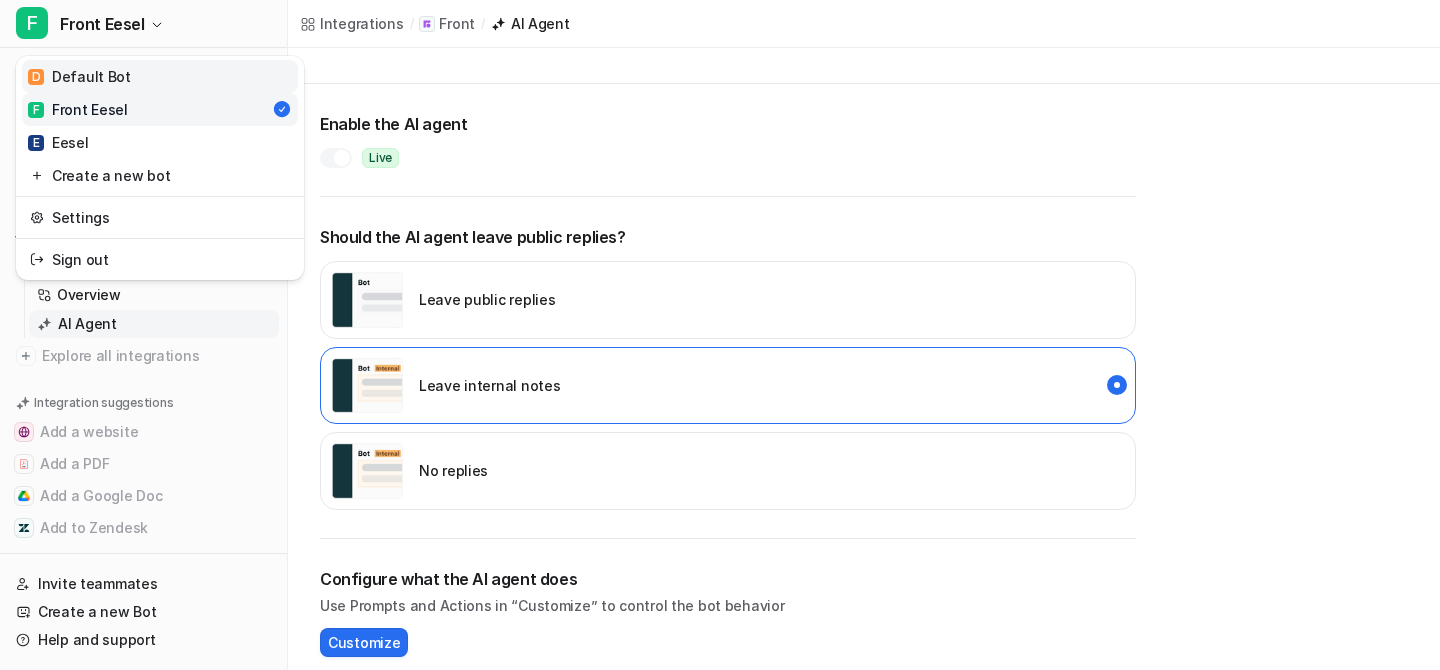 click on "D   Default Bot" at bounding box center [79, 76] 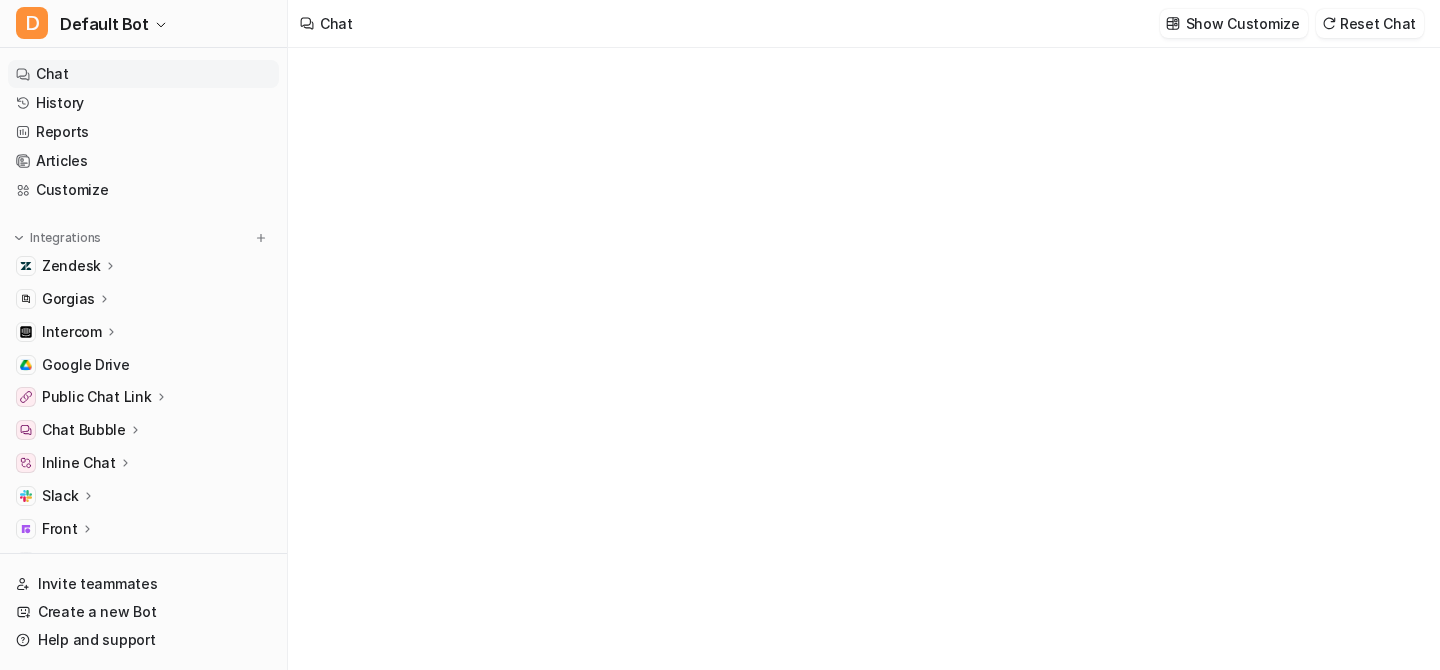 type on "**********" 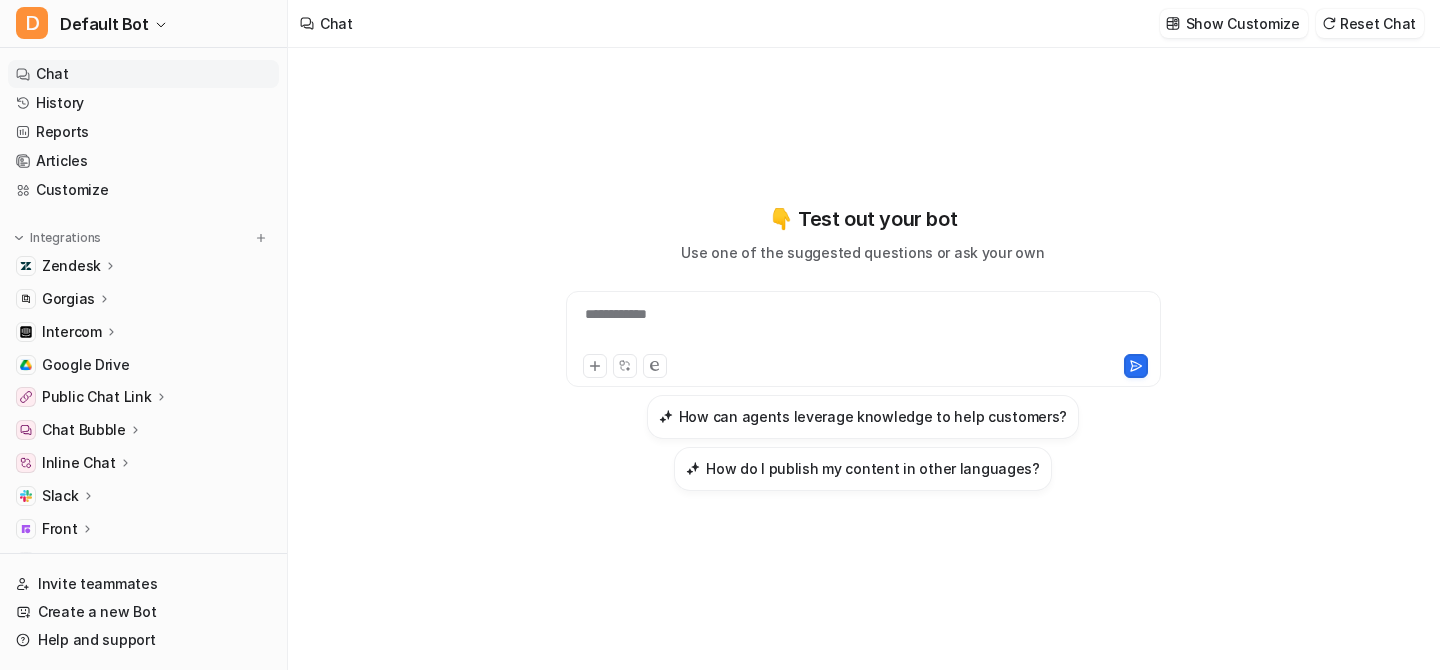 scroll, scrollTop: 0, scrollLeft: 0, axis: both 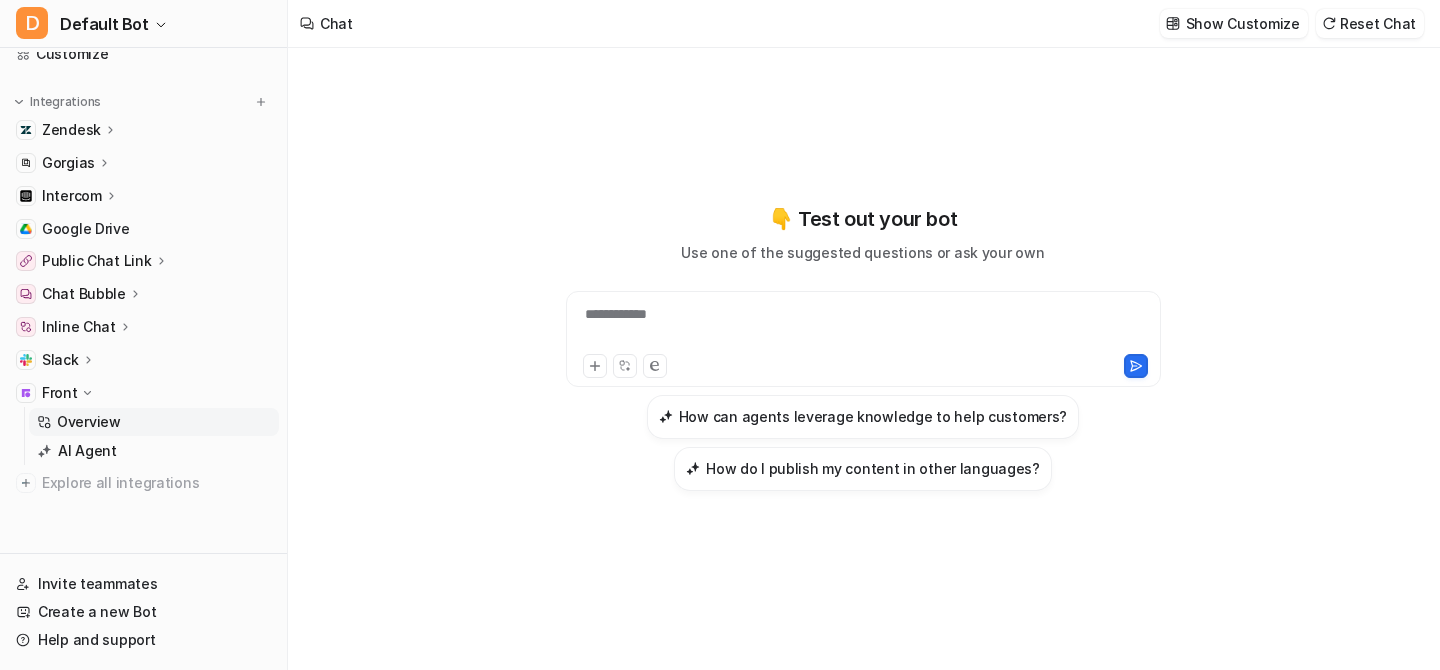 click on "Overview" at bounding box center [89, 422] 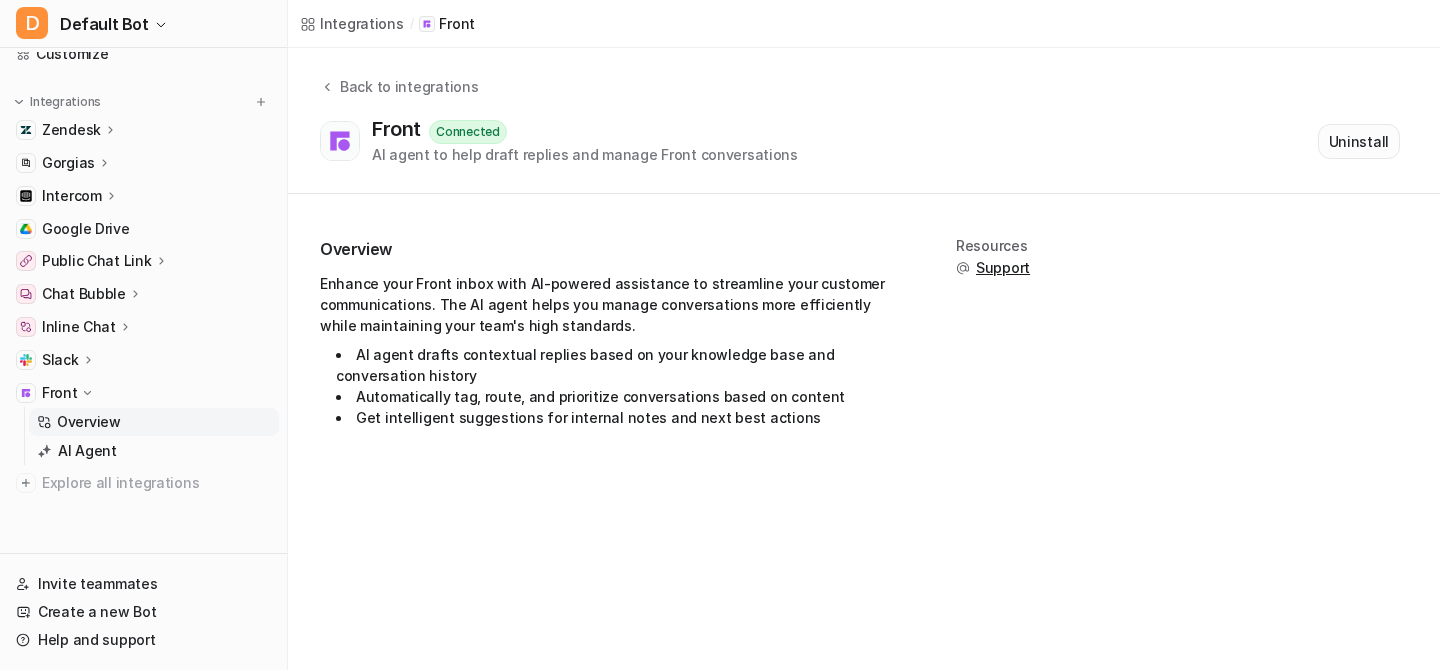 click on "Uninstall" at bounding box center [1359, 141] 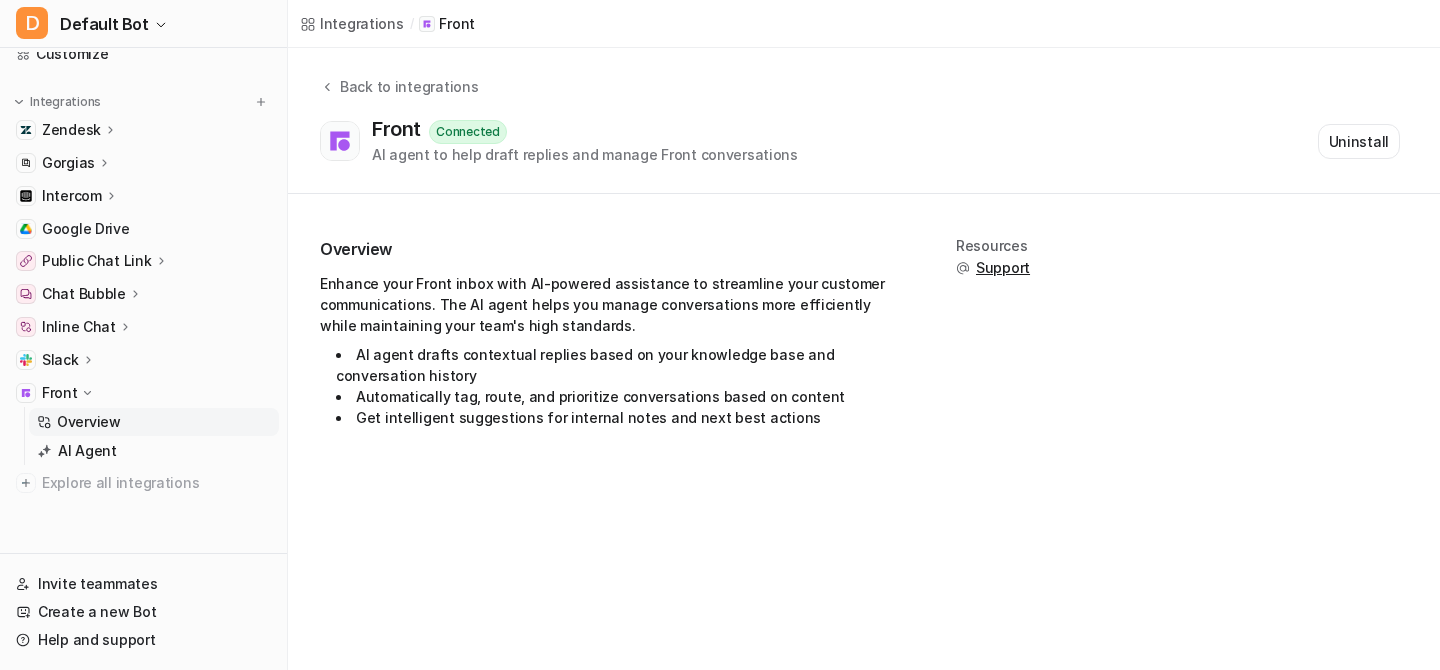 scroll, scrollTop: 46, scrollLeft: 0, axis: vertical 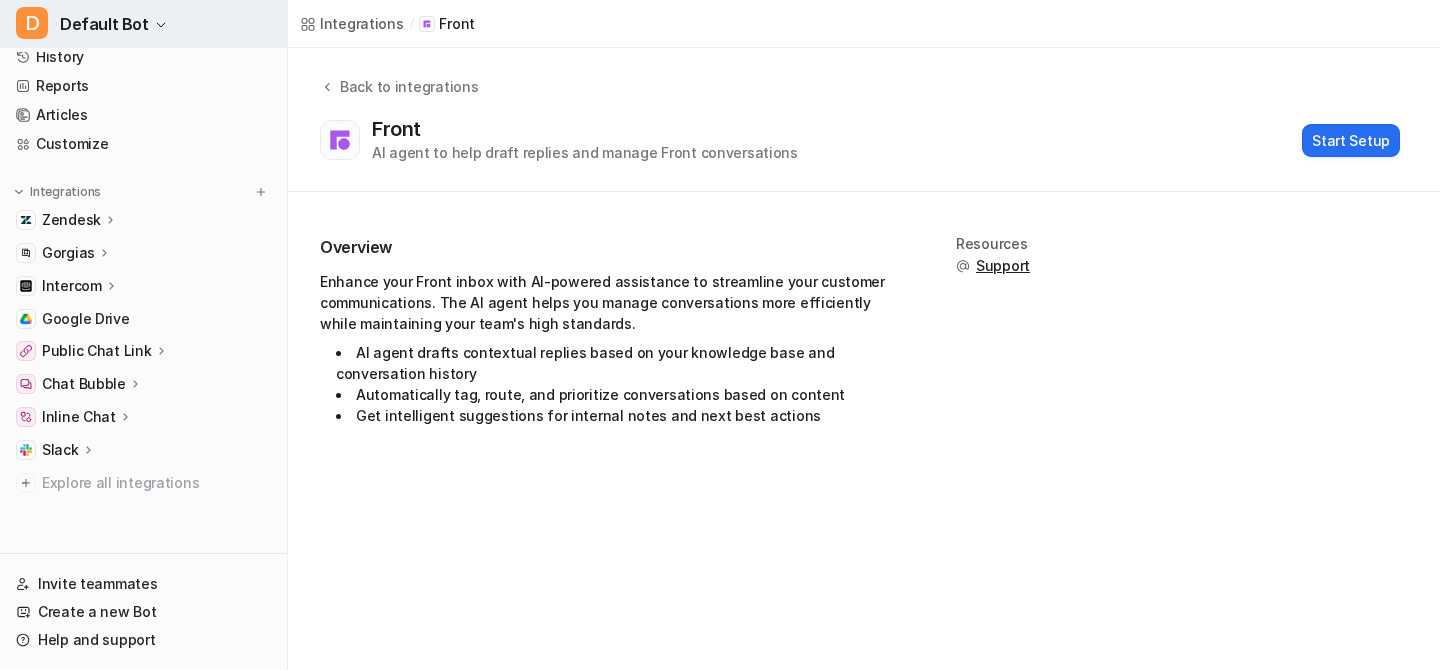 click on "Default Bot" at bounding box center [104, 24] 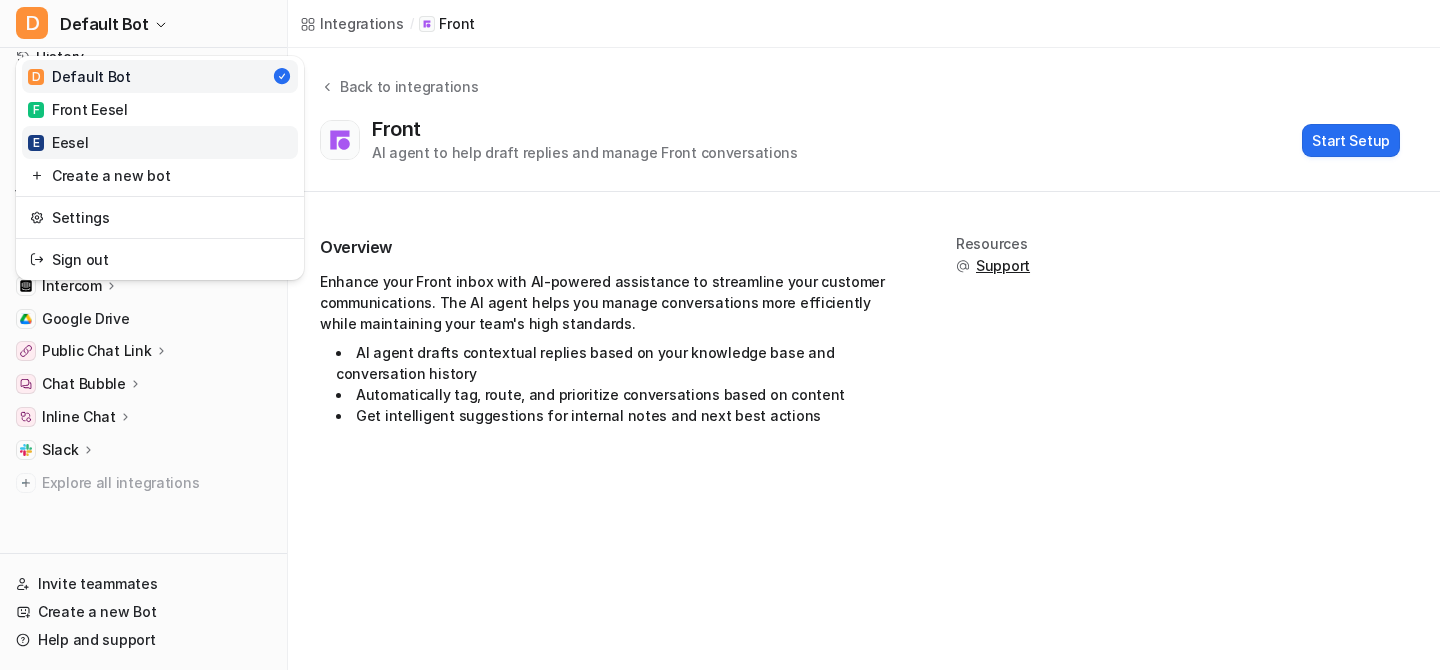 click on "E   Eesel" at bounding box center [160, 142] 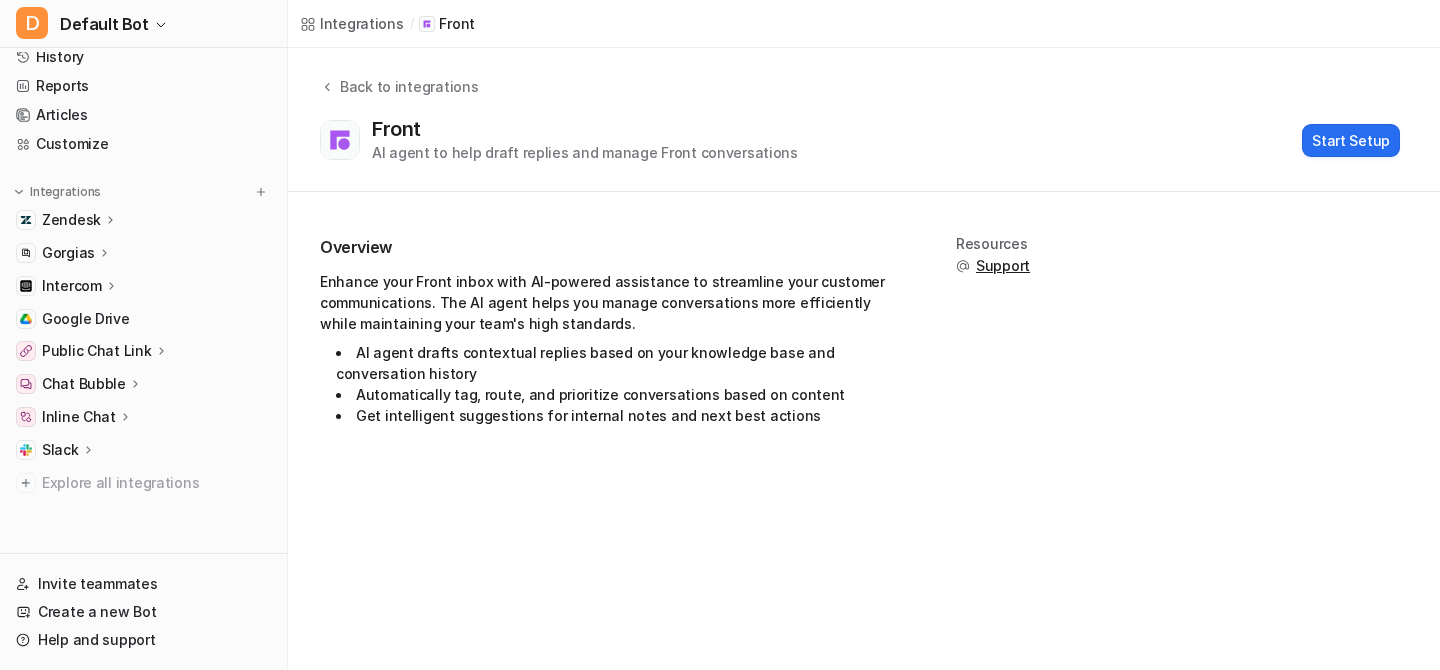 scroll, scrollTop: 0, scrollLeft: 0, axis: both 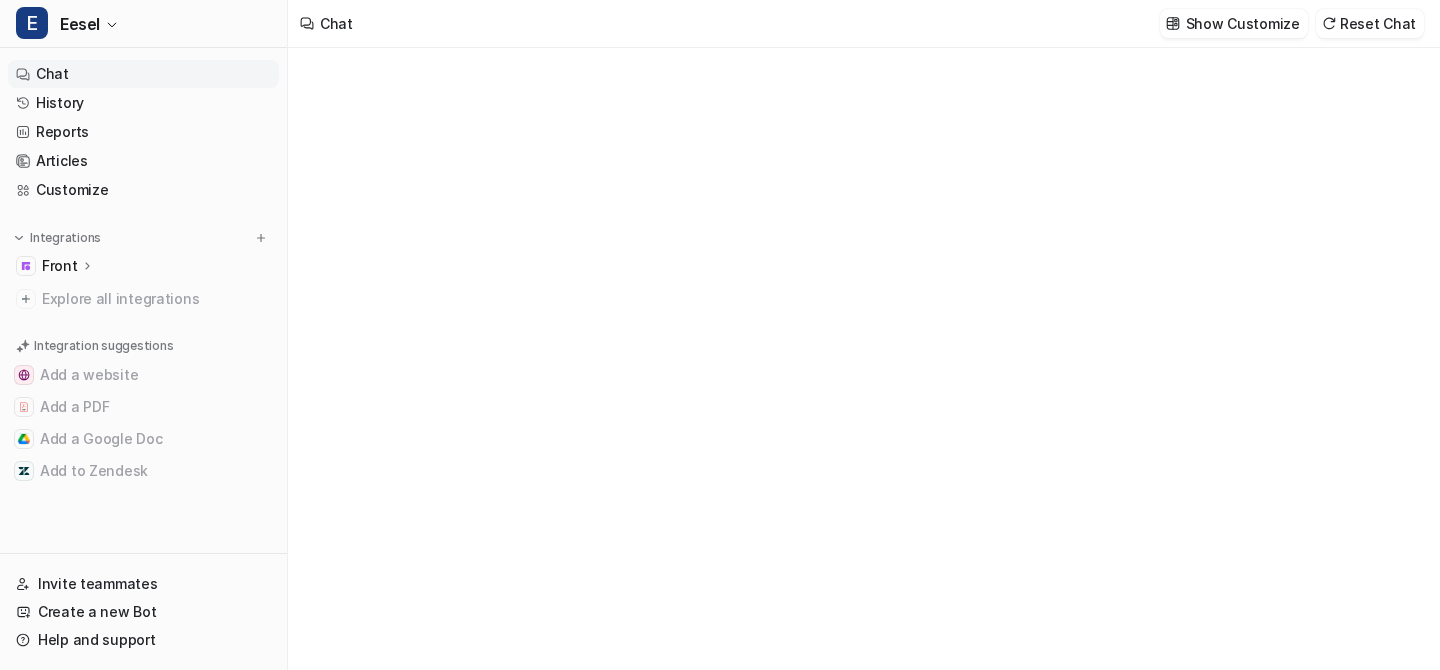 click on "Front" at bounding box center (68, 266) 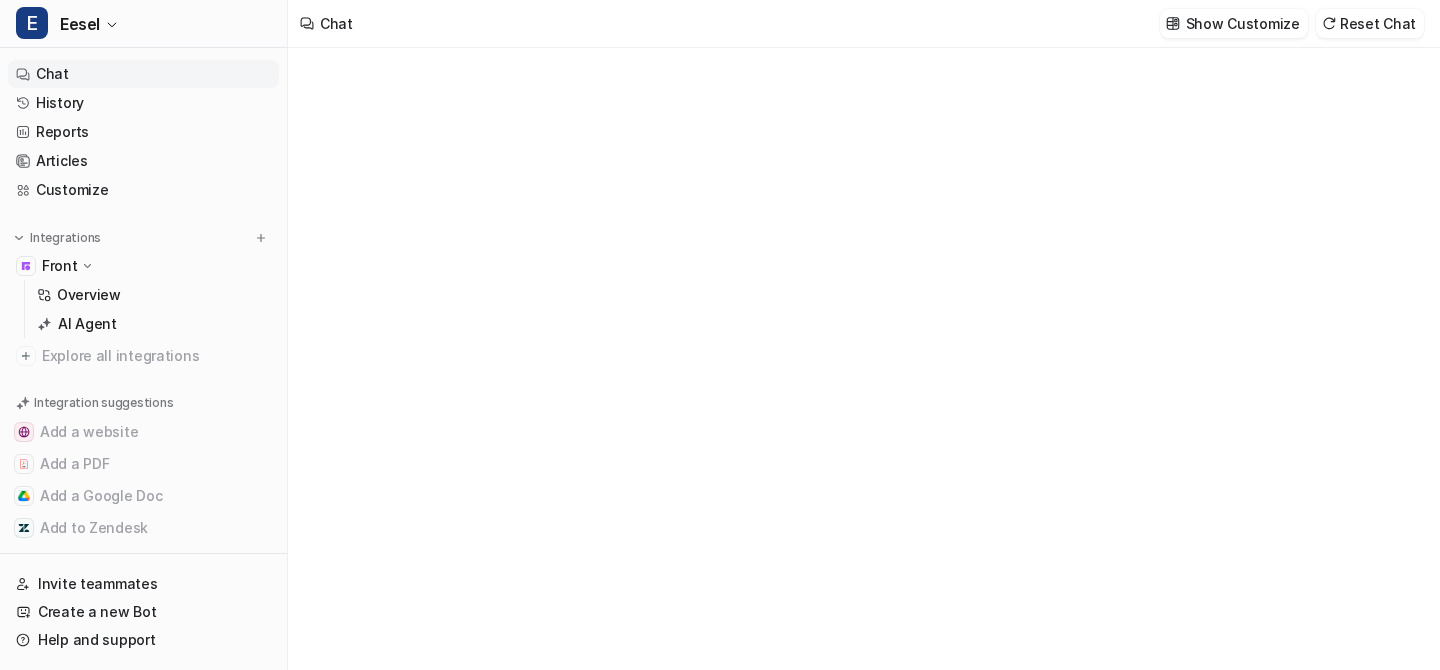 type on "**********" 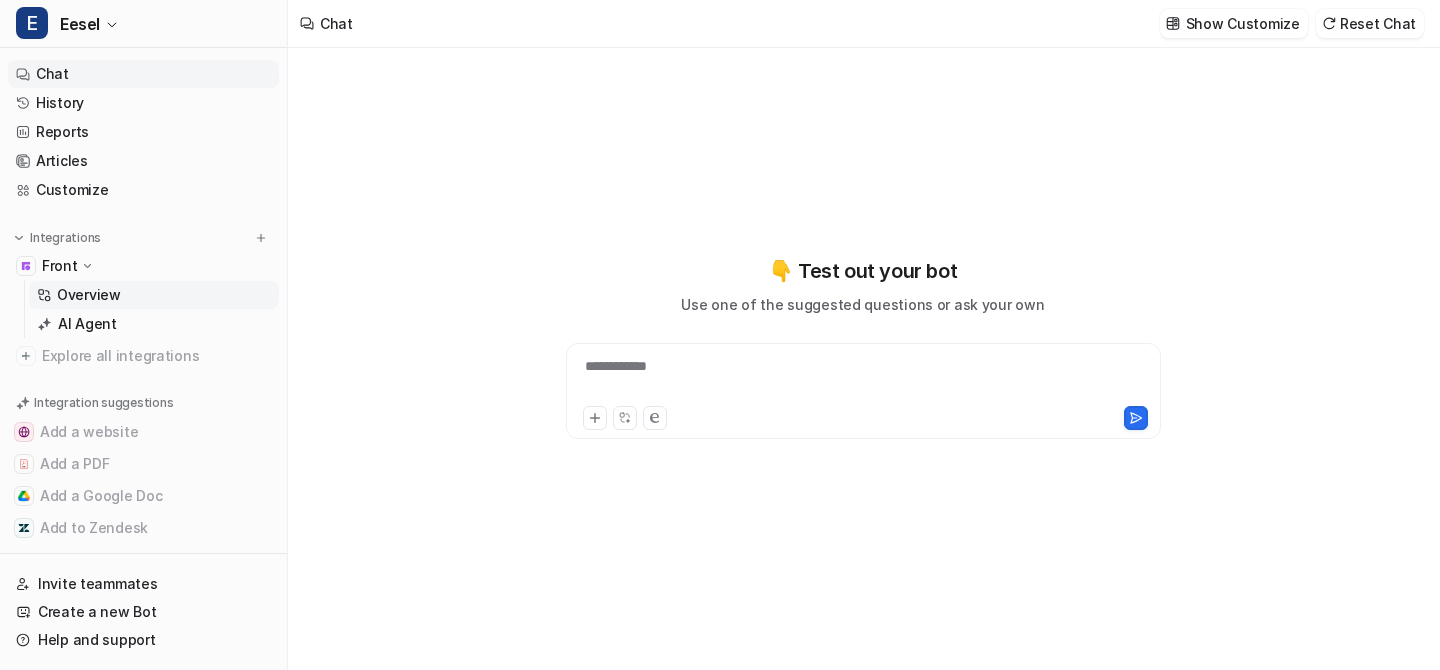 click on "Overview" at bounding box center [89, 295] 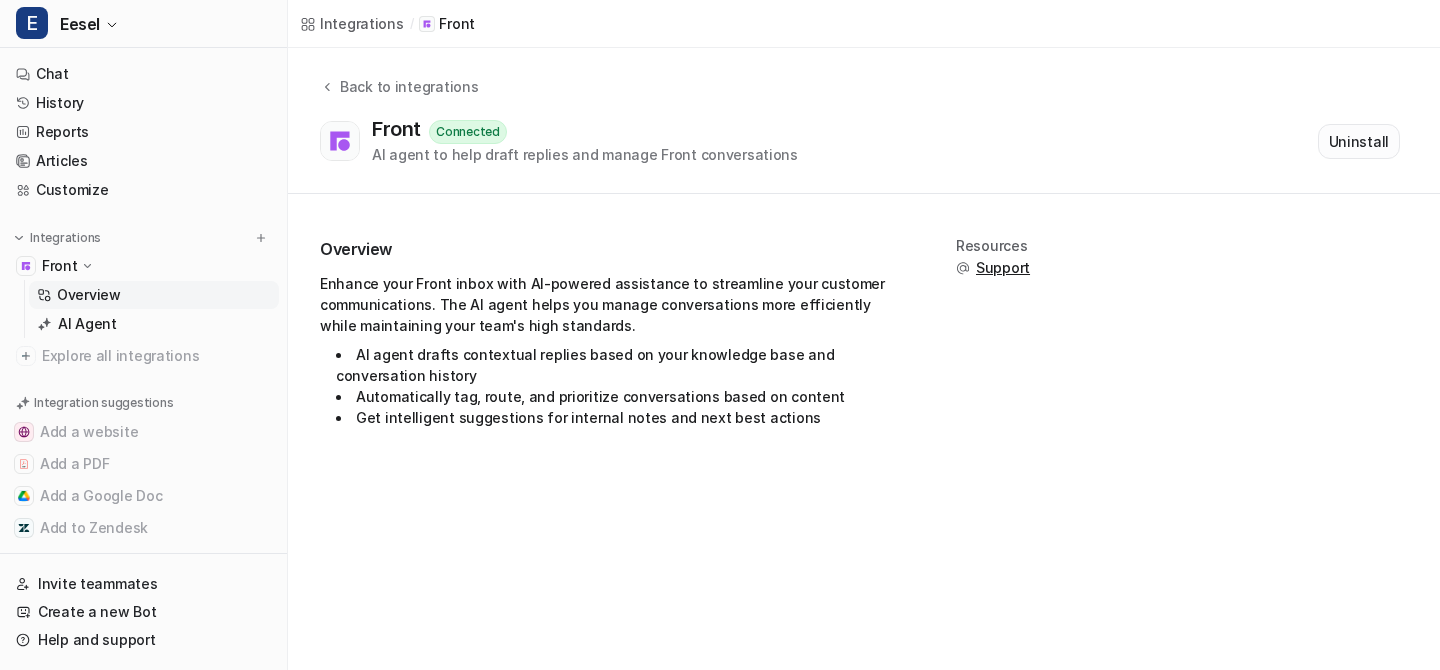 click on "Uninstall" at bounding box center (1359, 141) 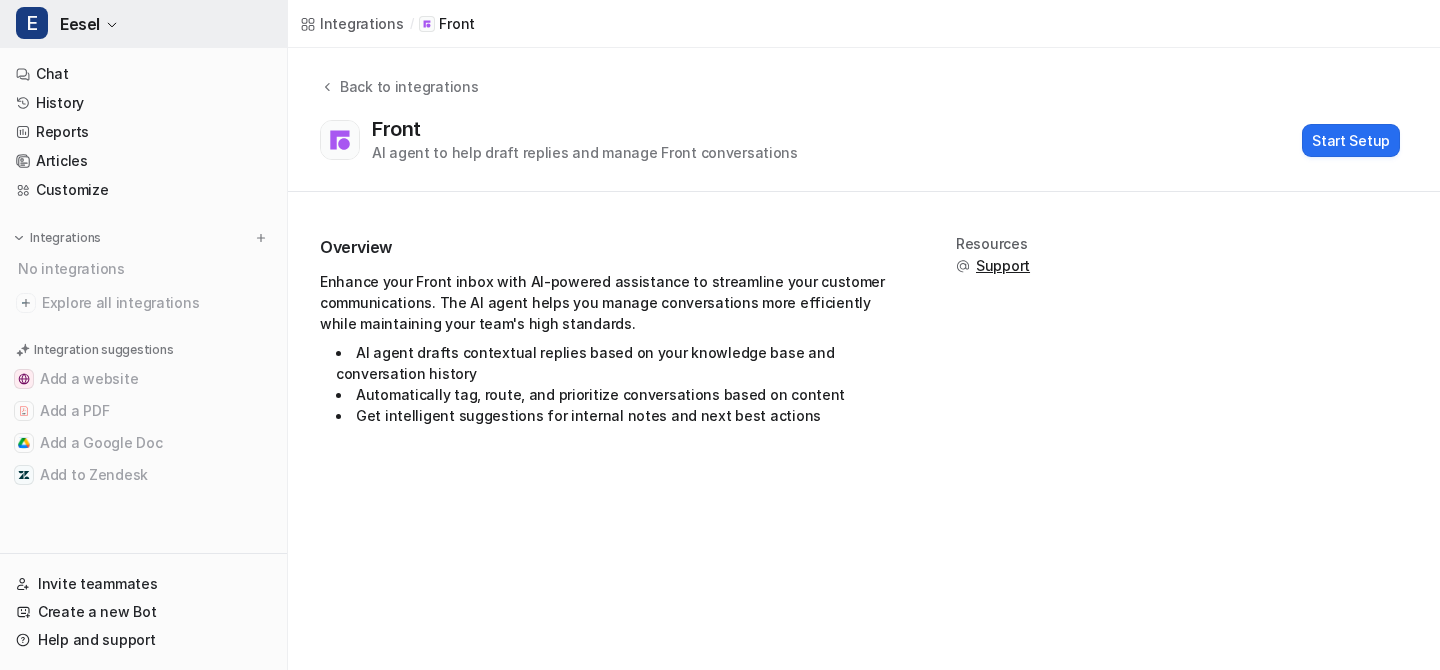 click on "Eesel" at bounding box center (80, 24) 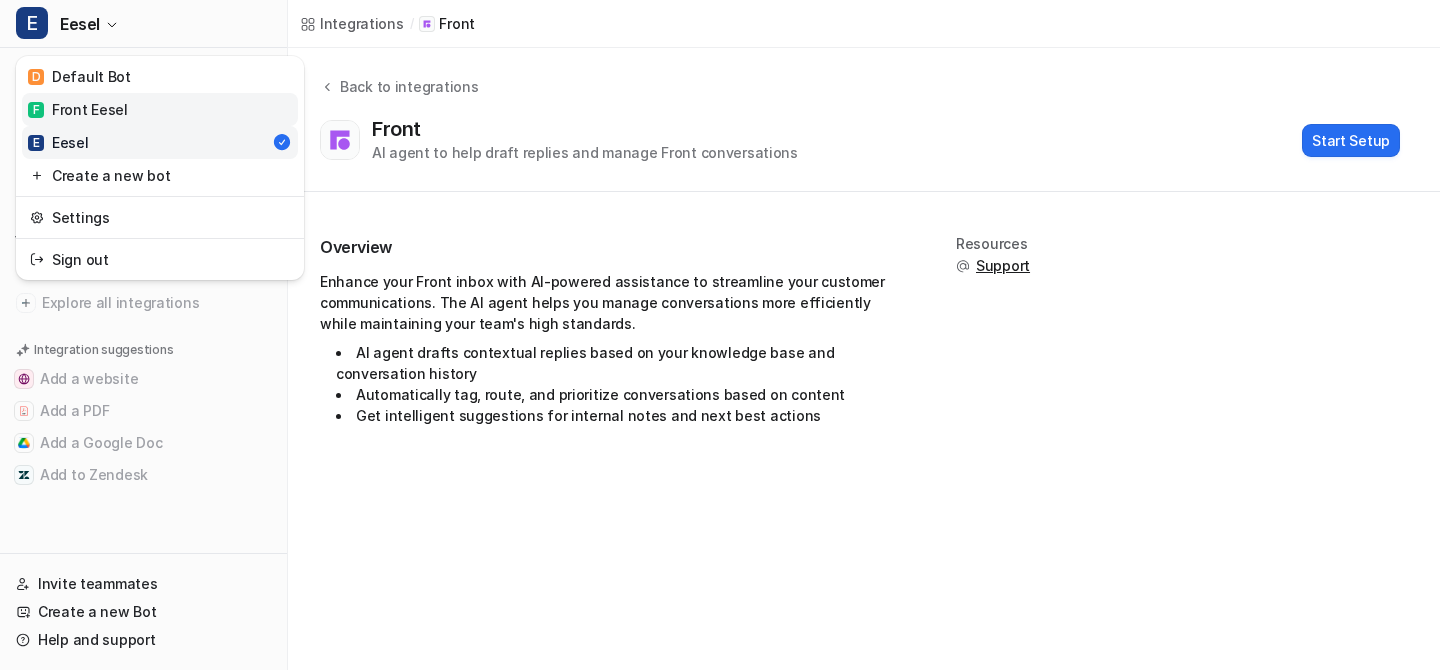 click on "F   Front Eesel" at bounding box center [78, 109] 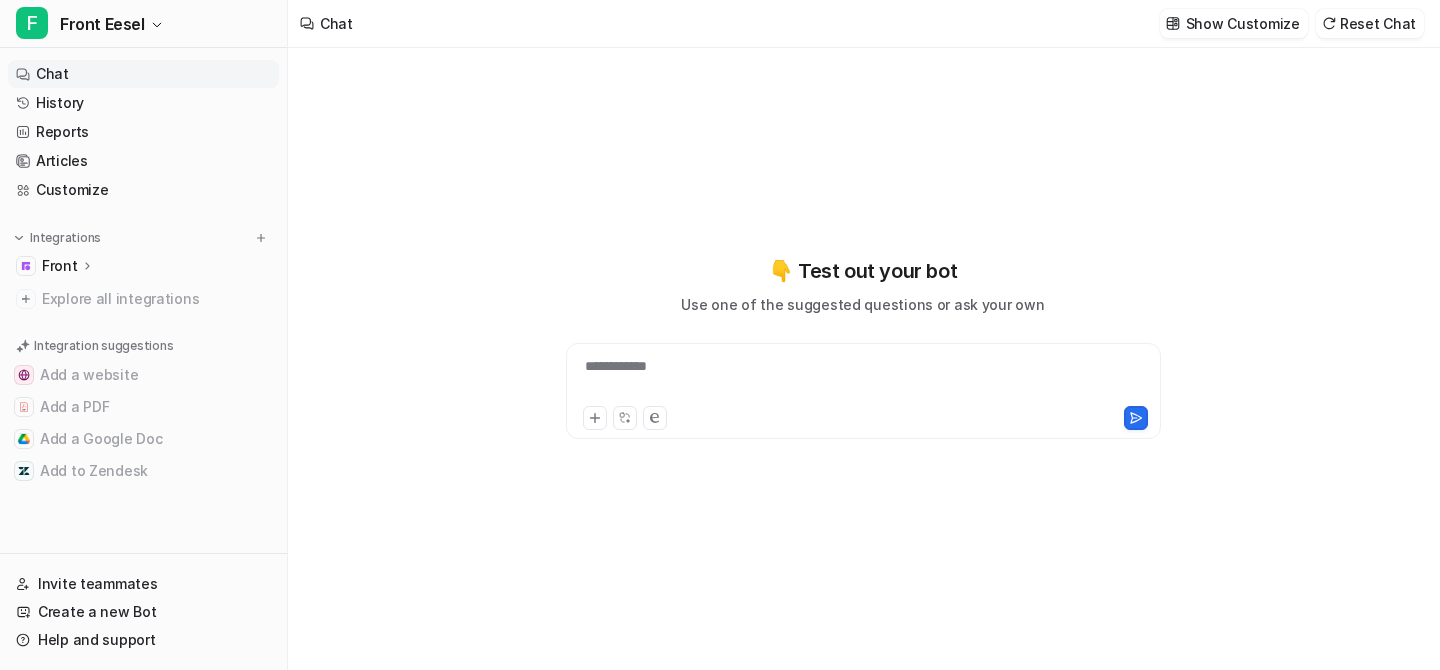 click 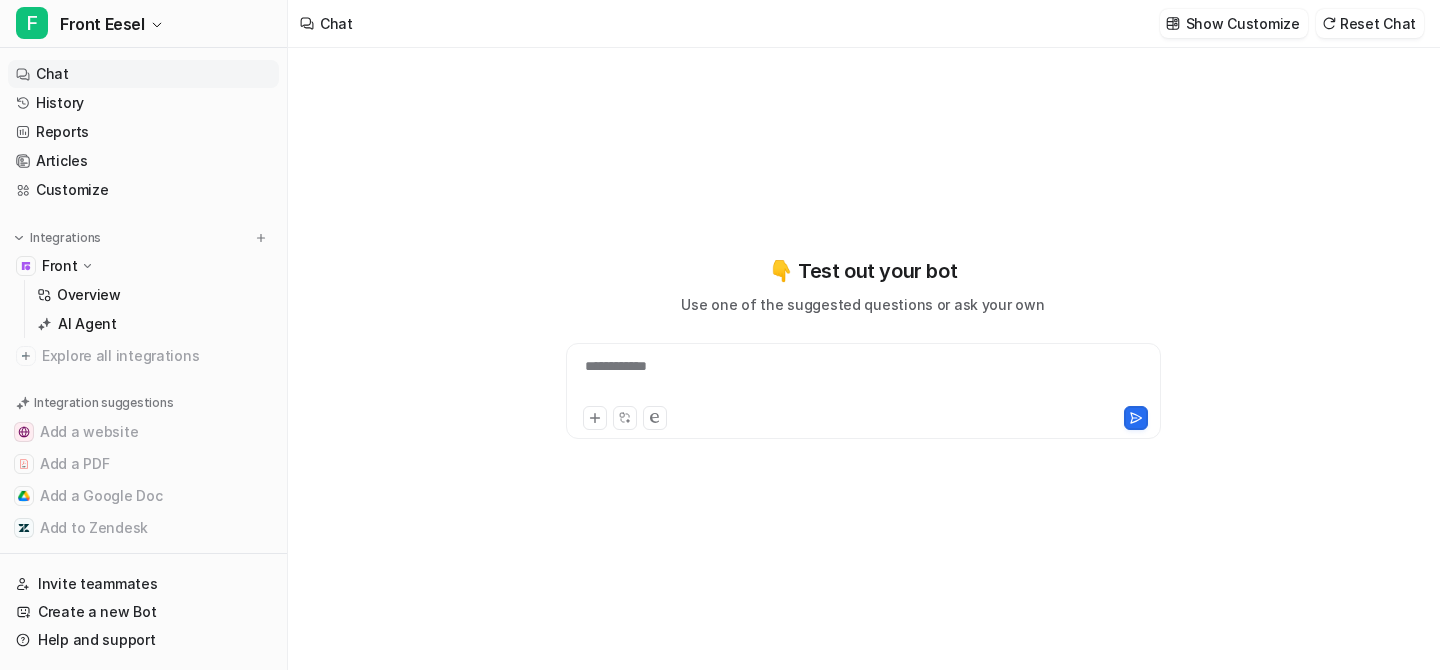 click on "**********" at bounding box center [863, 359] 